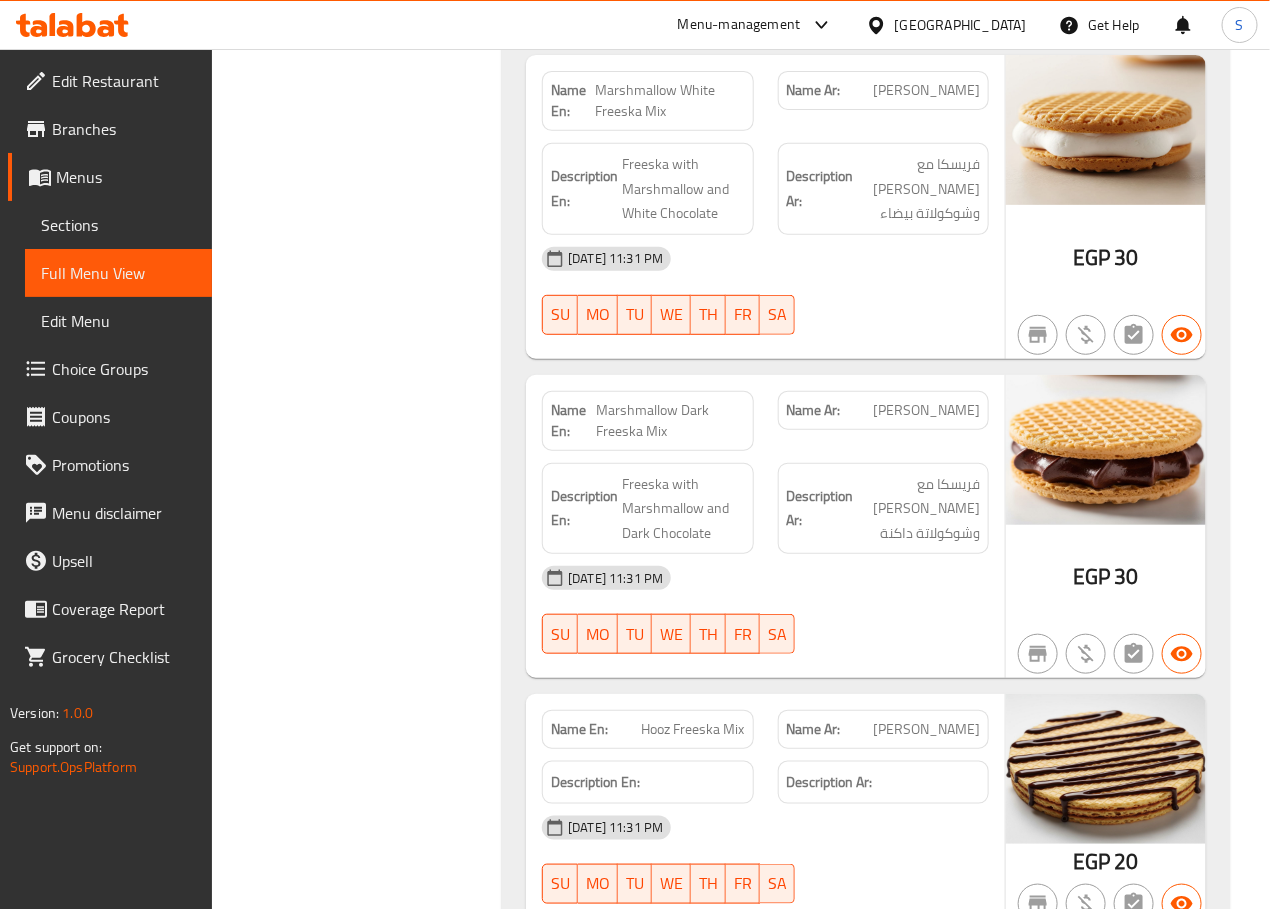 scroll, scrollTop: 15448, scrollLeft: 0, axis: vertical 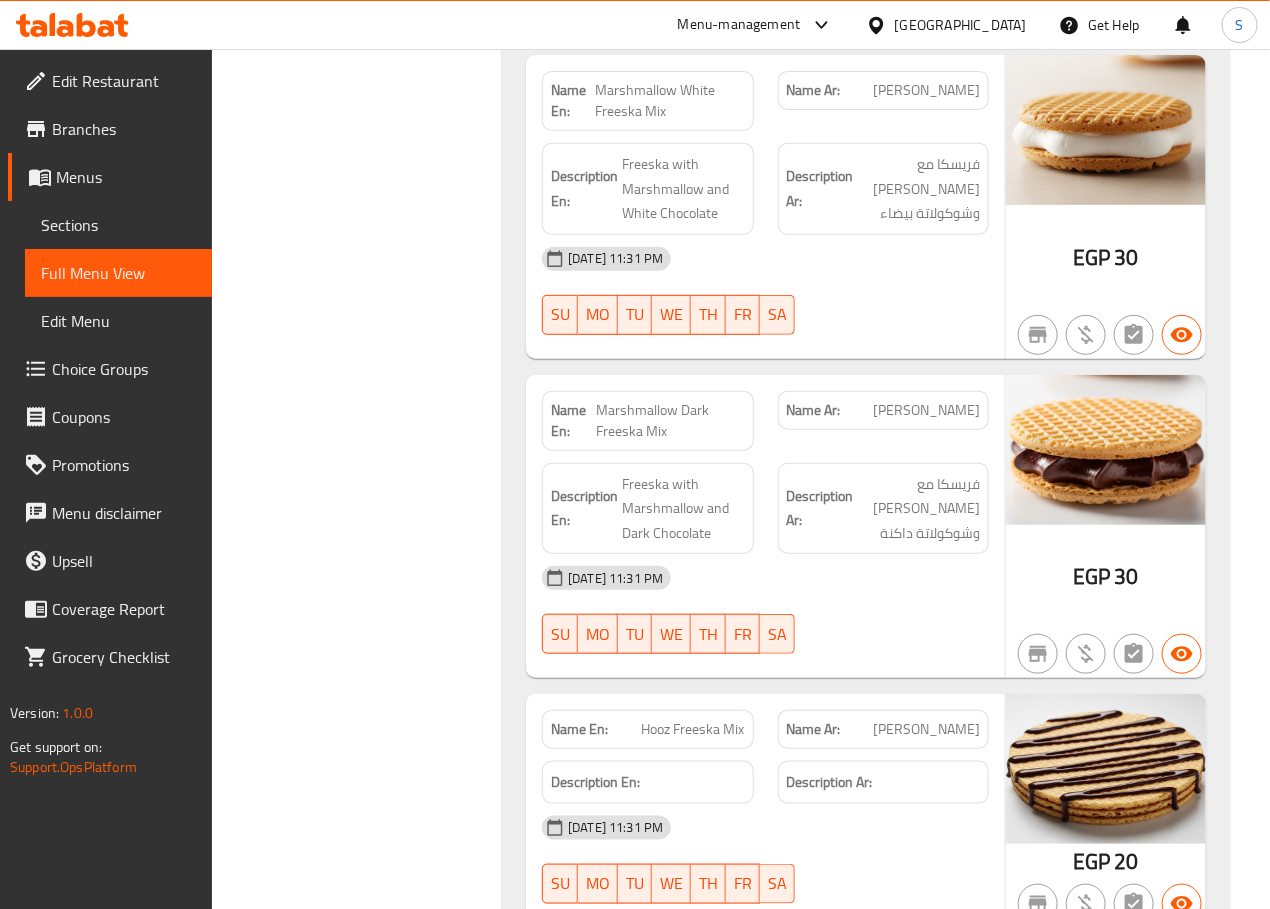 click on "Filter Branches Branches Popular filters Free items Branch specific items Has choices Upsell items Availability filters Available Not available View filters Collapse sections Collapse categories Collapse Choices" at bounding box center [365, -7106] 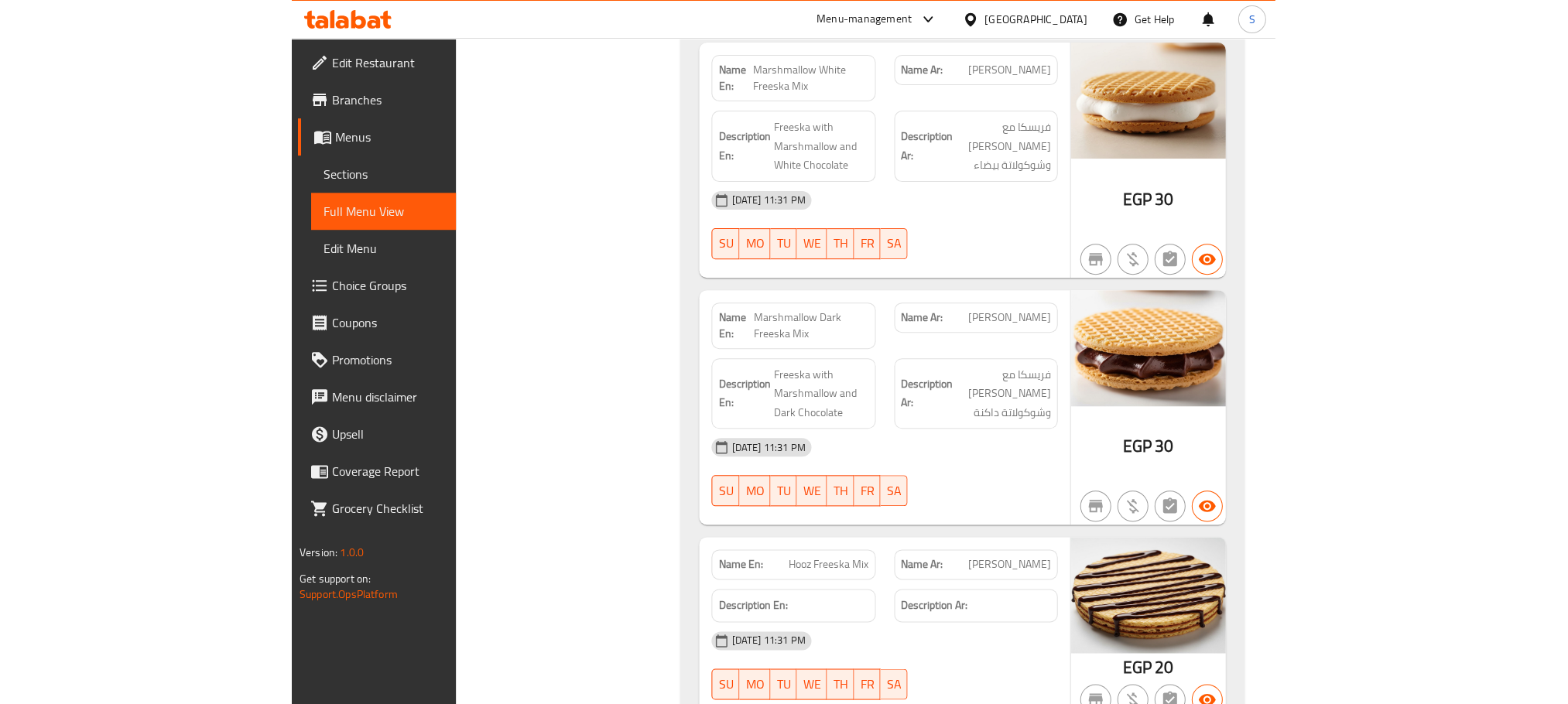 scroll, scrollTop: 10503, scrollLeft: 0, axis: vertical 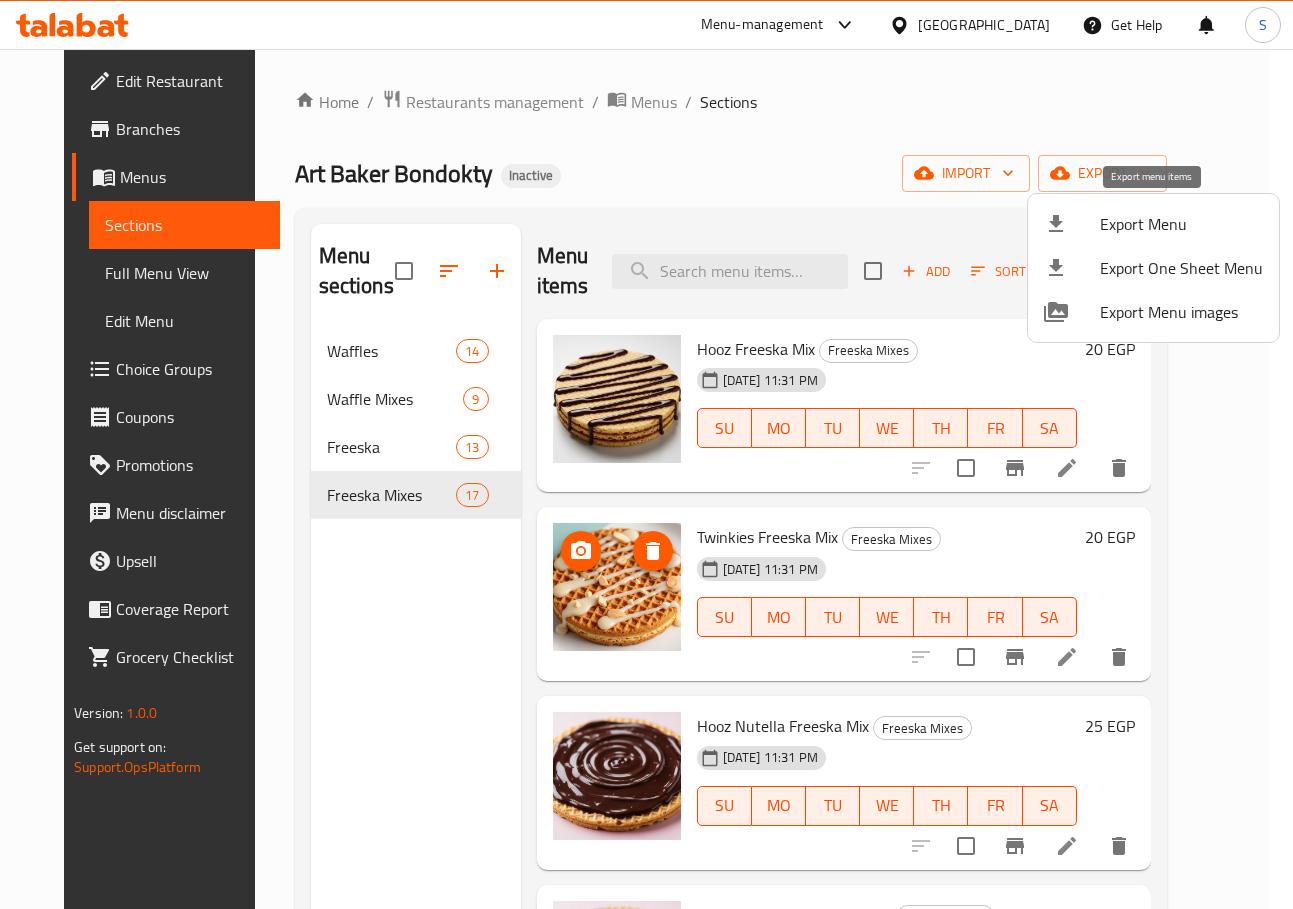 click on "Export Menu" at bounding box center [1181, 224] 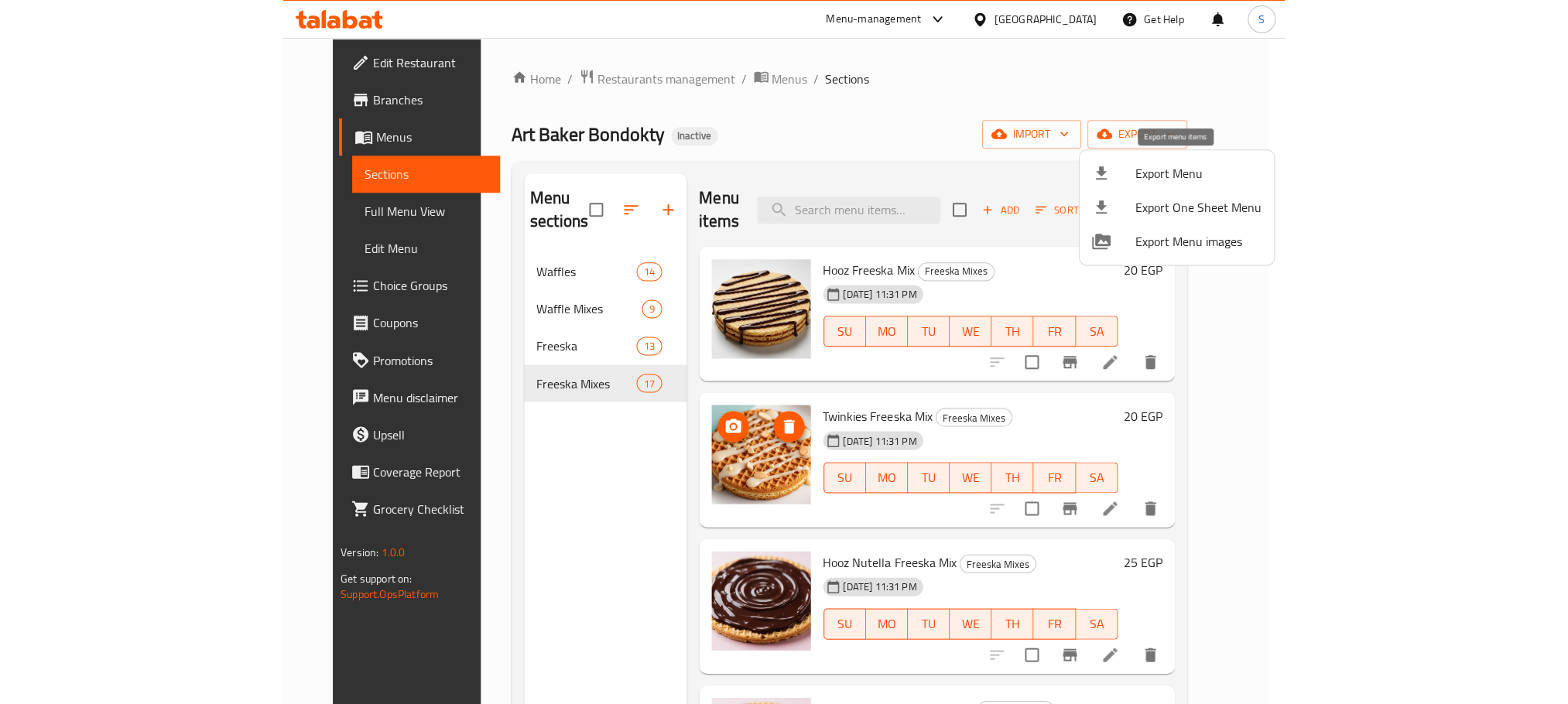 scroll, scrollTop: 0, scrollLeft: 0, axis: both 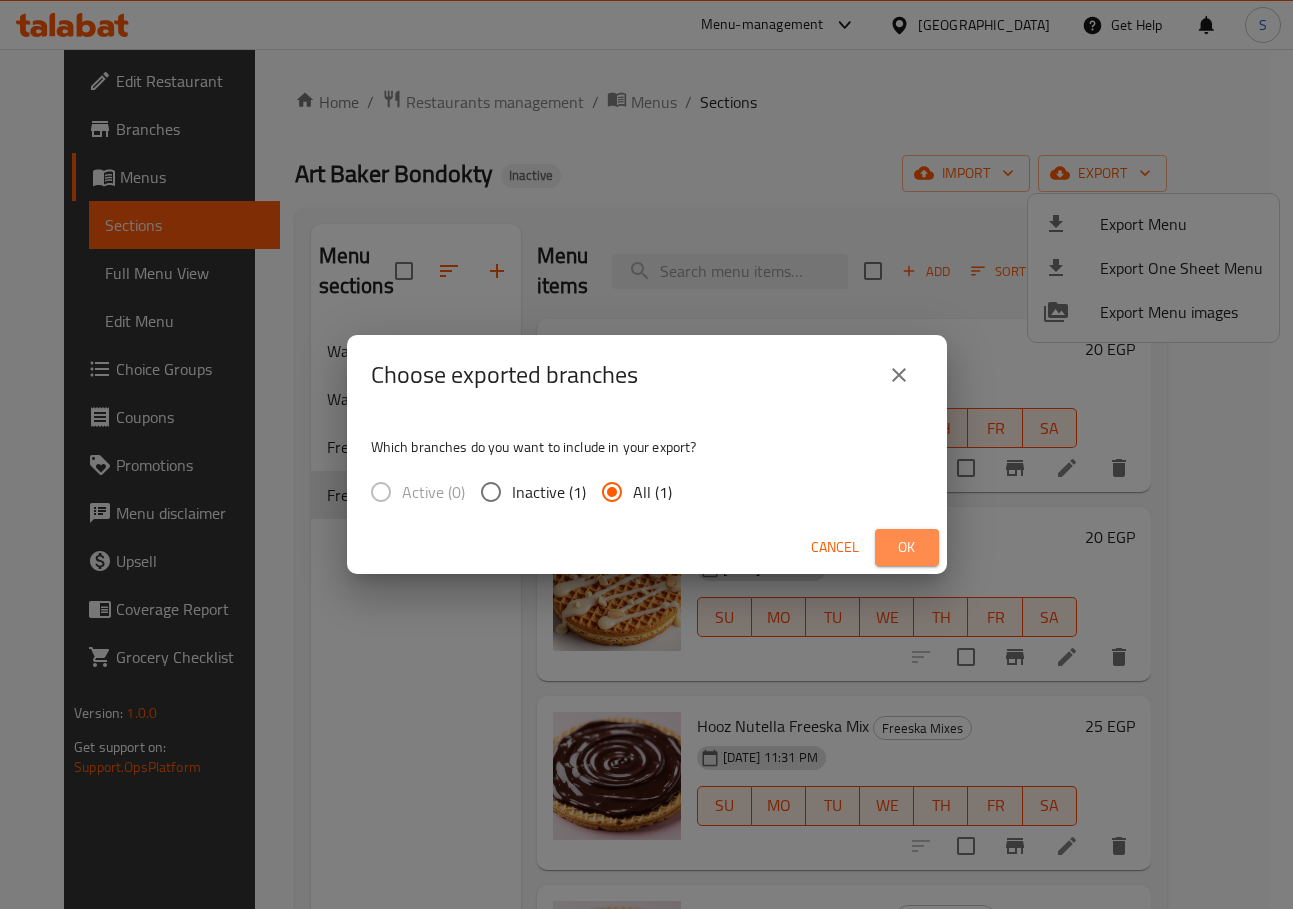 click on "Ok" at bounding box center [907, 547] 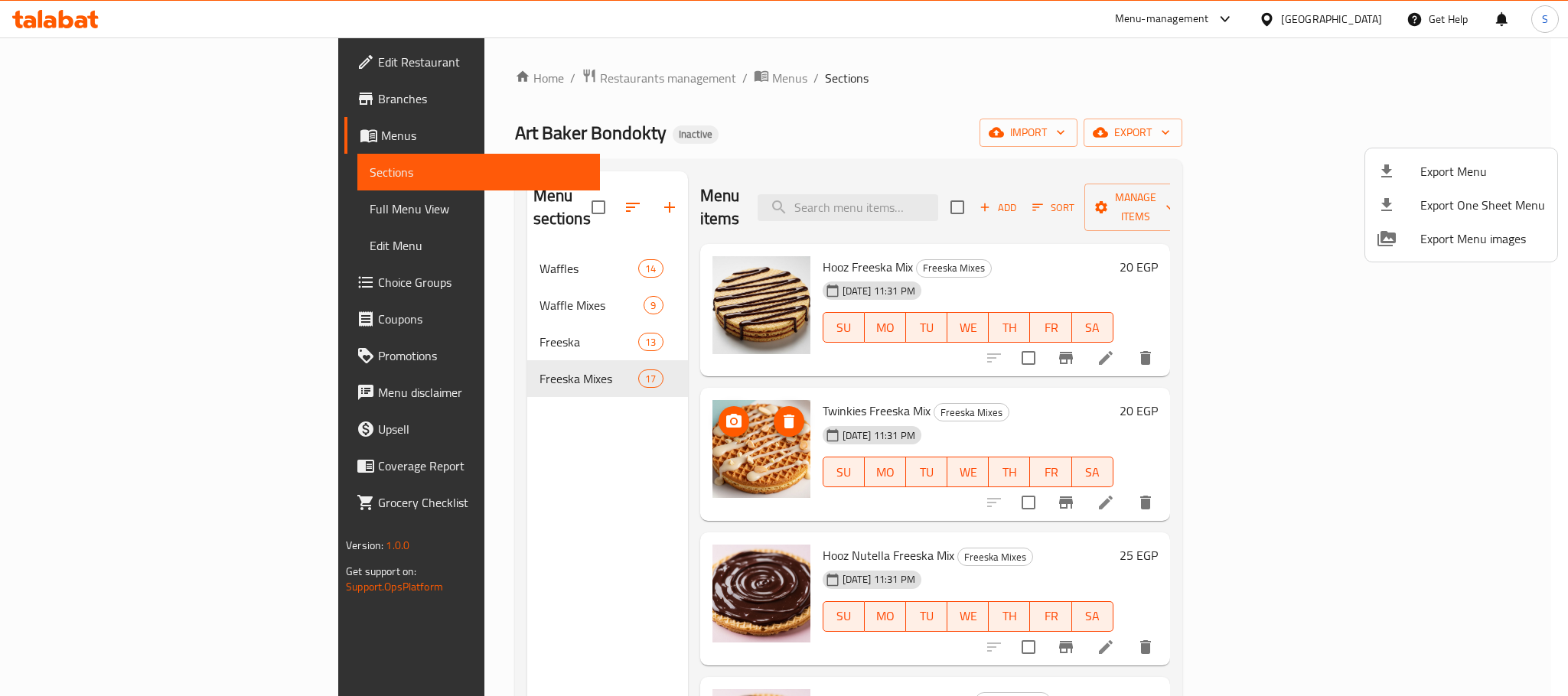 click at bounding box center [784, 348] 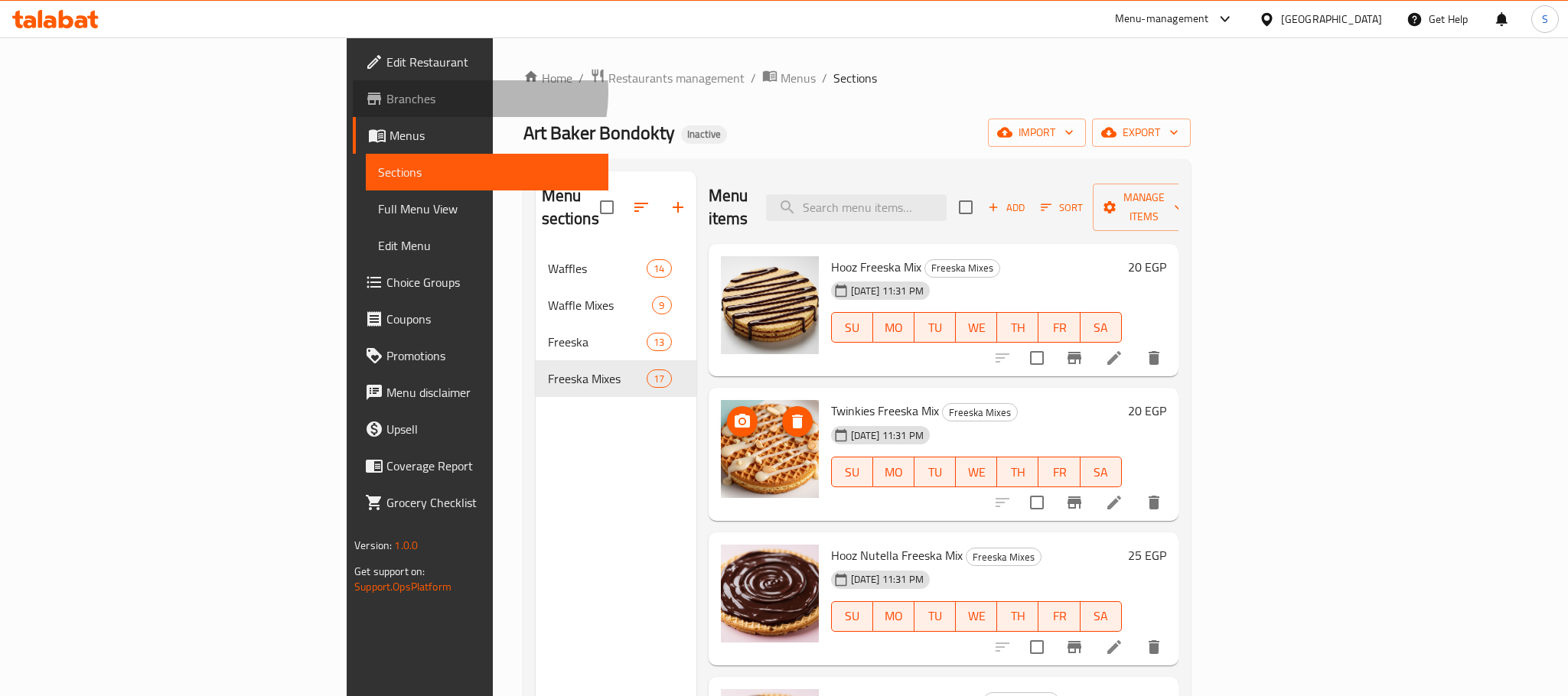 click on "Branches" at bounding box center (491, 99) 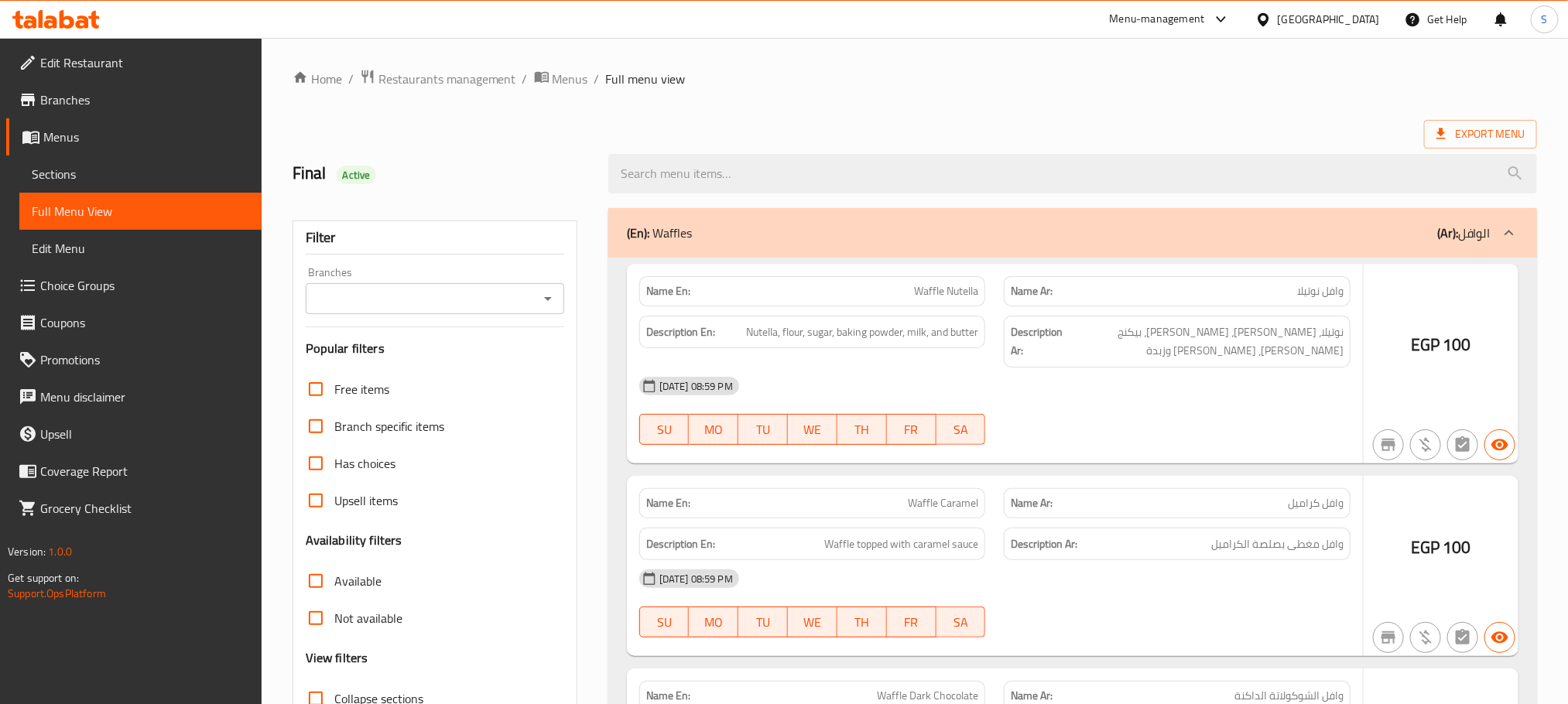 scroll, scrollTop: 121, scrollLeft: 0, axis: vertical 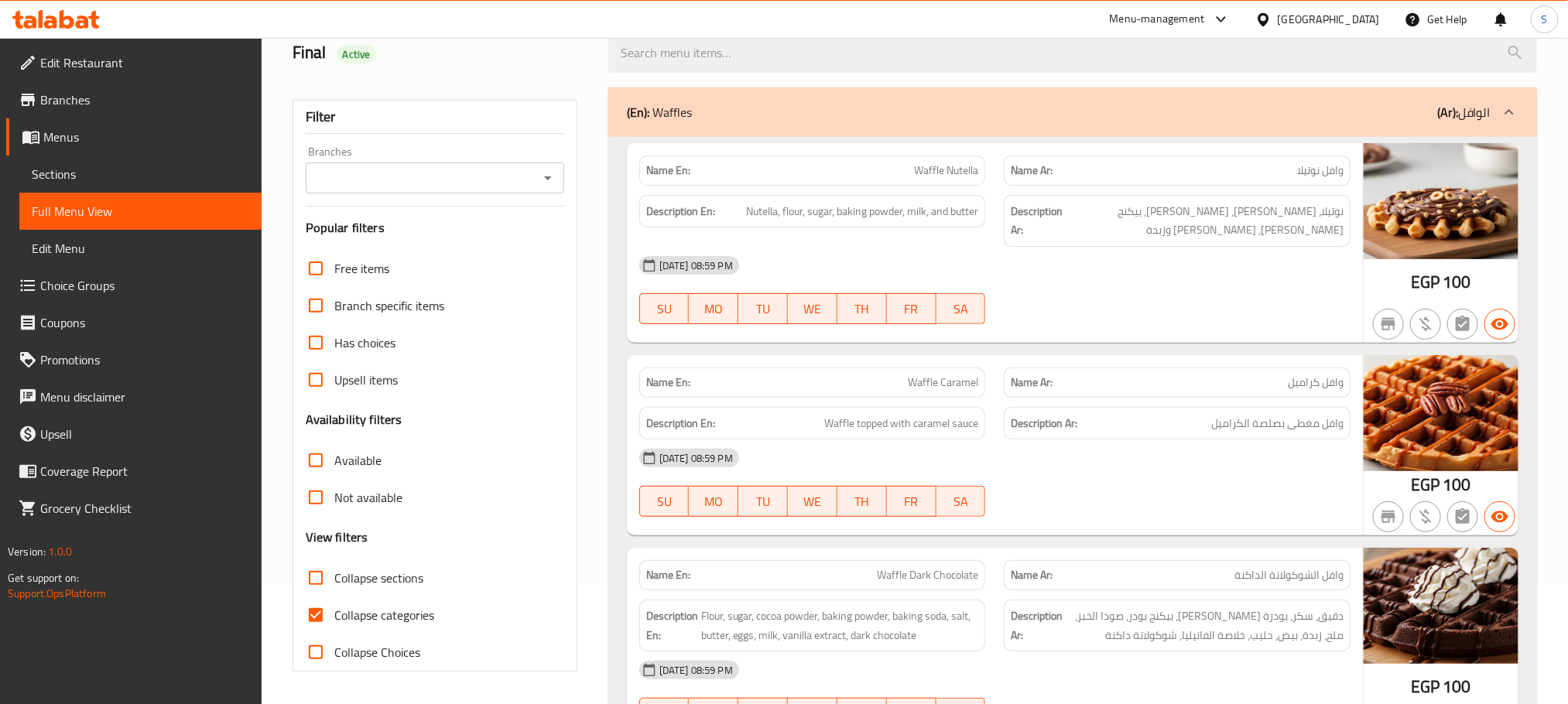 click on "Collapse categories" at bounding box center [384, 615] 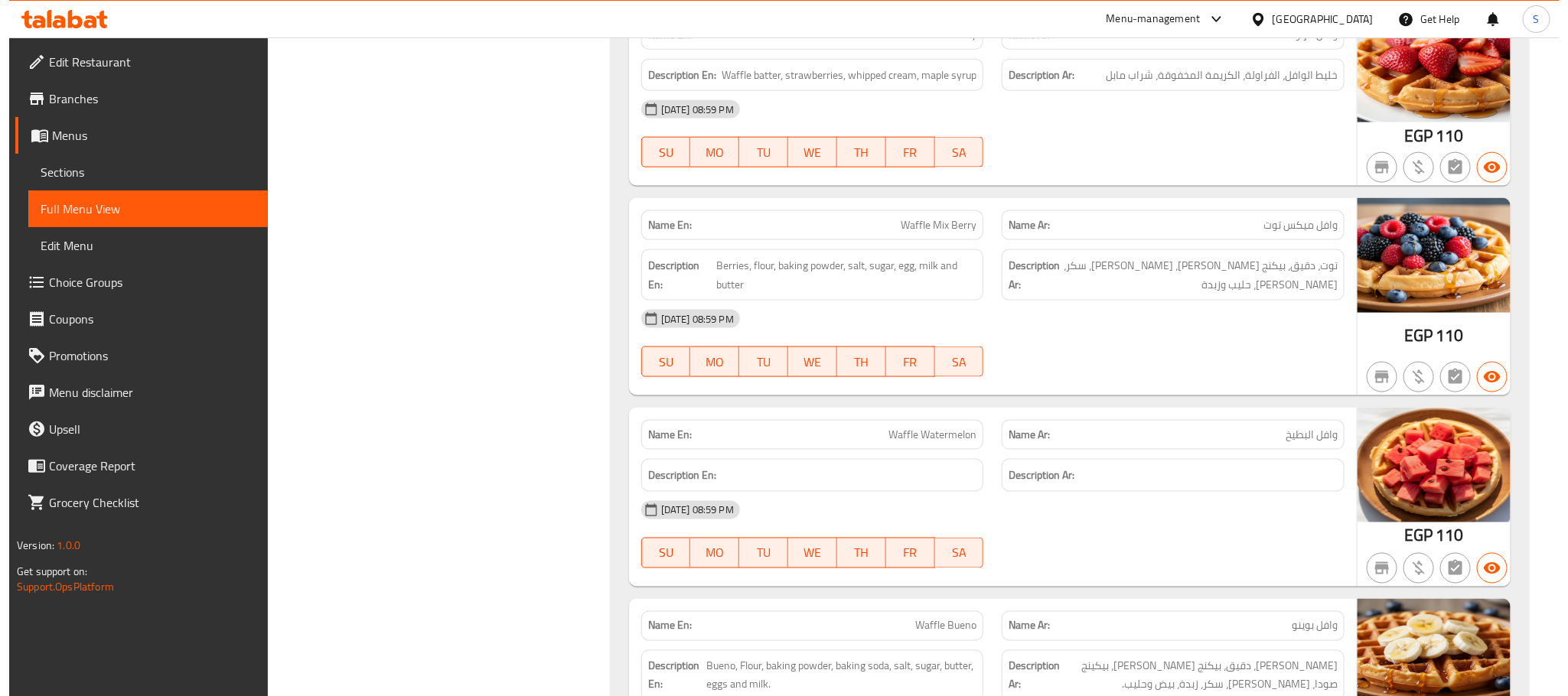 scroll, scrollTop: 0, scrollLeft: 0, axis: both 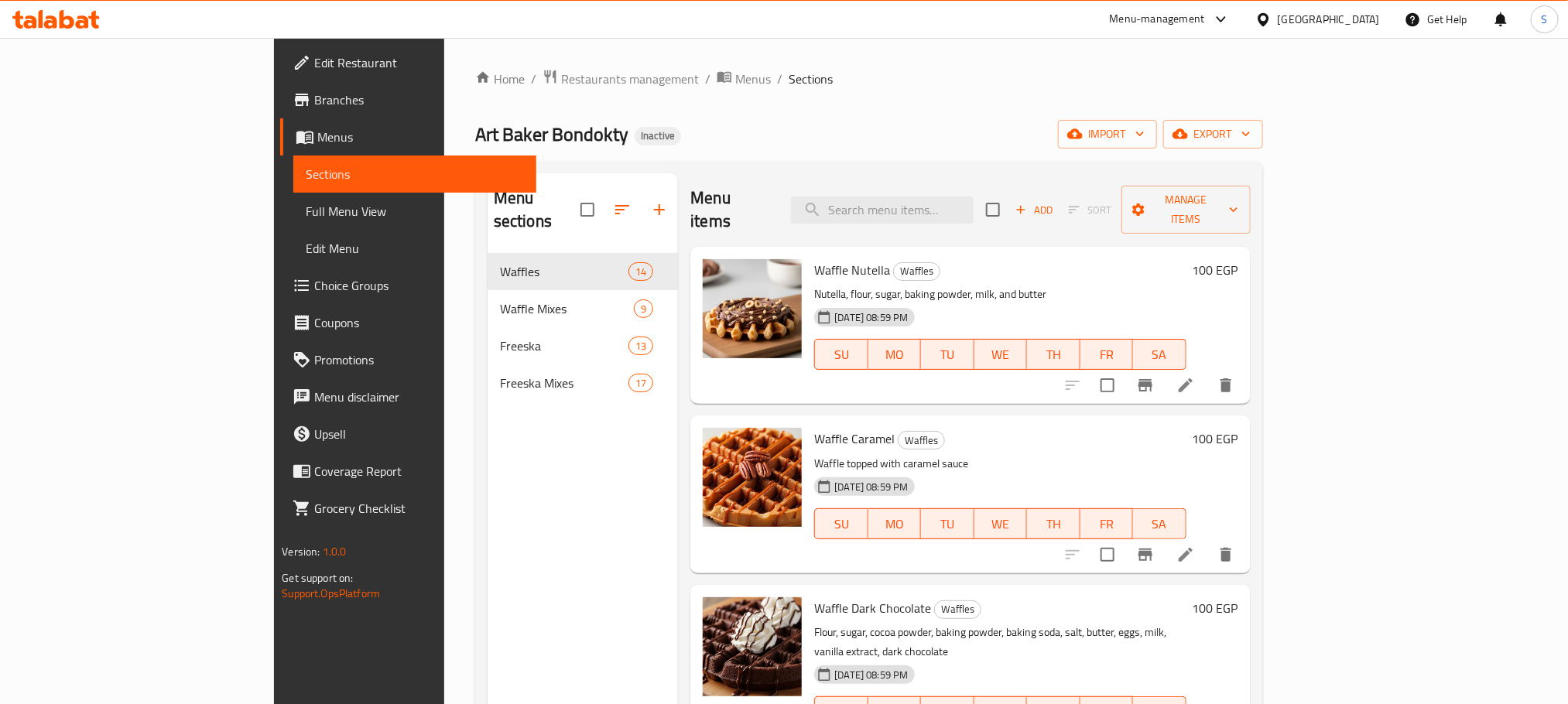 click on "[GEOGRAPHIC_DATA]" at bounding box center [1317, 19] 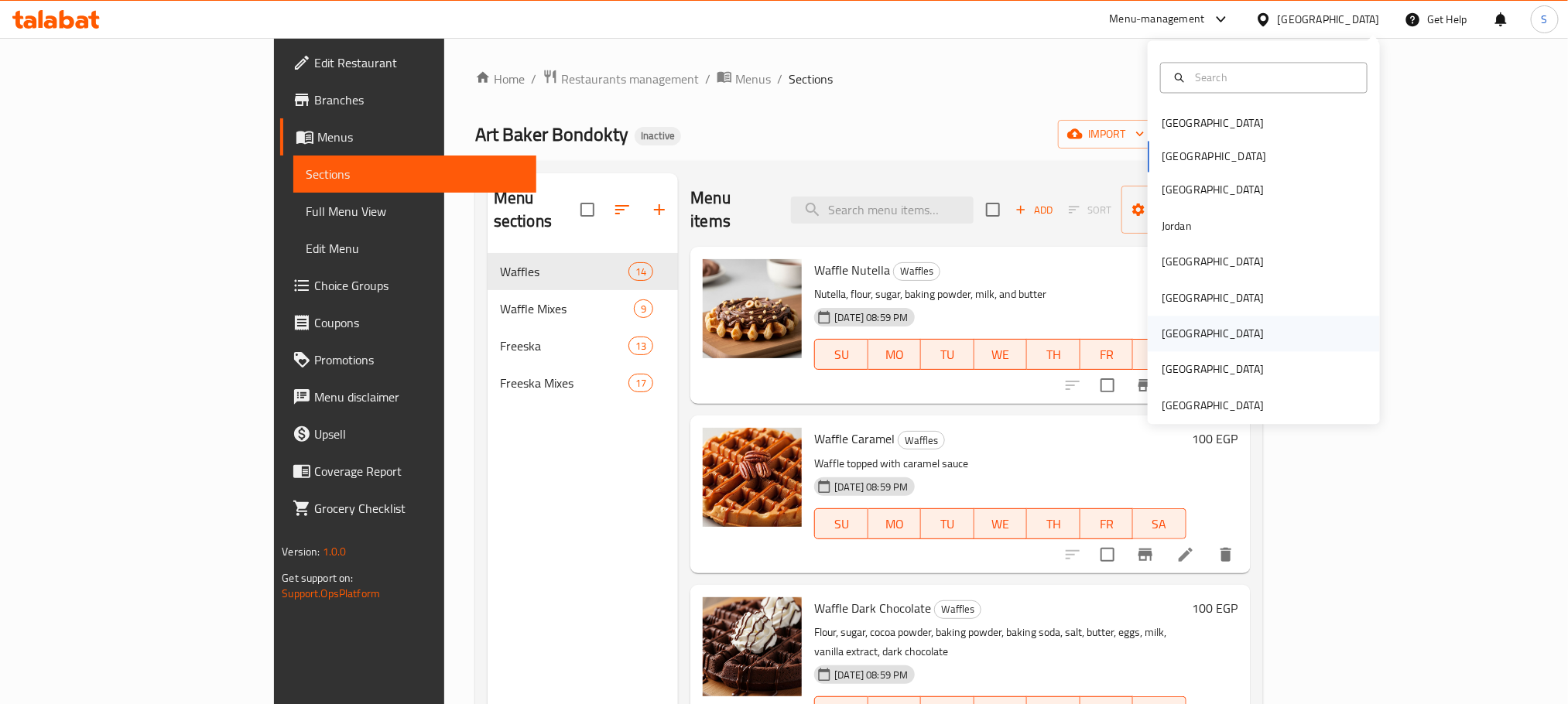 click on "Qatar" at bounding box center [1264, 334] 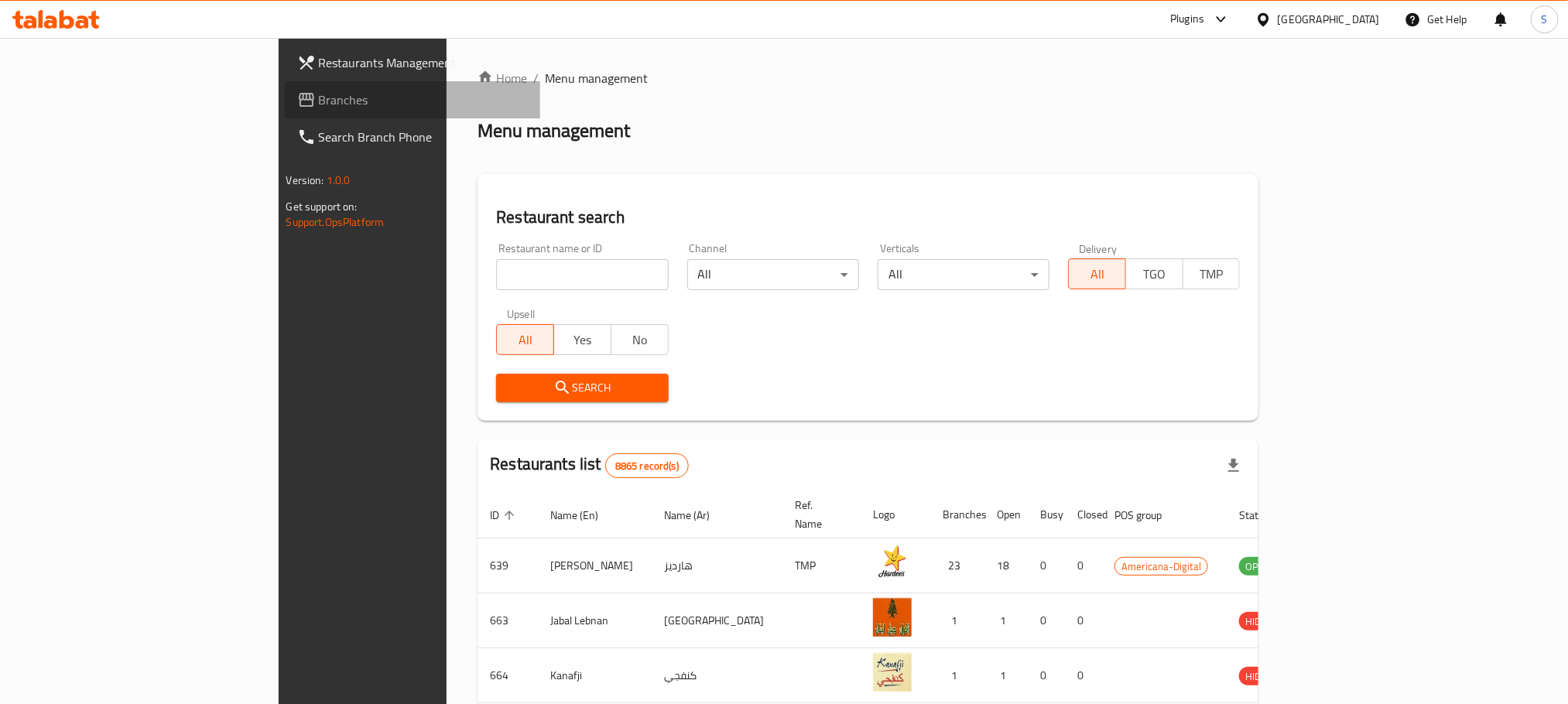 click 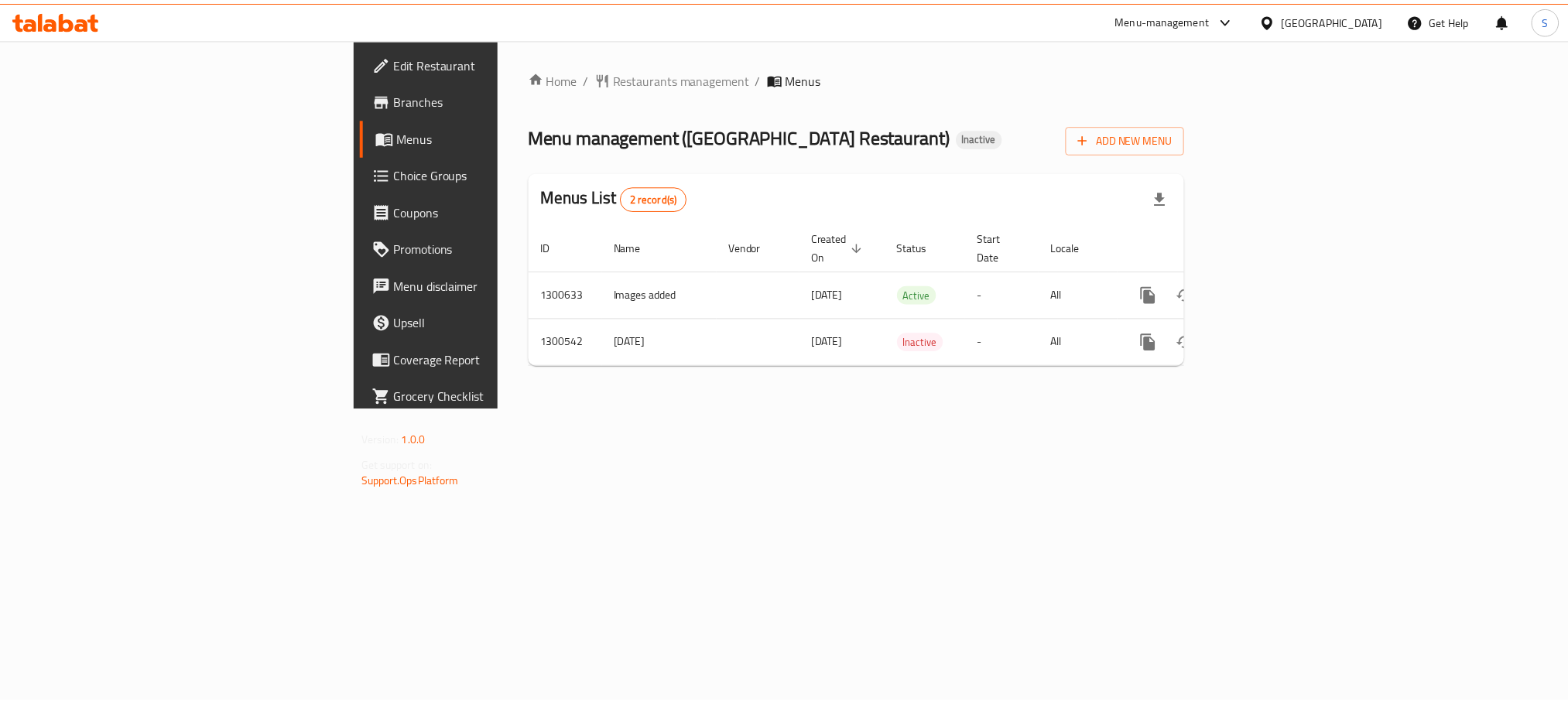 scroll, scrollTop: 0, scrollLeft: 0, axis: both 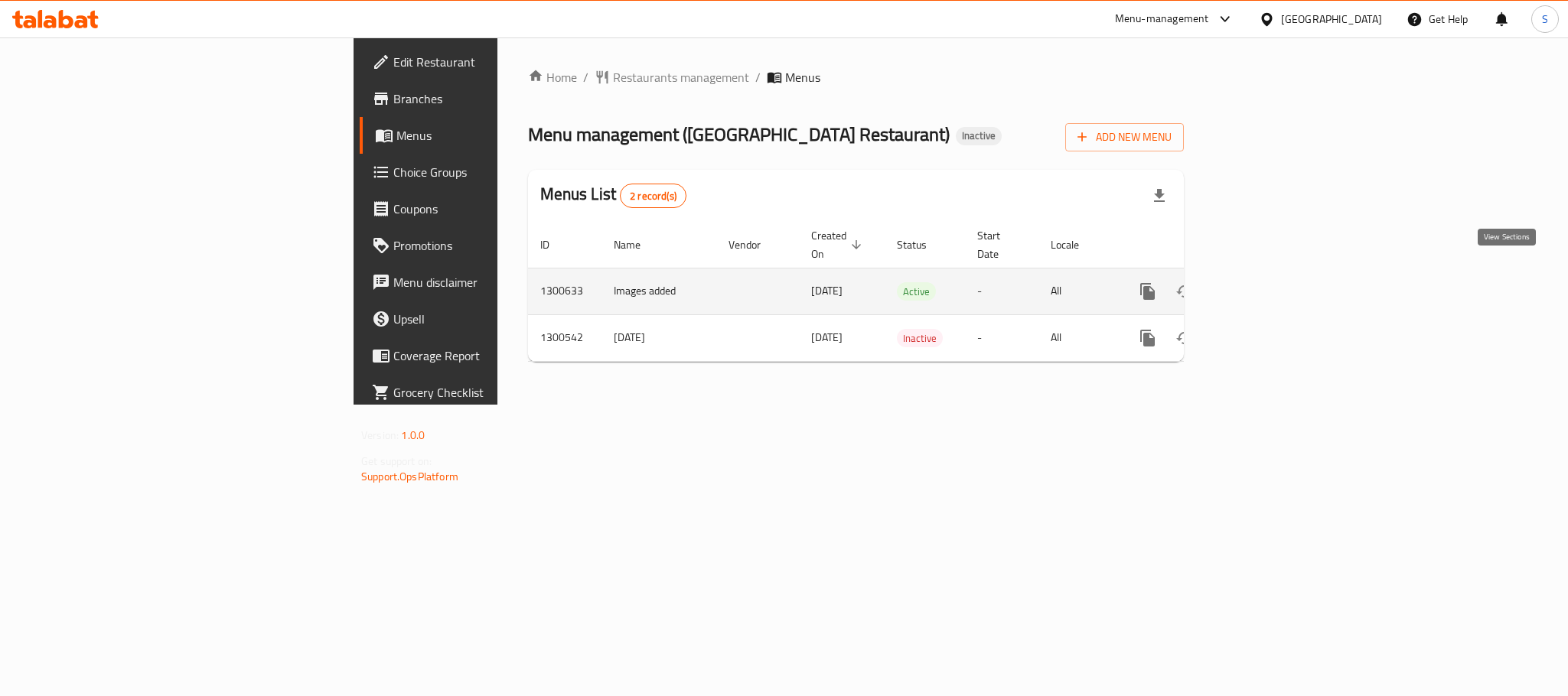 click 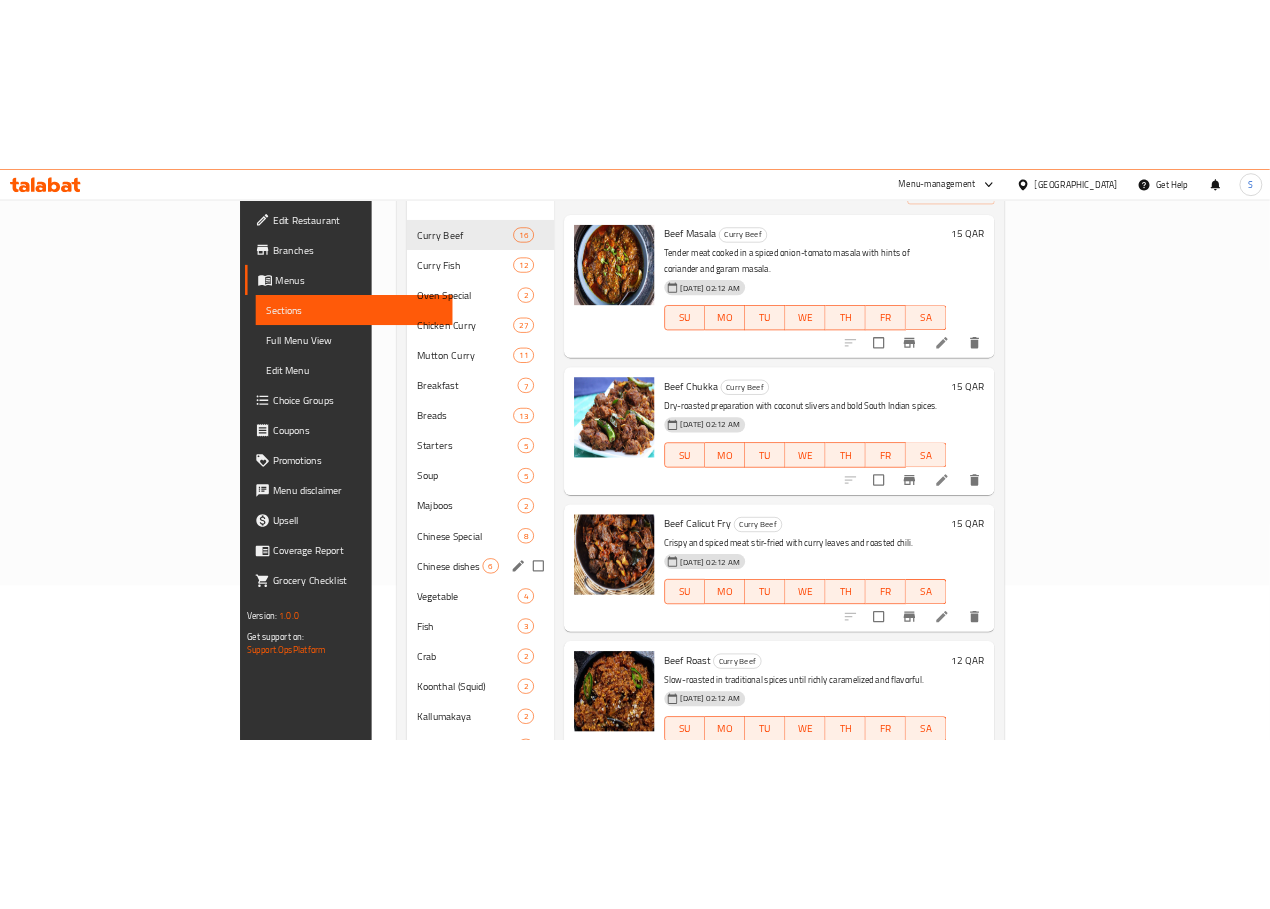 scroll, scrollTop: 0, scrollLeft: 0, axis: both 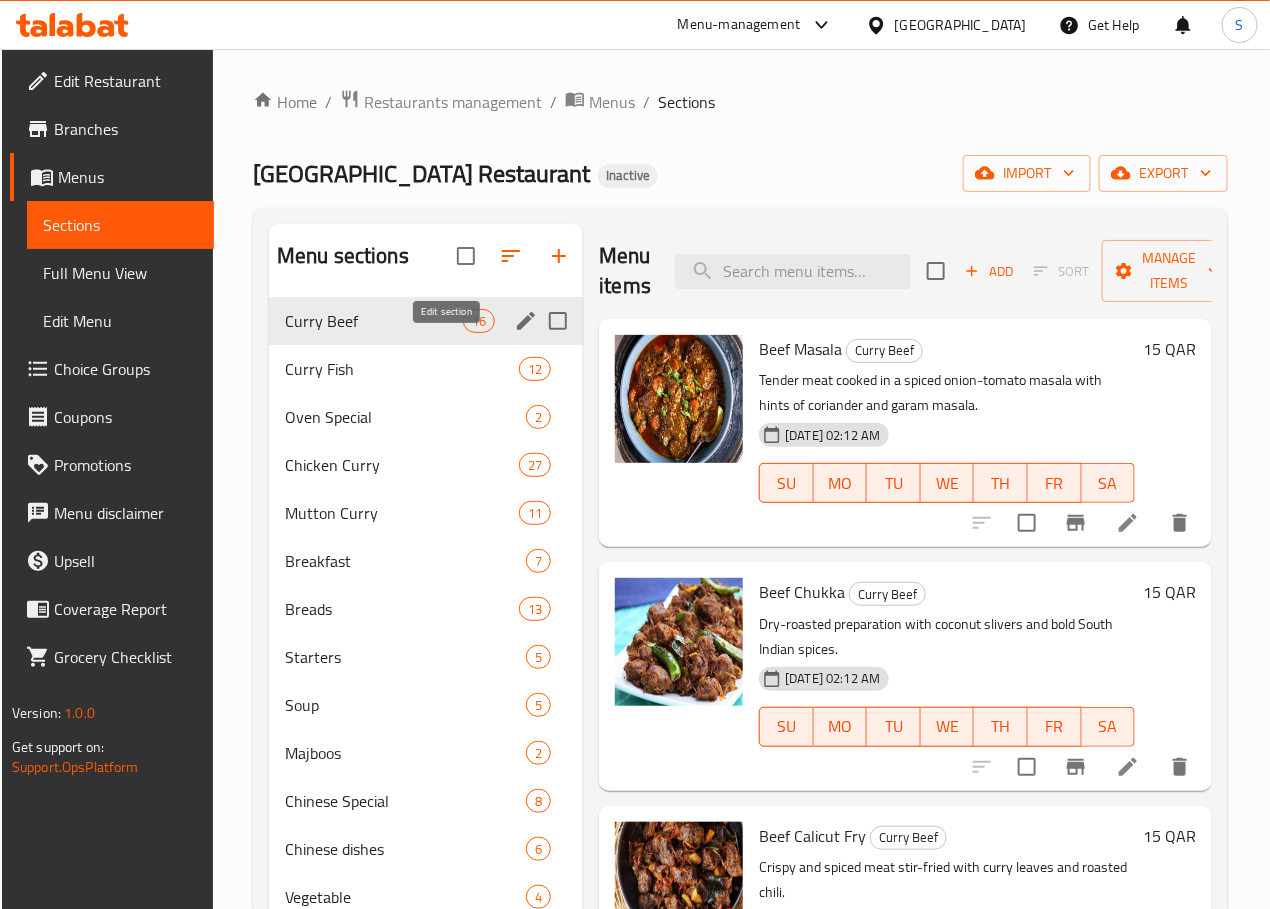 click 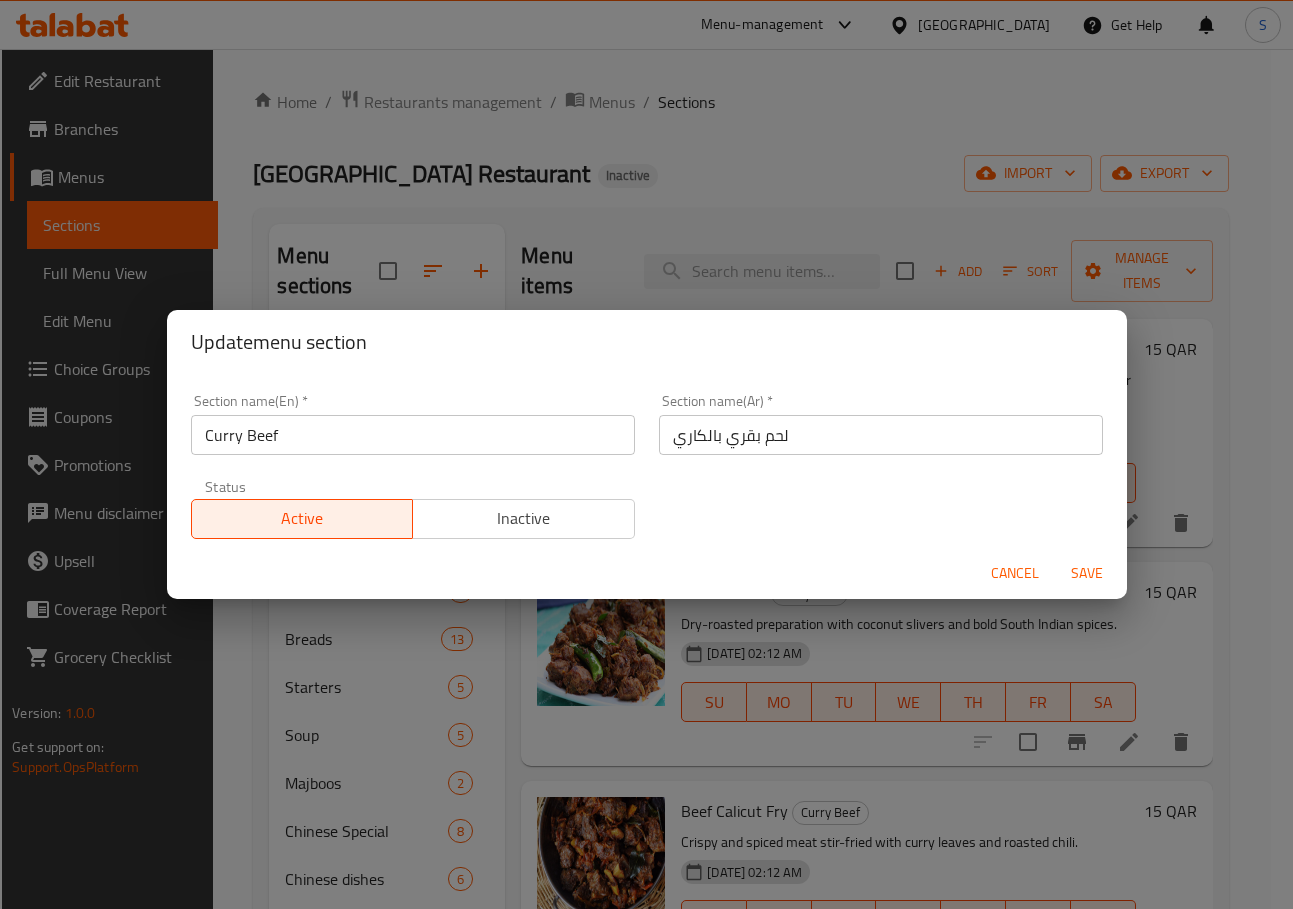 click on "لحم بقري بالكاري" at bounding box center (881, 435) 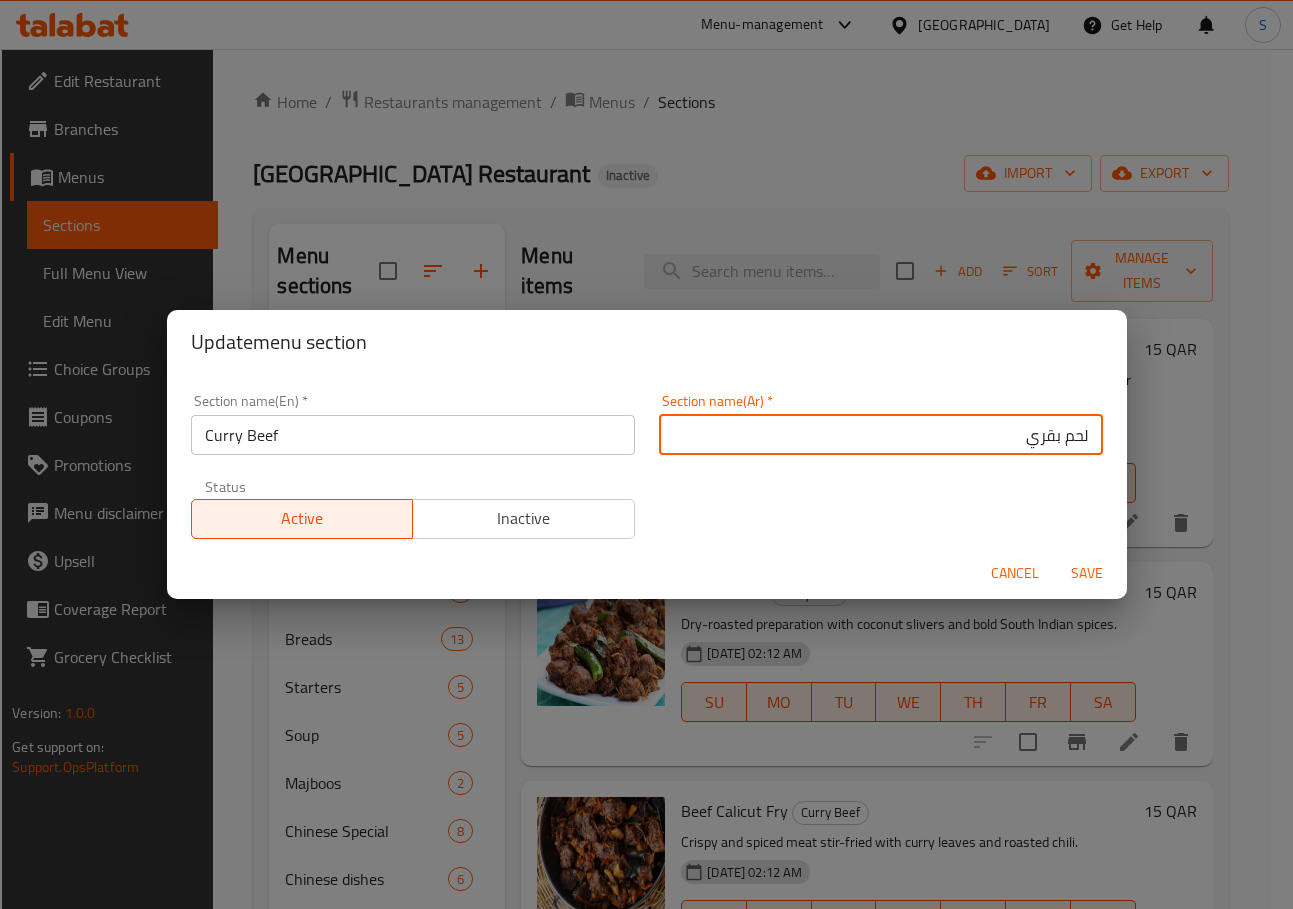 paste on "كاري" 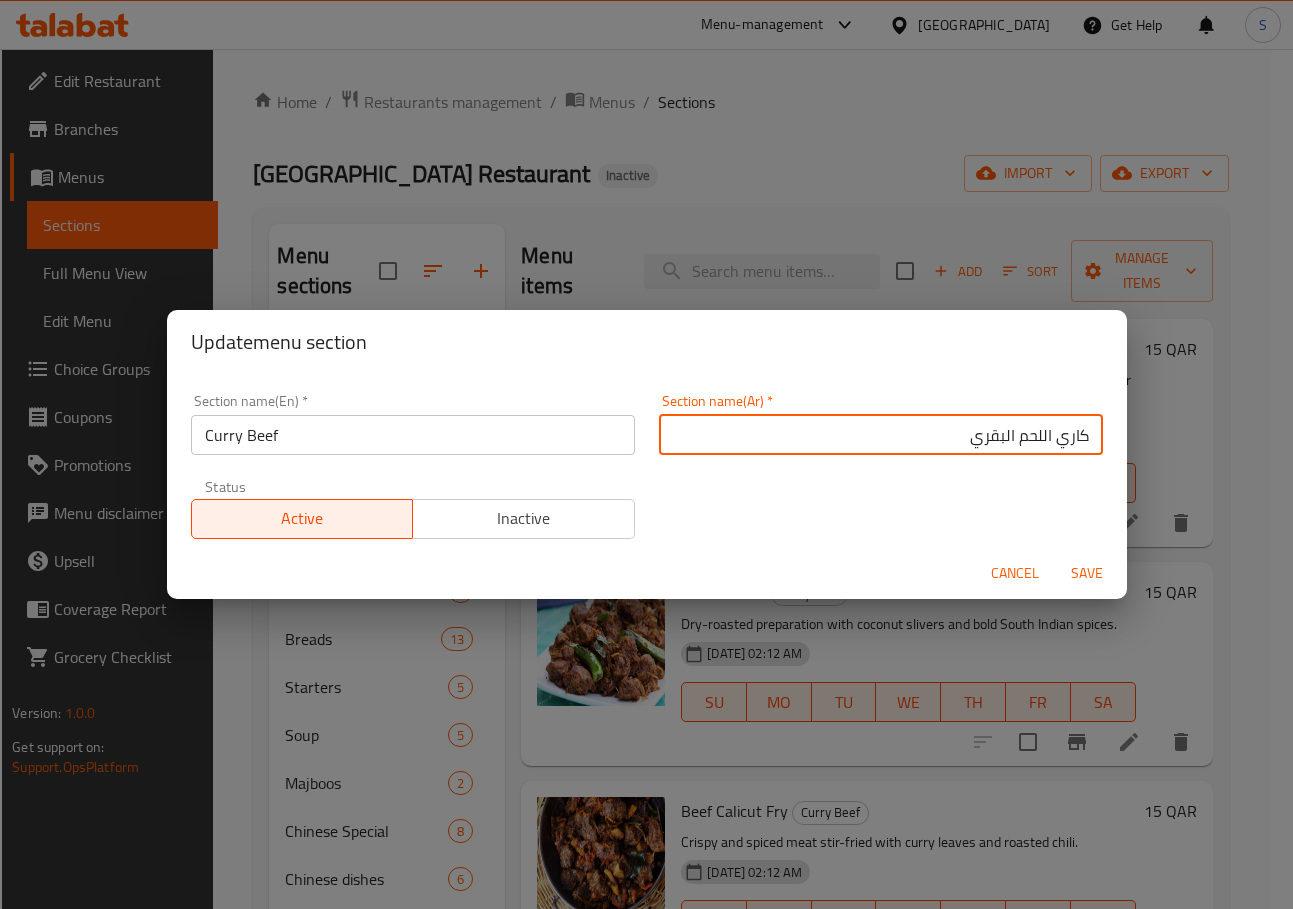 type on "كاري اللحم البقري" 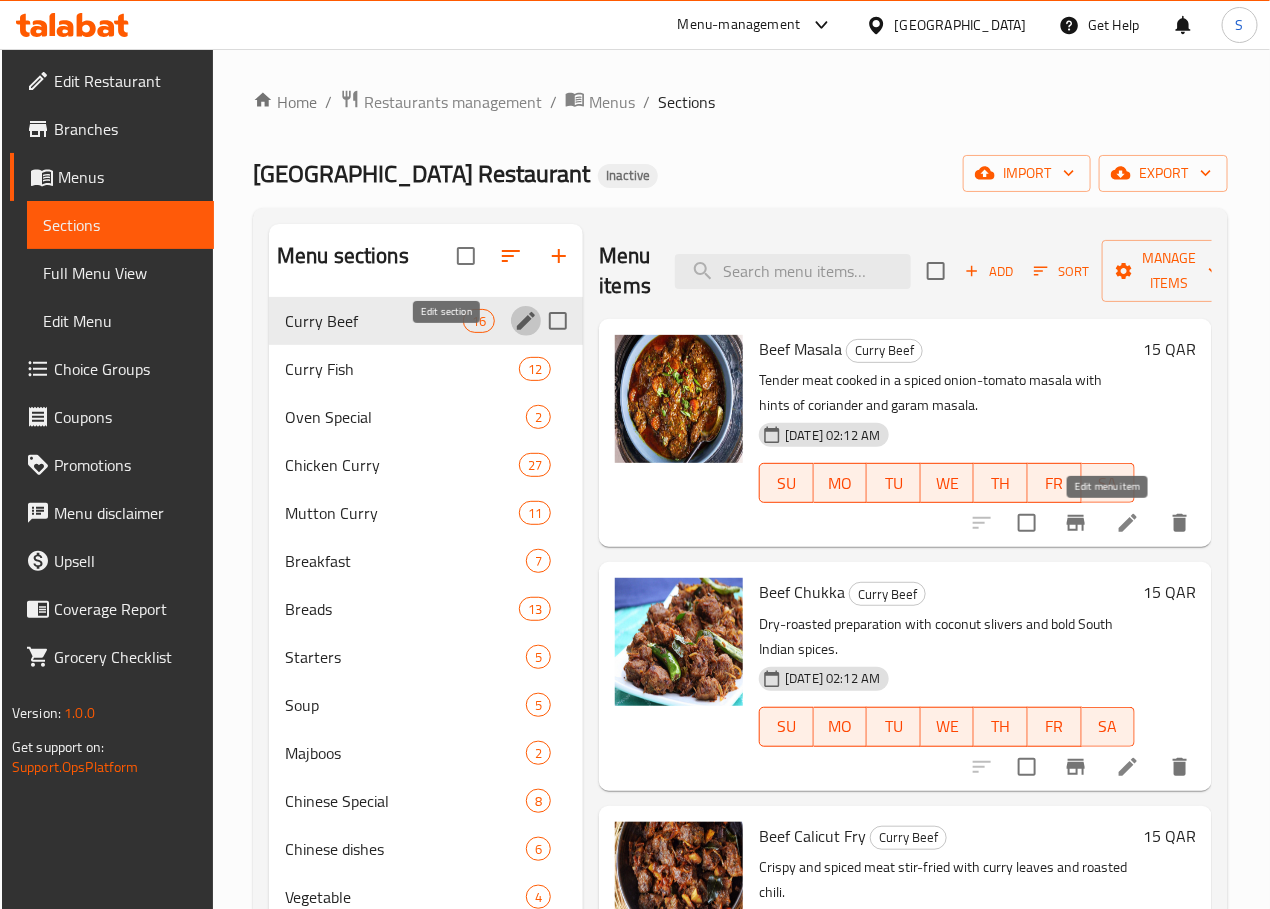 click 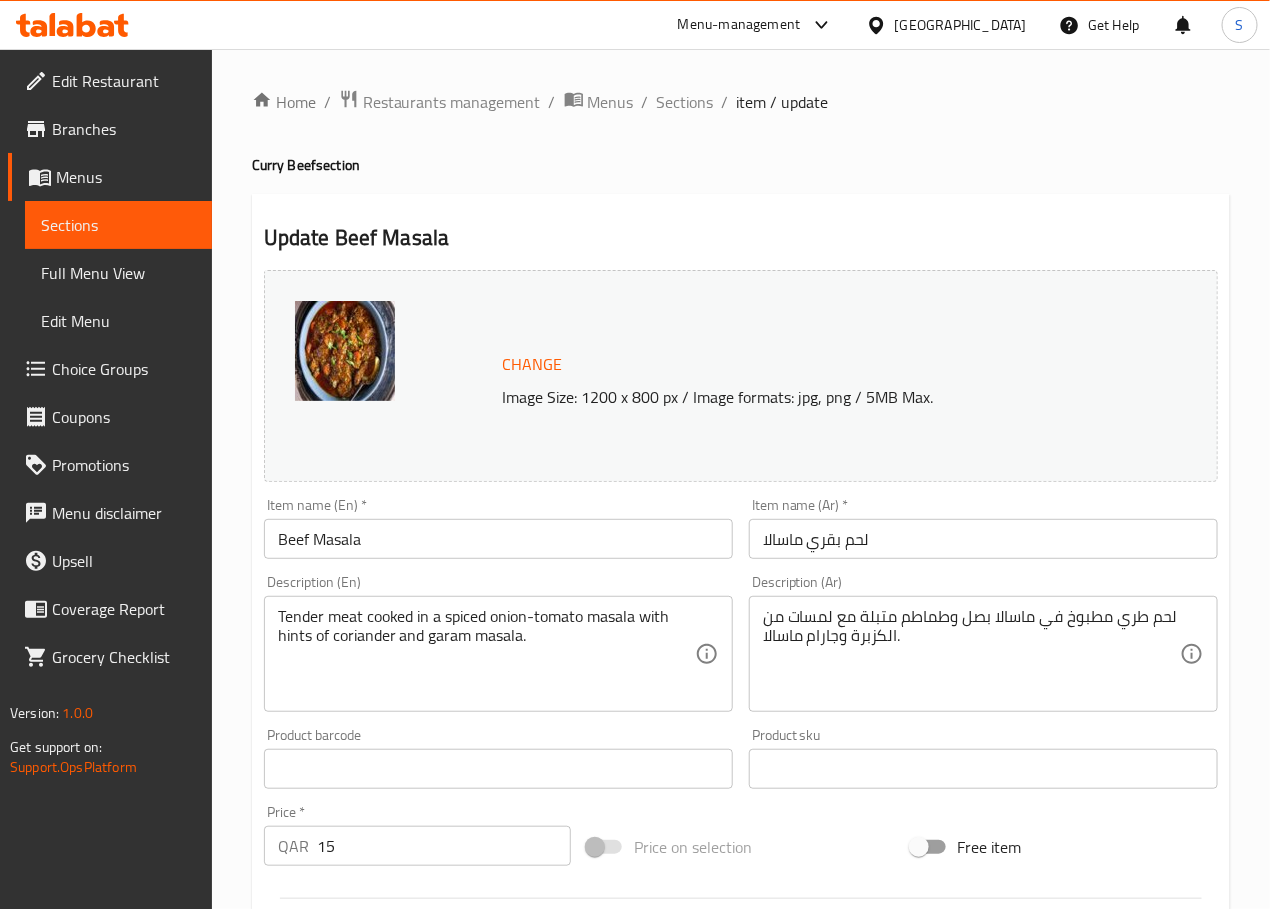 click on "لحم طري مطبوخ في ماسالا بصل وطماطم متبلة مع لمسات من الكزبرة وجارام ماسالا." at bounding box center (971, 654) 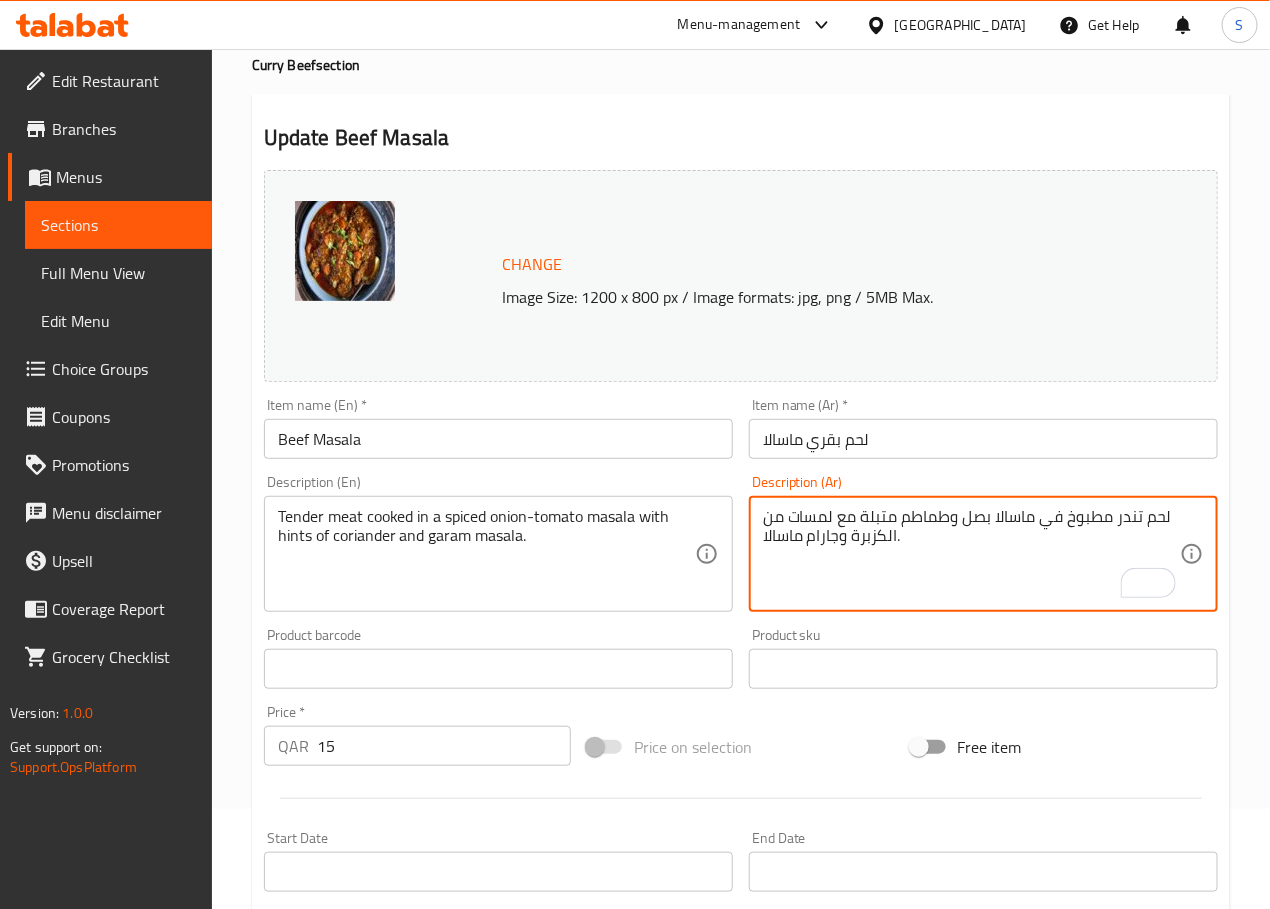 scroll, scrollTop: 531, scrollLeft: 0, axis: vertical 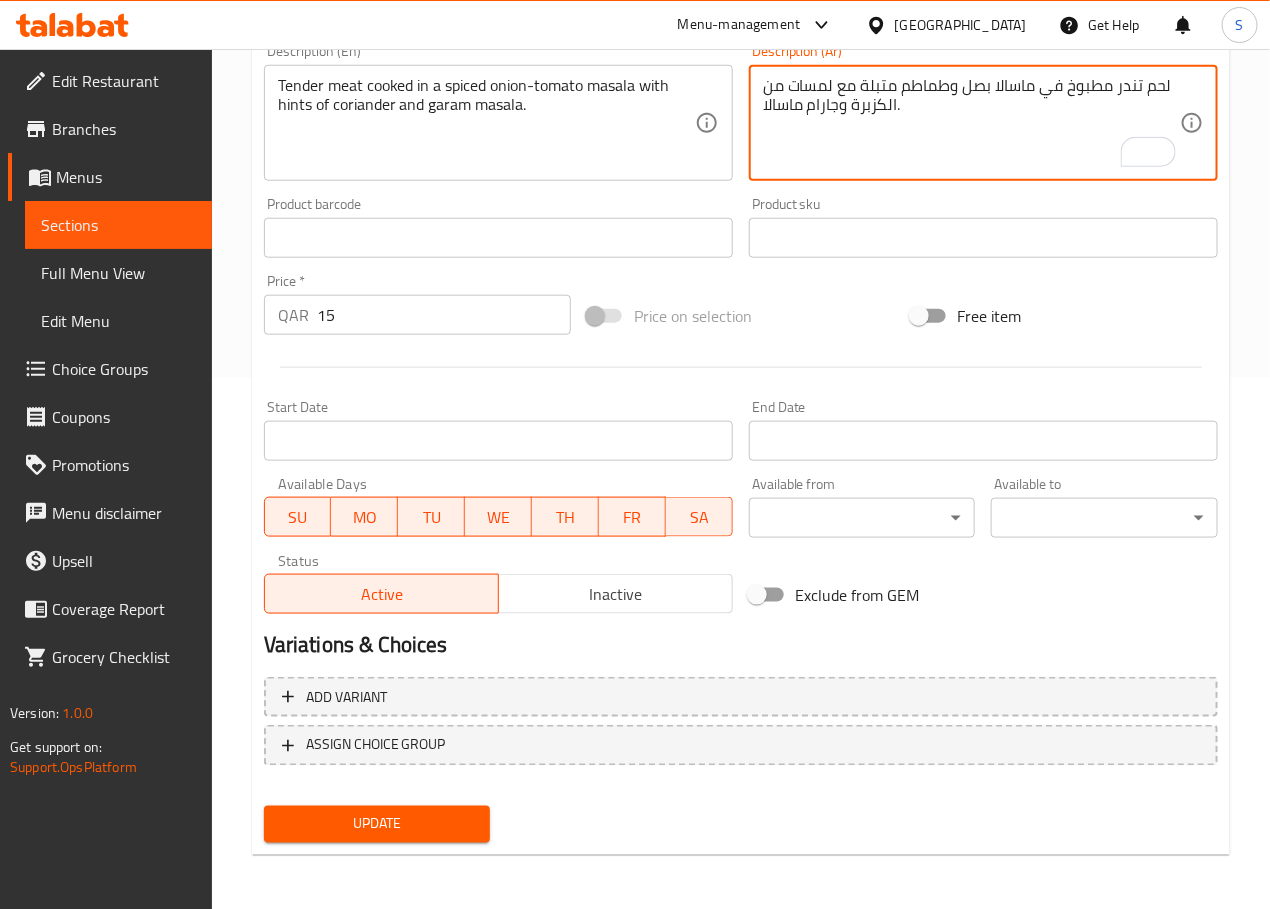 type on "لحم تندر مطبوخ في ماسالا بصل وطماطم متبلة مع لمسات من الكزبرة وجارام ماسالا." 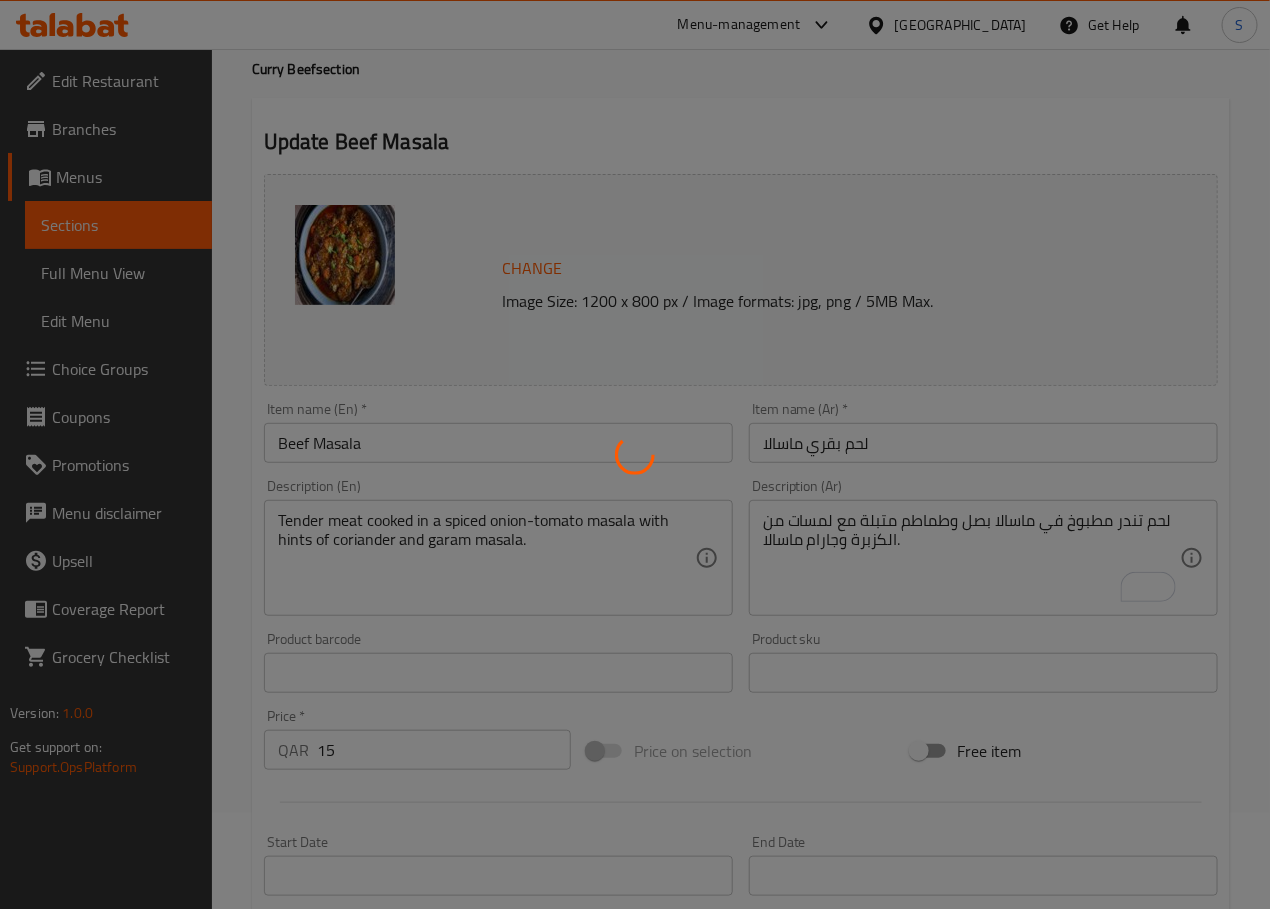 scroll, scrollTop: 0, scrollLeft: 0, axis: both 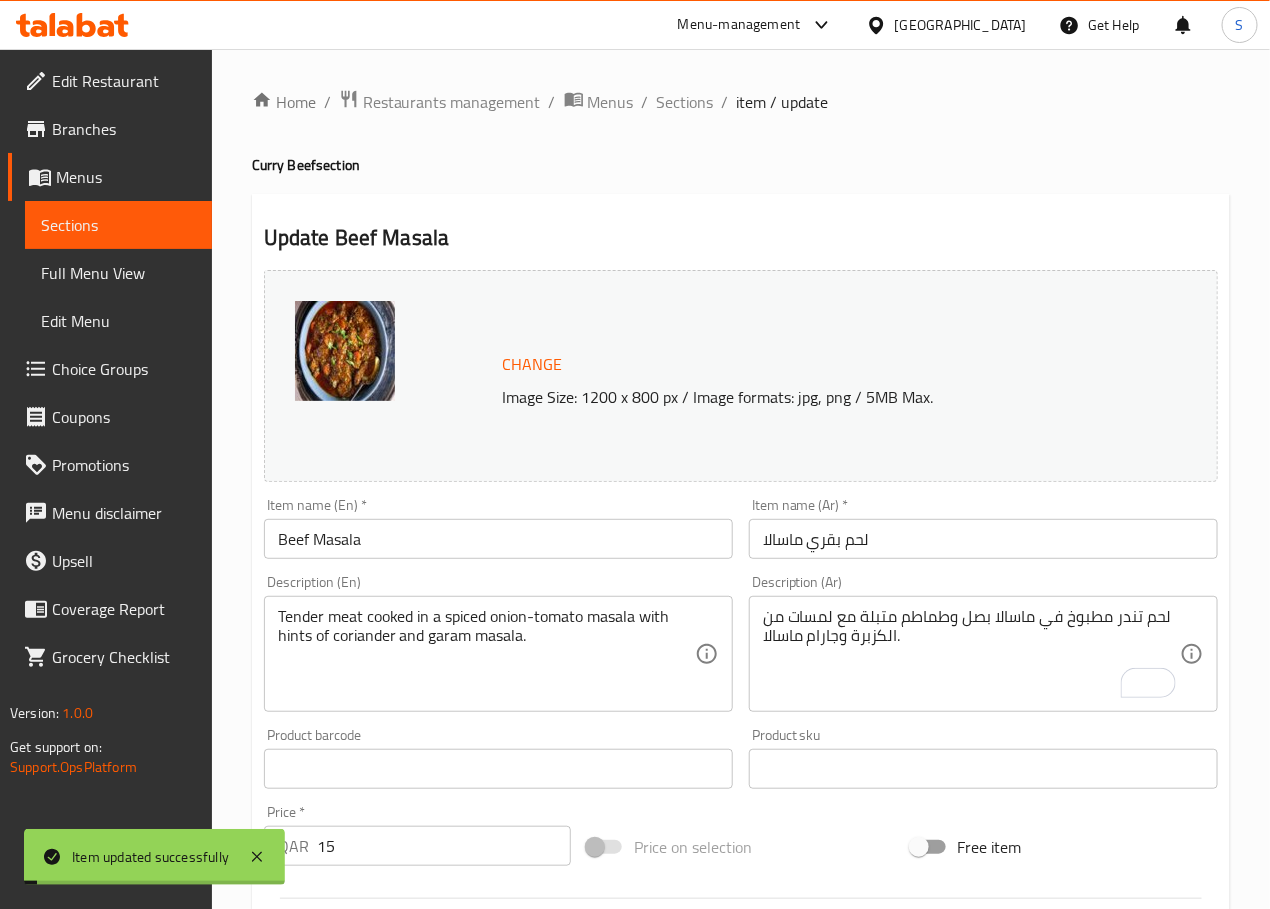 click on "Sections" at bounding box center [685, 102] 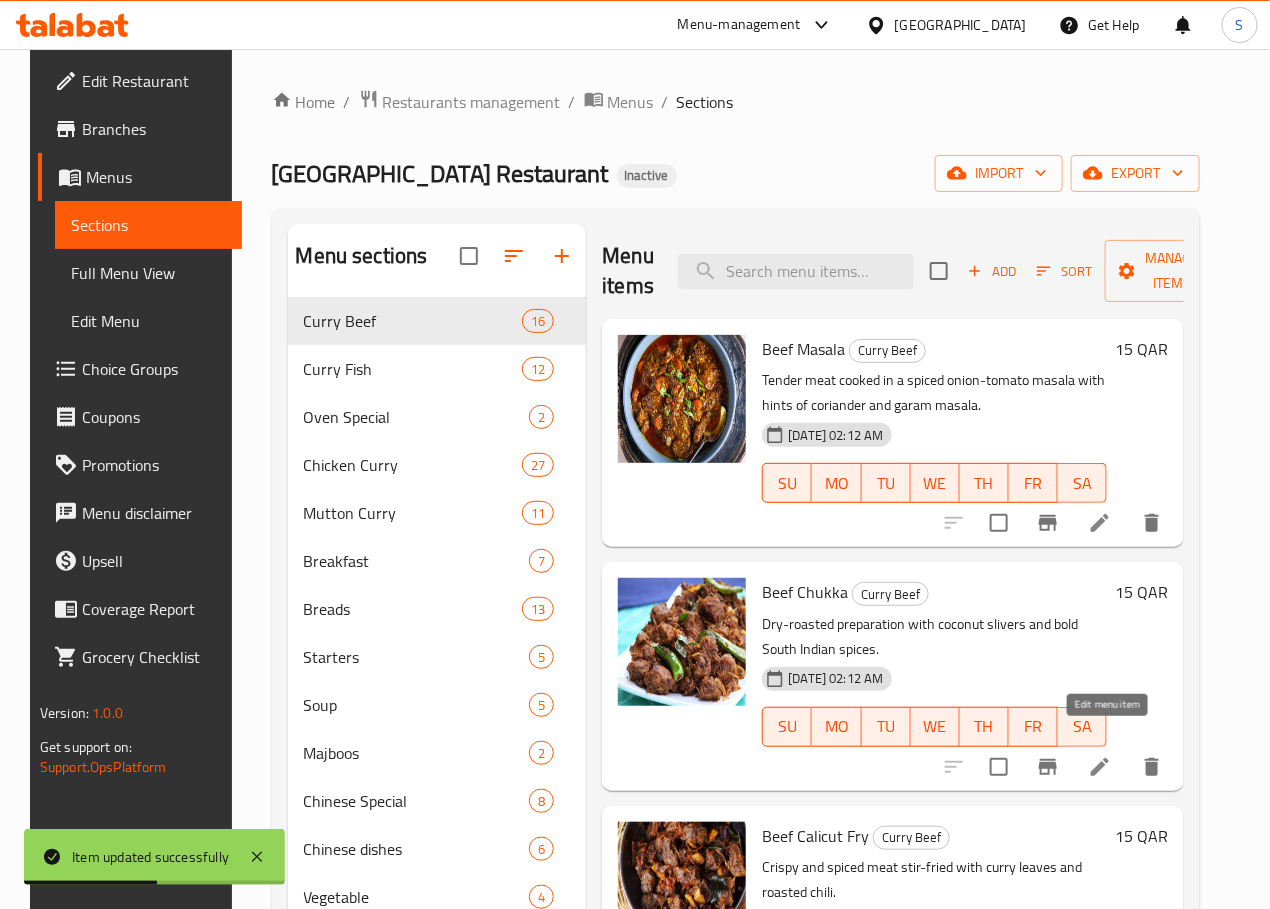click 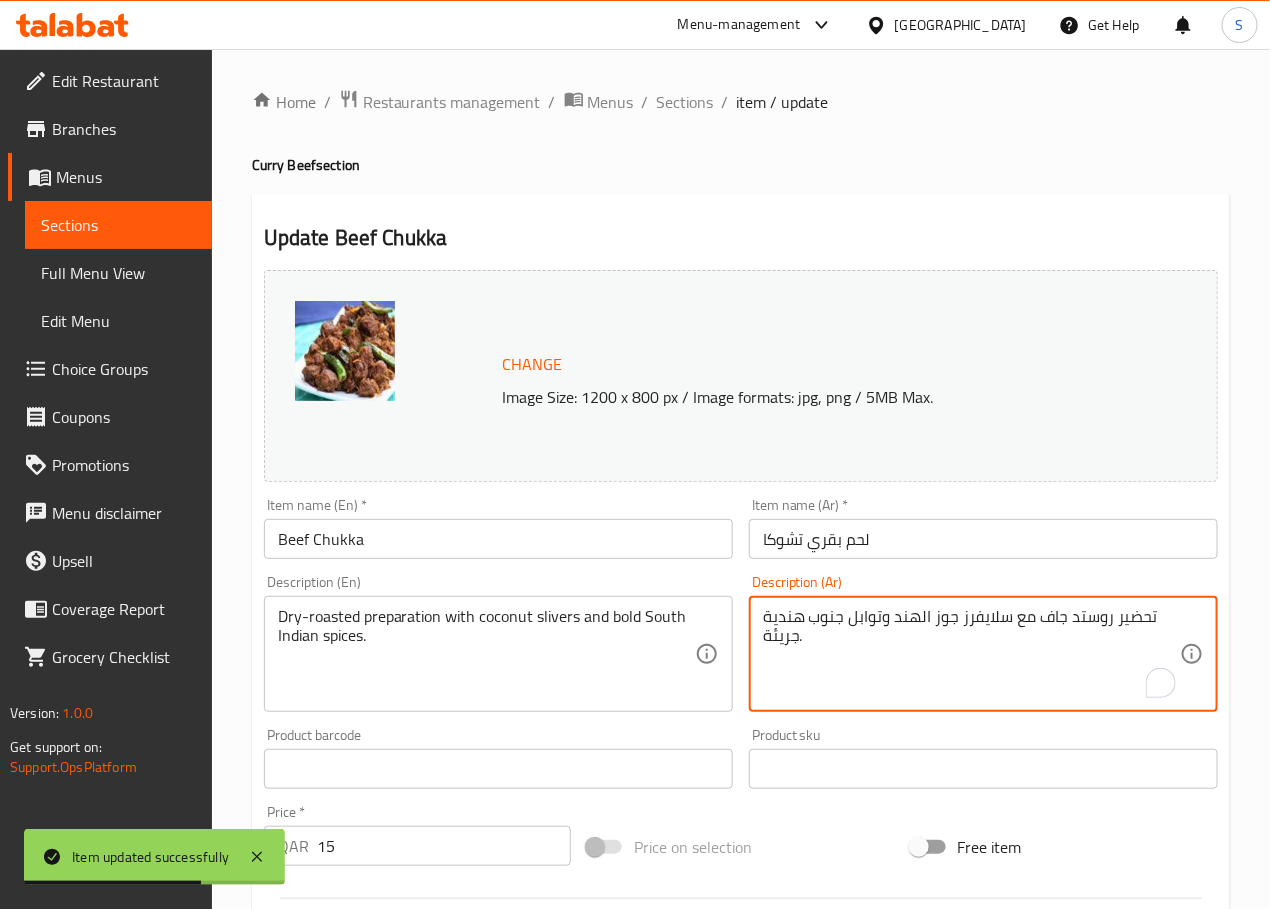 click on "تحضير روستد جاف مع سلايفرز جوز الهند وتوابل جنوب هندية جريئة." at bounding box center [971, 654] 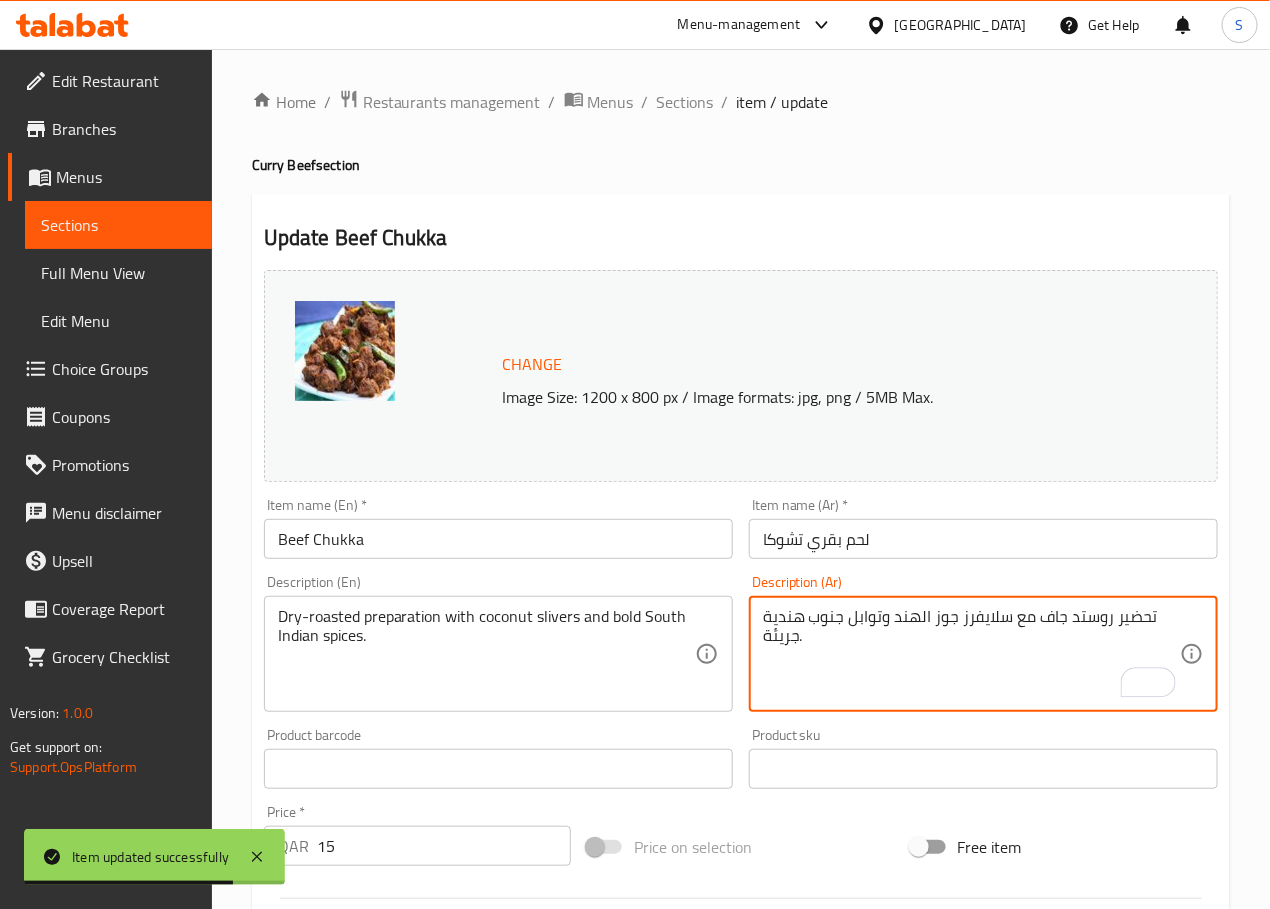 click on "تحضير روستد جاف مع سلايفرز جوز الهند وتوابل جنوب هندية جريئة." at bounding box center (971, 654) 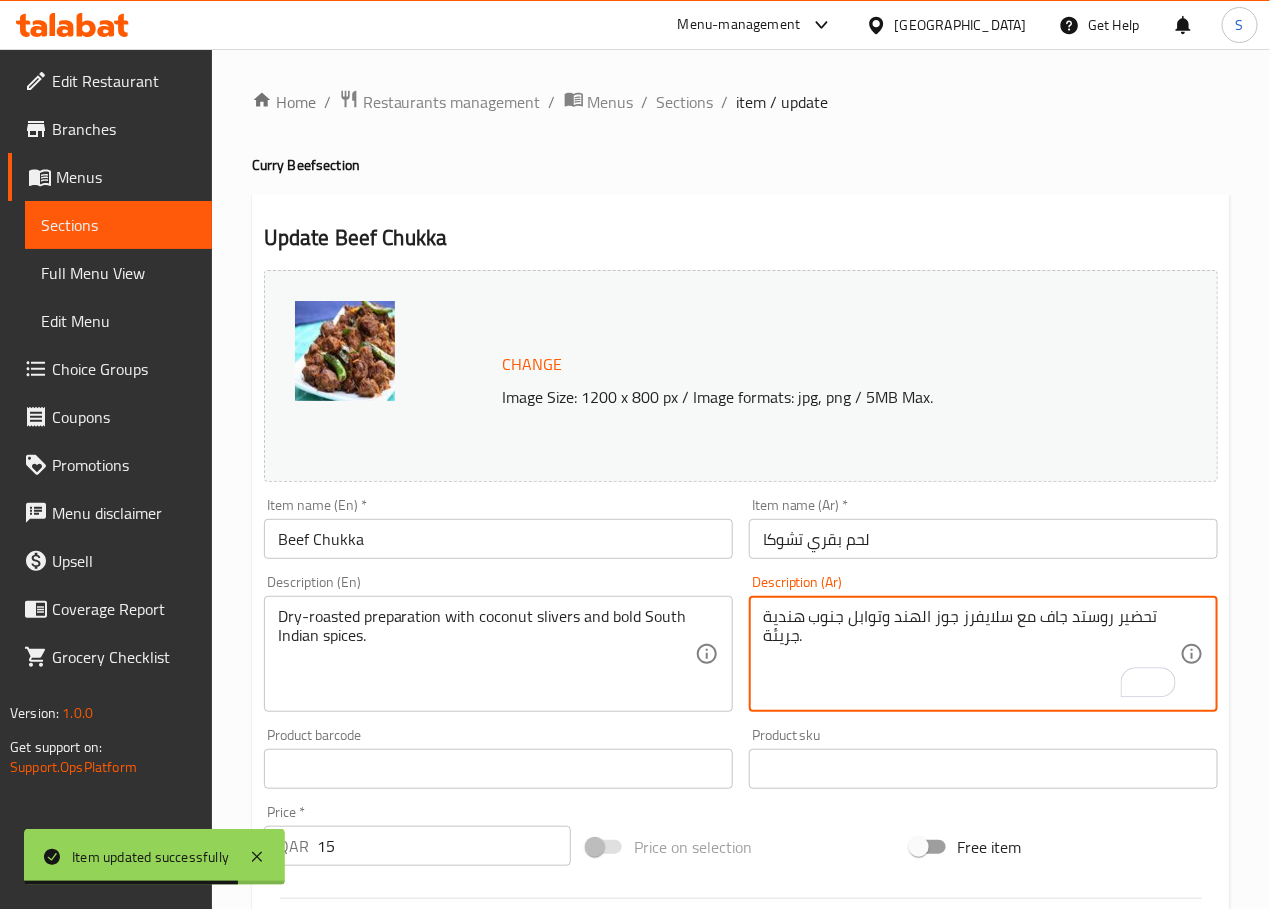 click on "تحضير روستد جاف مع سلايفرز جوز الهند وتوابل جنوب هندية جريئة." at bounding box center [971, 654] 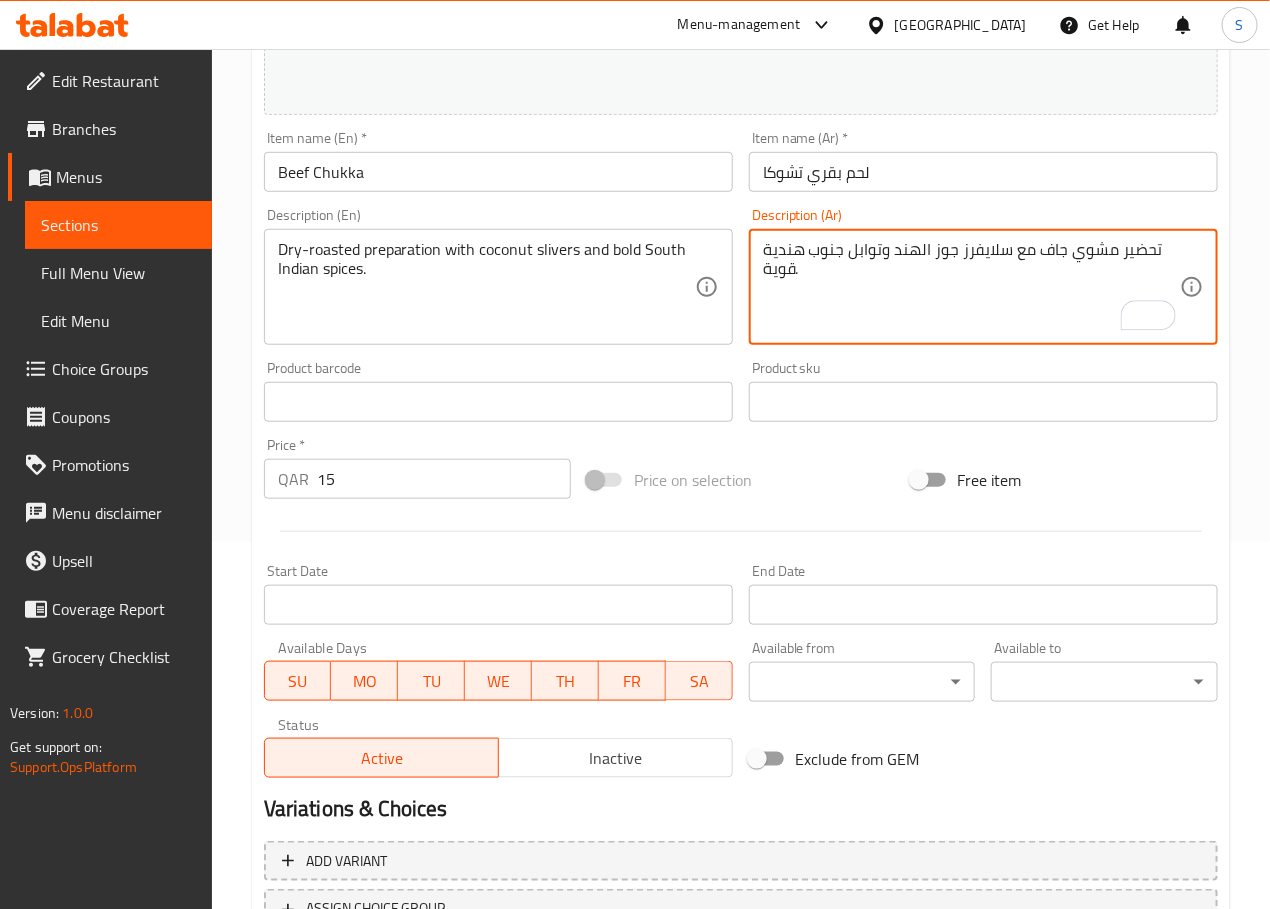 scroll, scrollTop: 531, scrollLeft: 0, axis: vertical 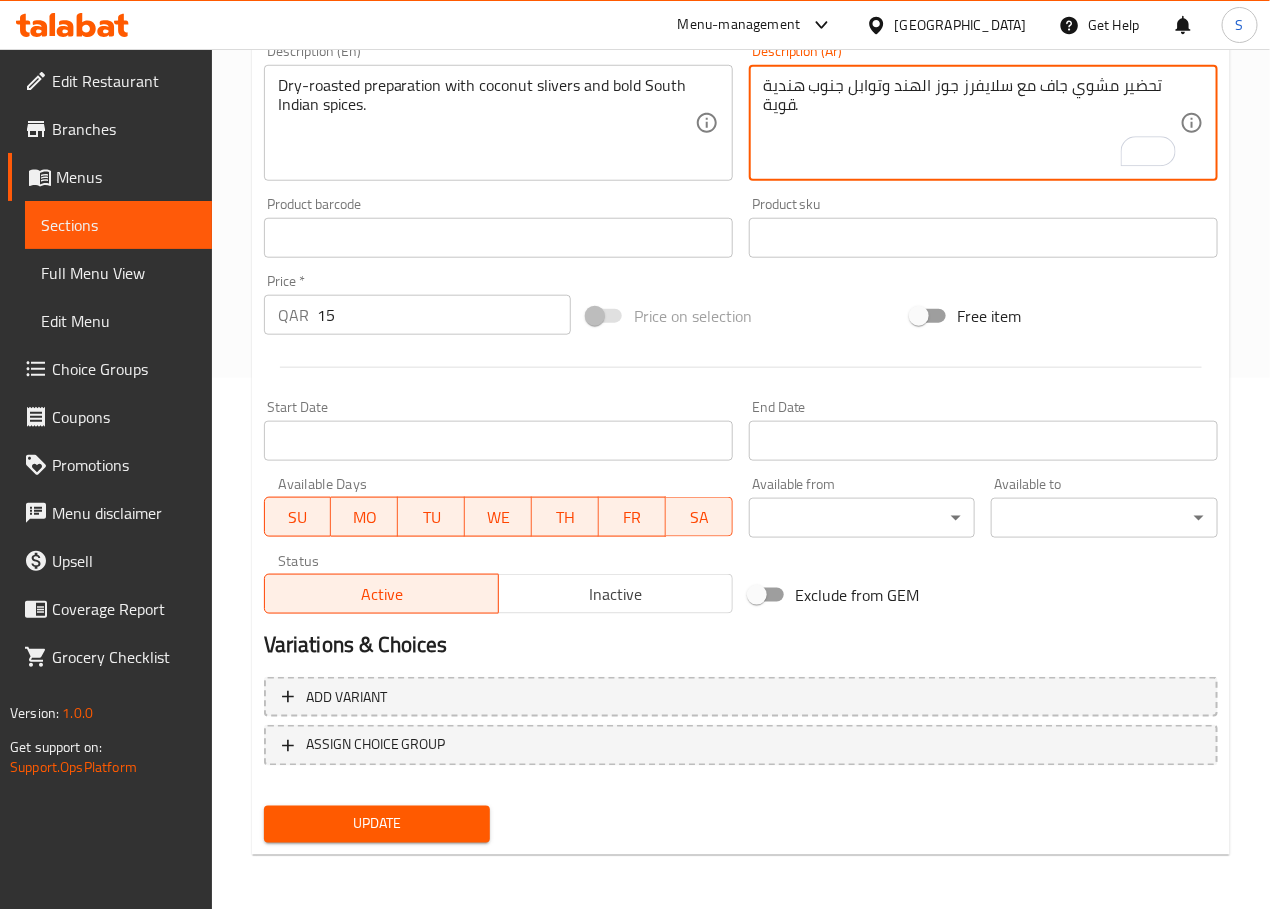 type on "تحضير مشوي جاف مع سلايفرز جوز الهند وتوابل جنوب هندية قوية." 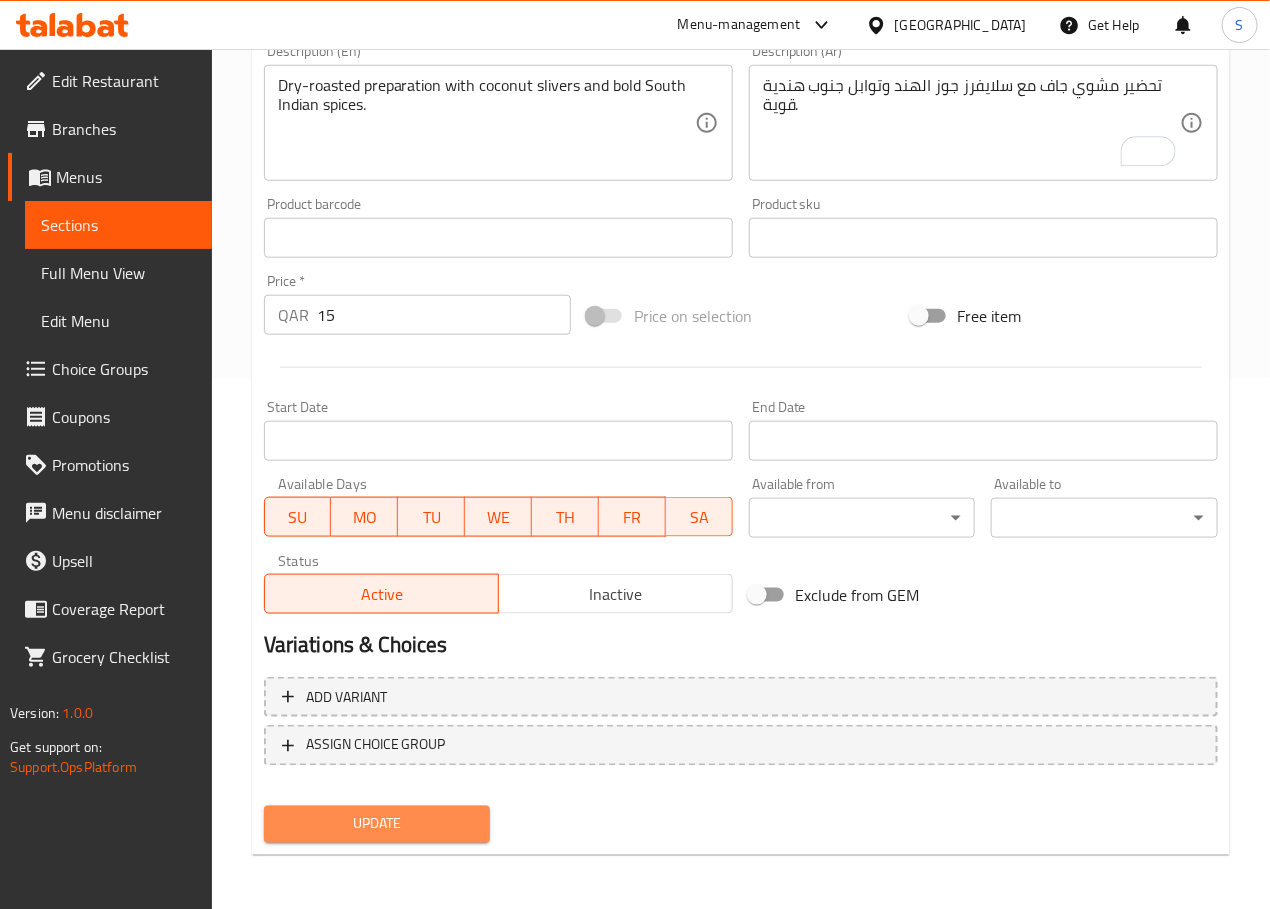 click on "Update" at bounding box center (377, 824) 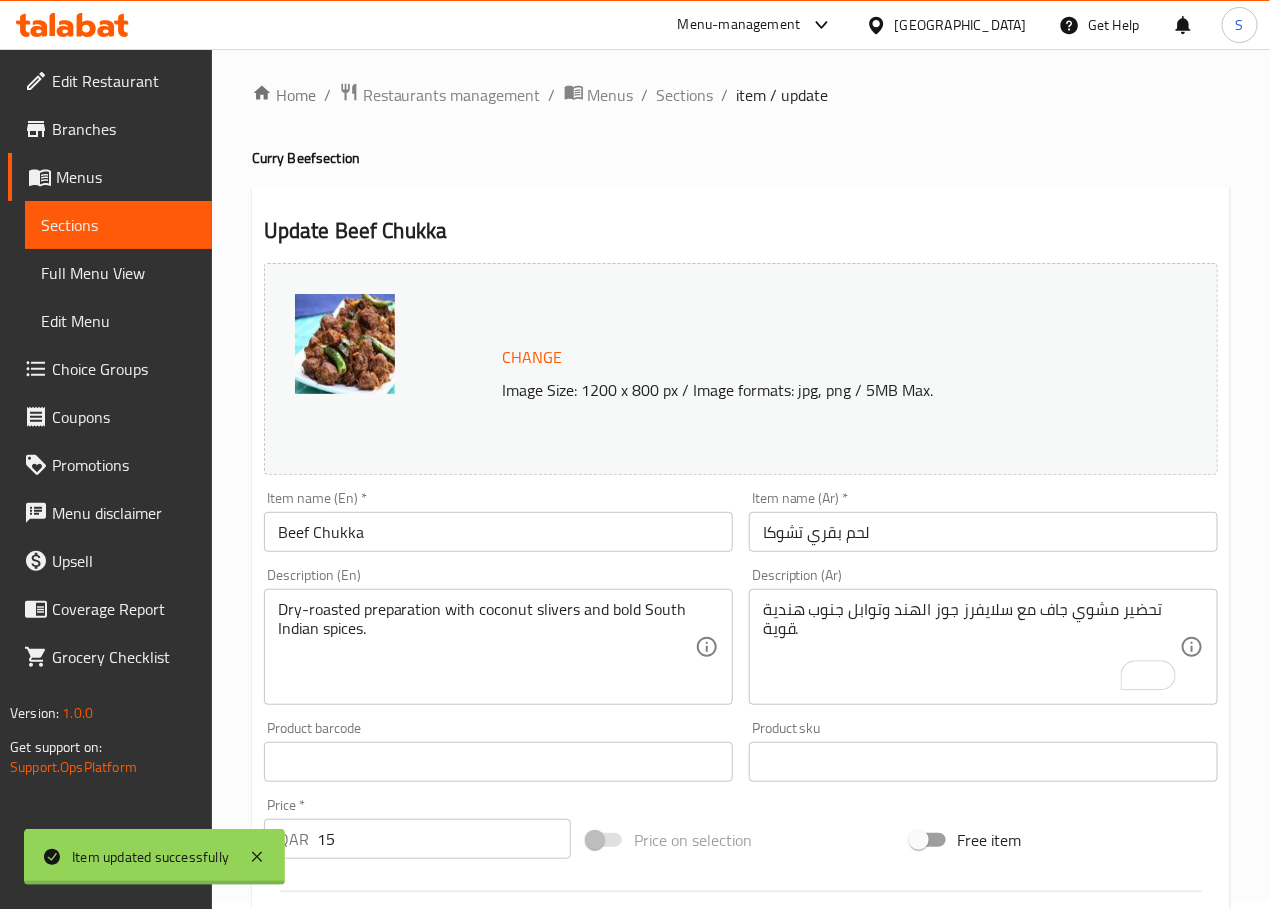 scroll, scrollTop: 0, scrollLeft: 0, axis: both 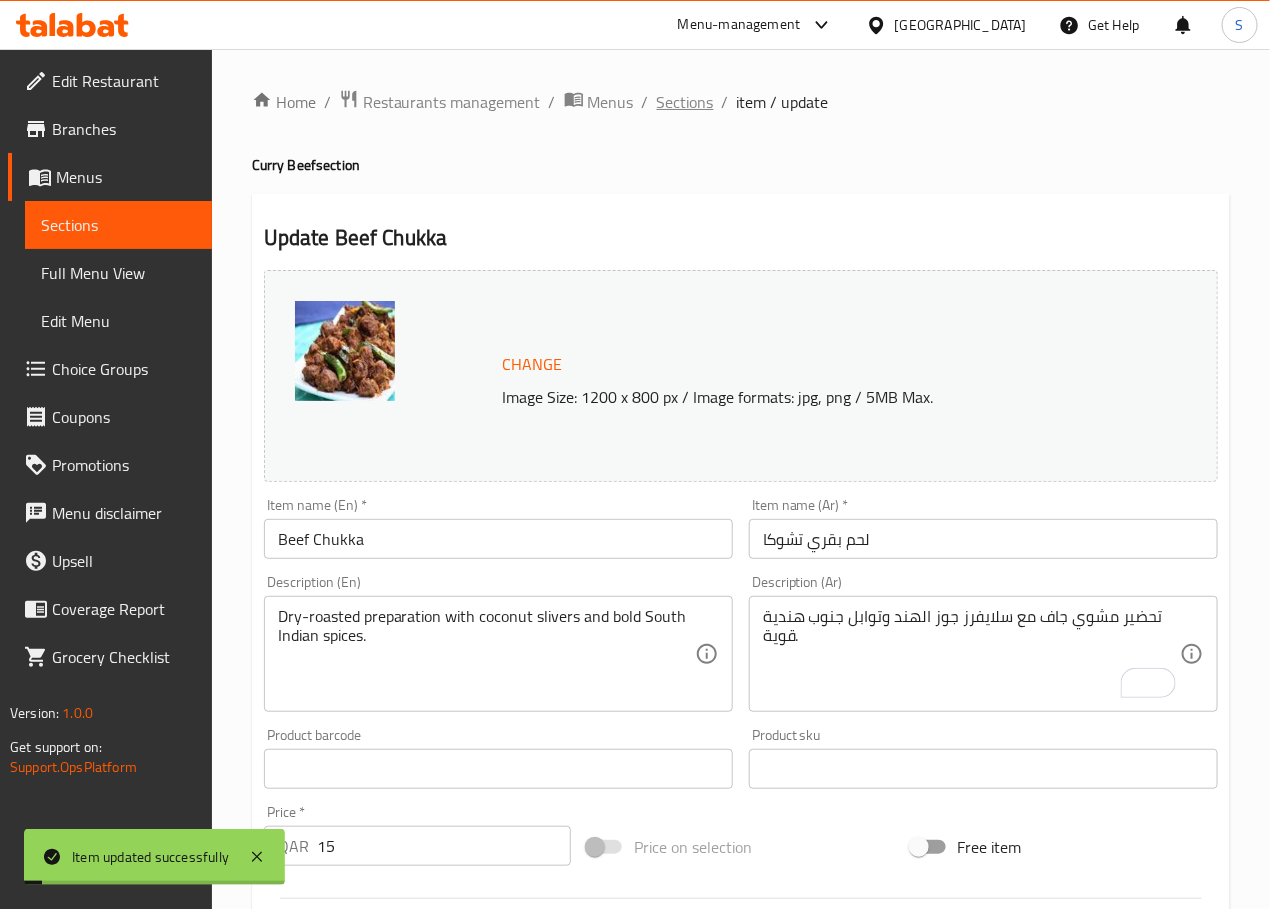 click on "Sections" at bounding box center (685, 102) 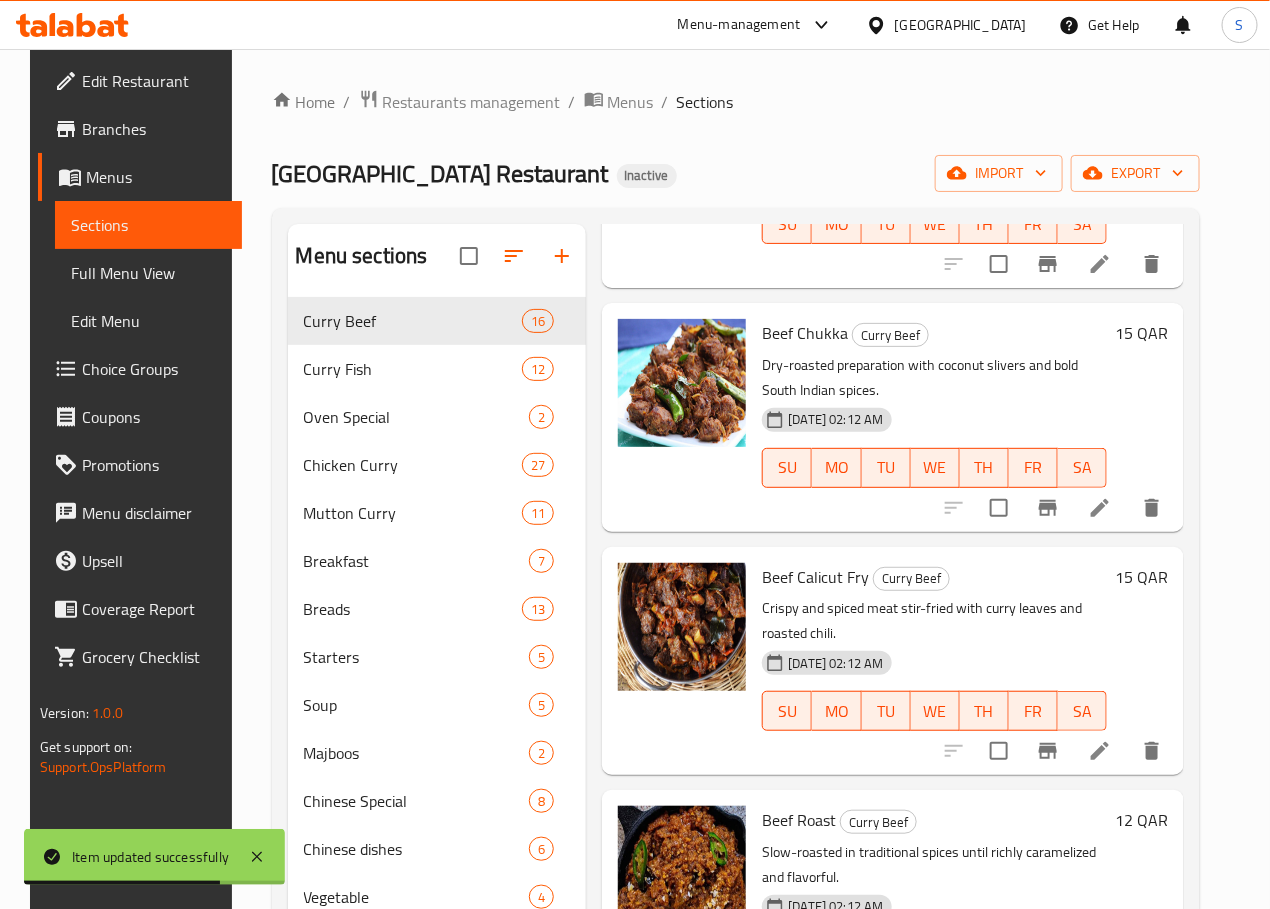 scroll, scrollTop: 306, scrollLeft: 0, axis: vertical 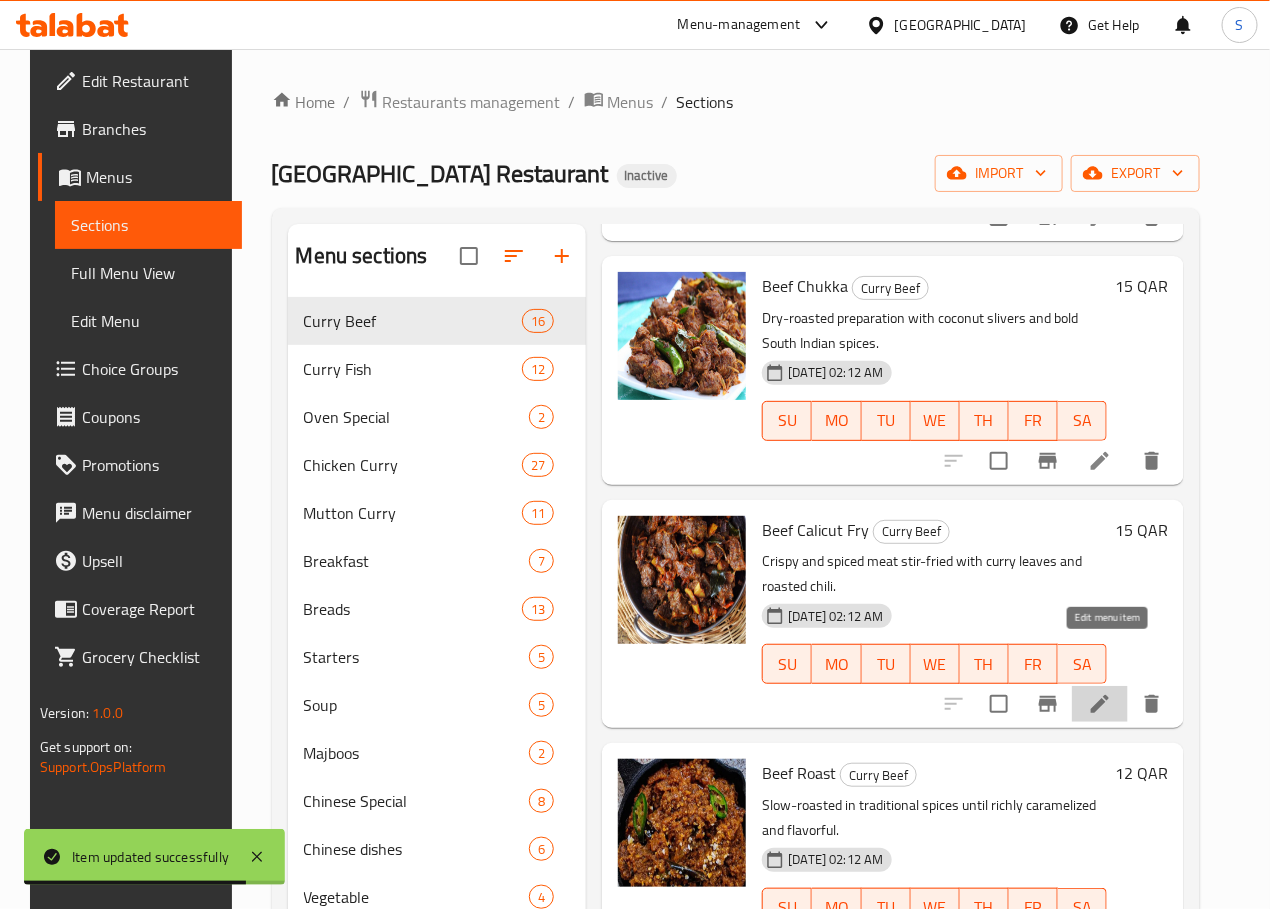 click 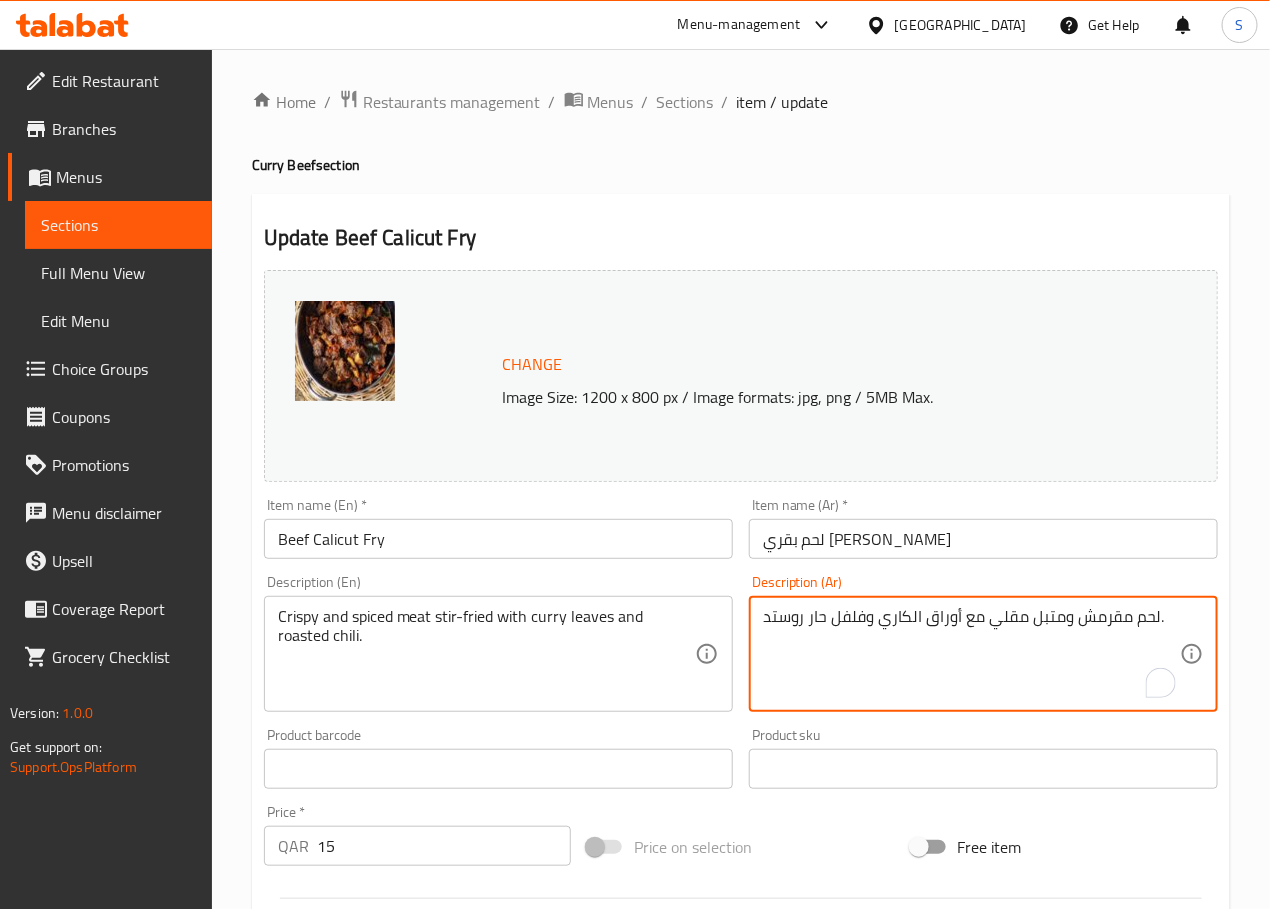 click on "لحم مقرمش ومتبل مقلي مع أوراق الكاري وفلفل حار روستد." at bounding box center (971, 654) 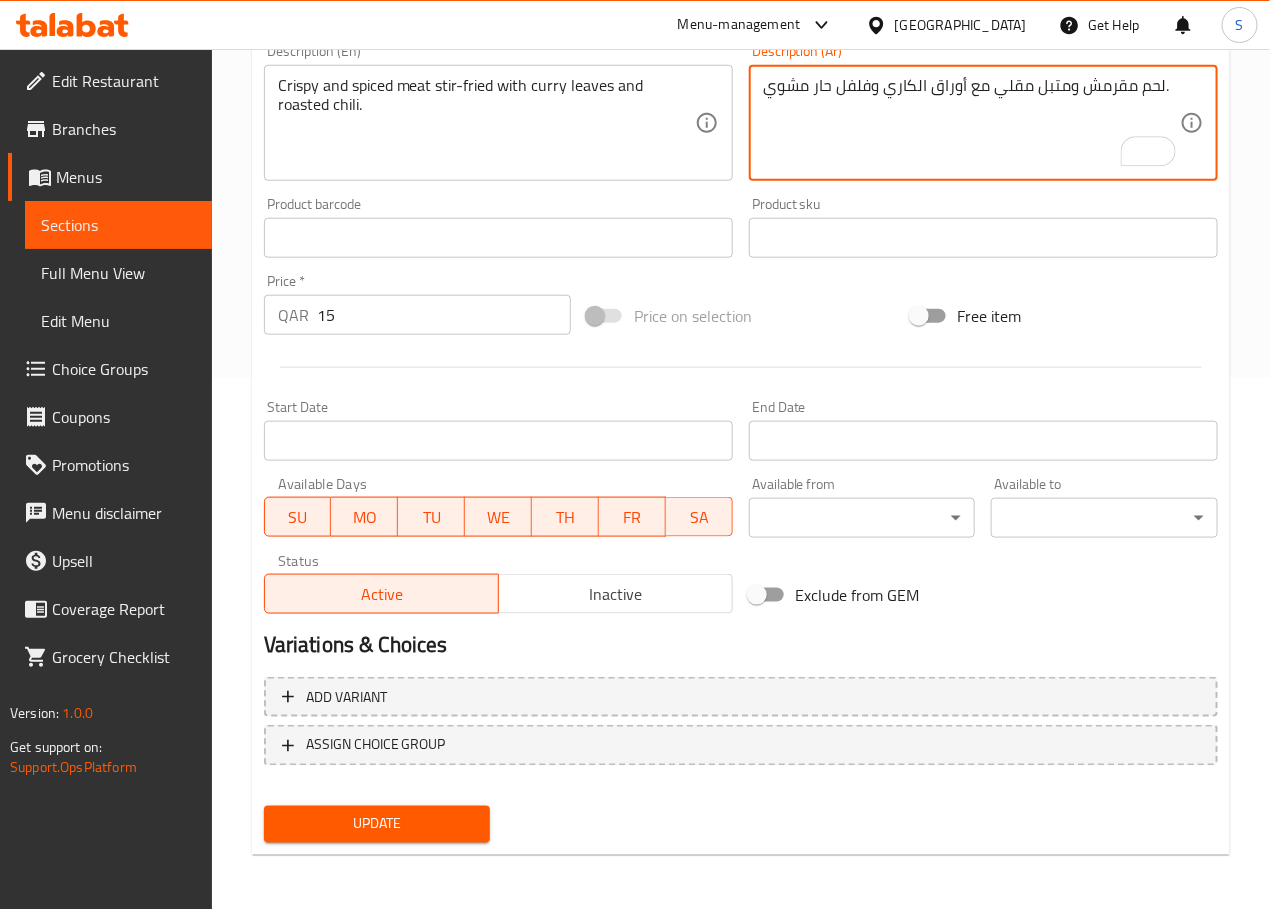 type on "لحم مقرمش ومتبل مقلي مع أوراق الكاري وفلفل حار مشوي." 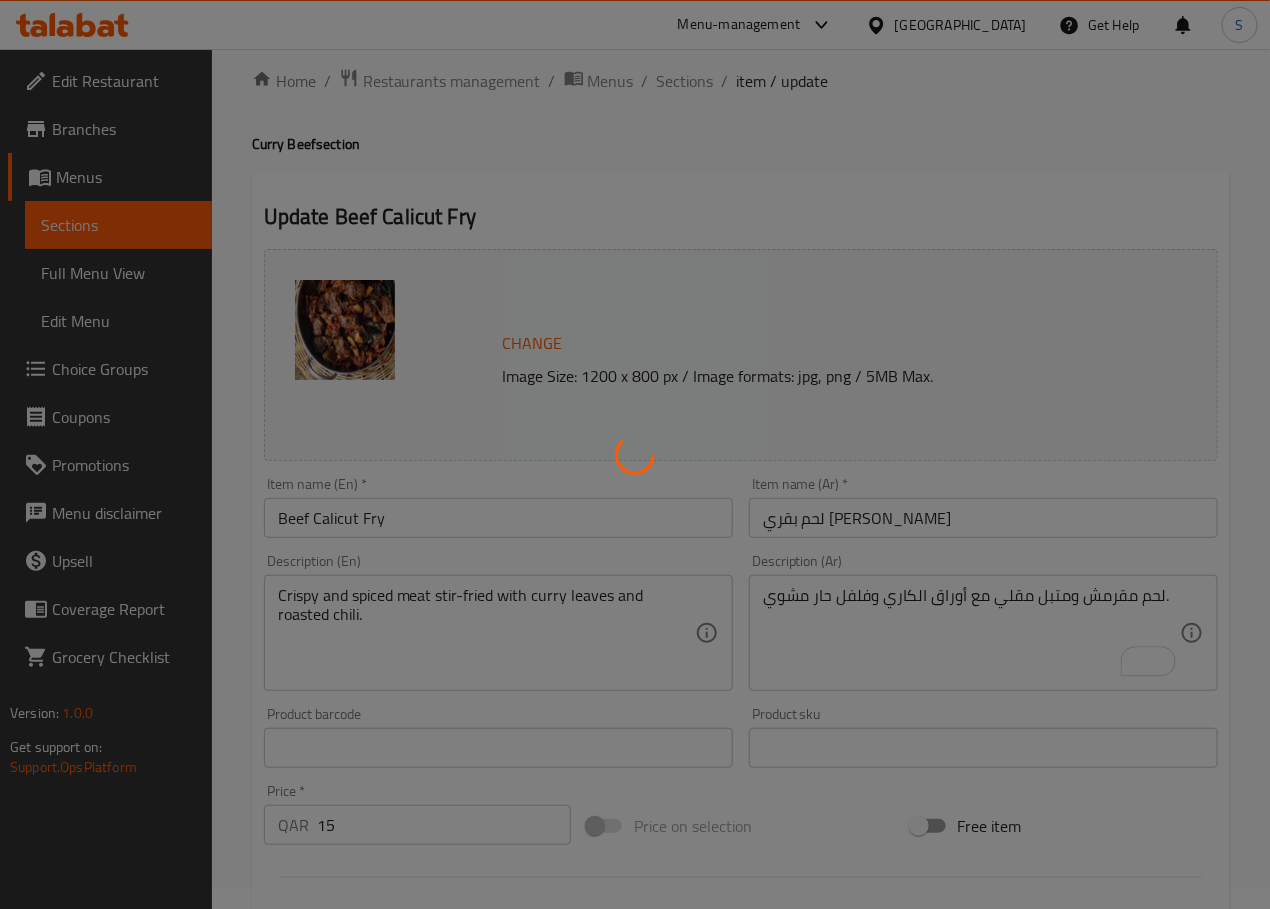 scroll, scrollTop: 0, scrollLeft: 0, axis: both 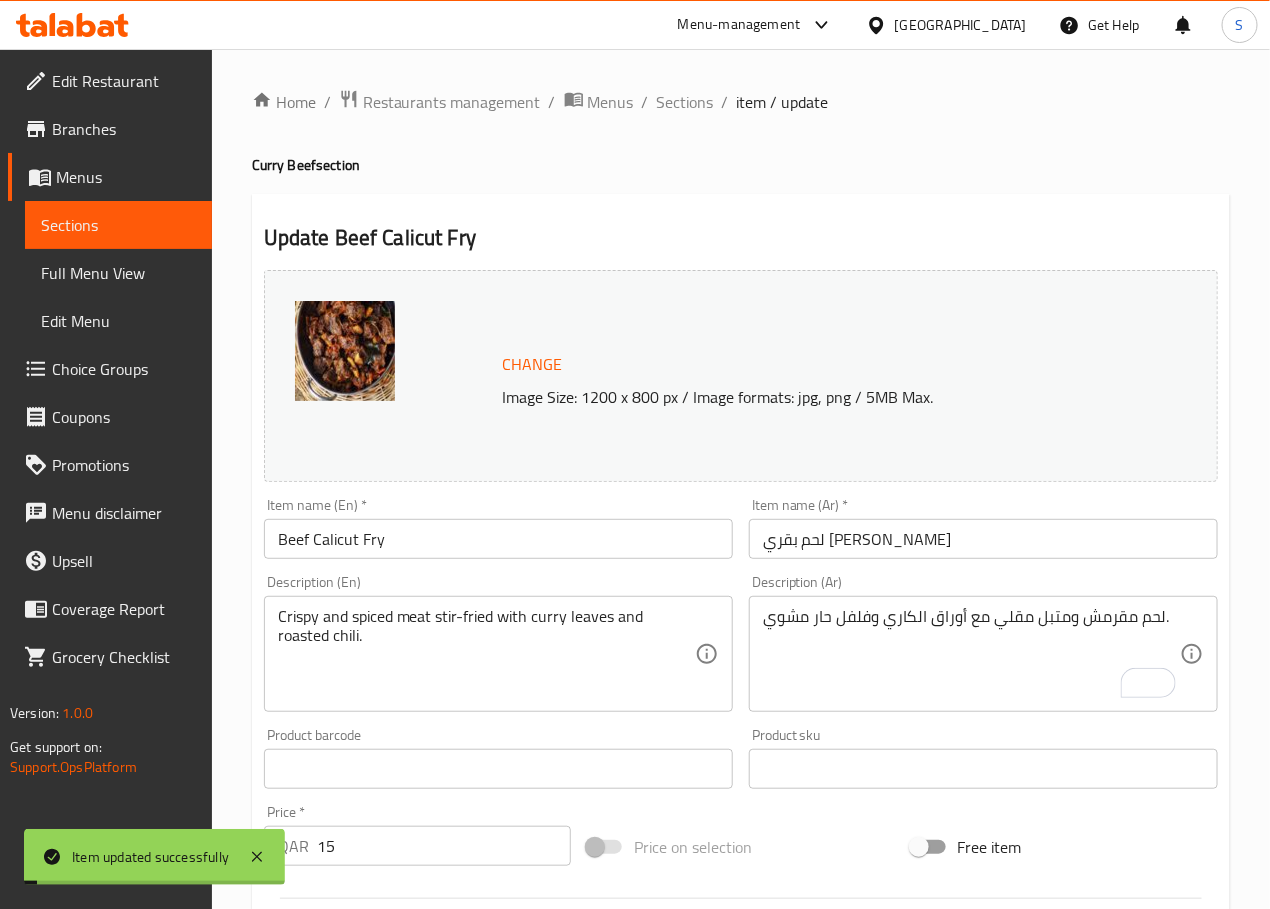 click on "Sections" at bounding box center [685, 102] 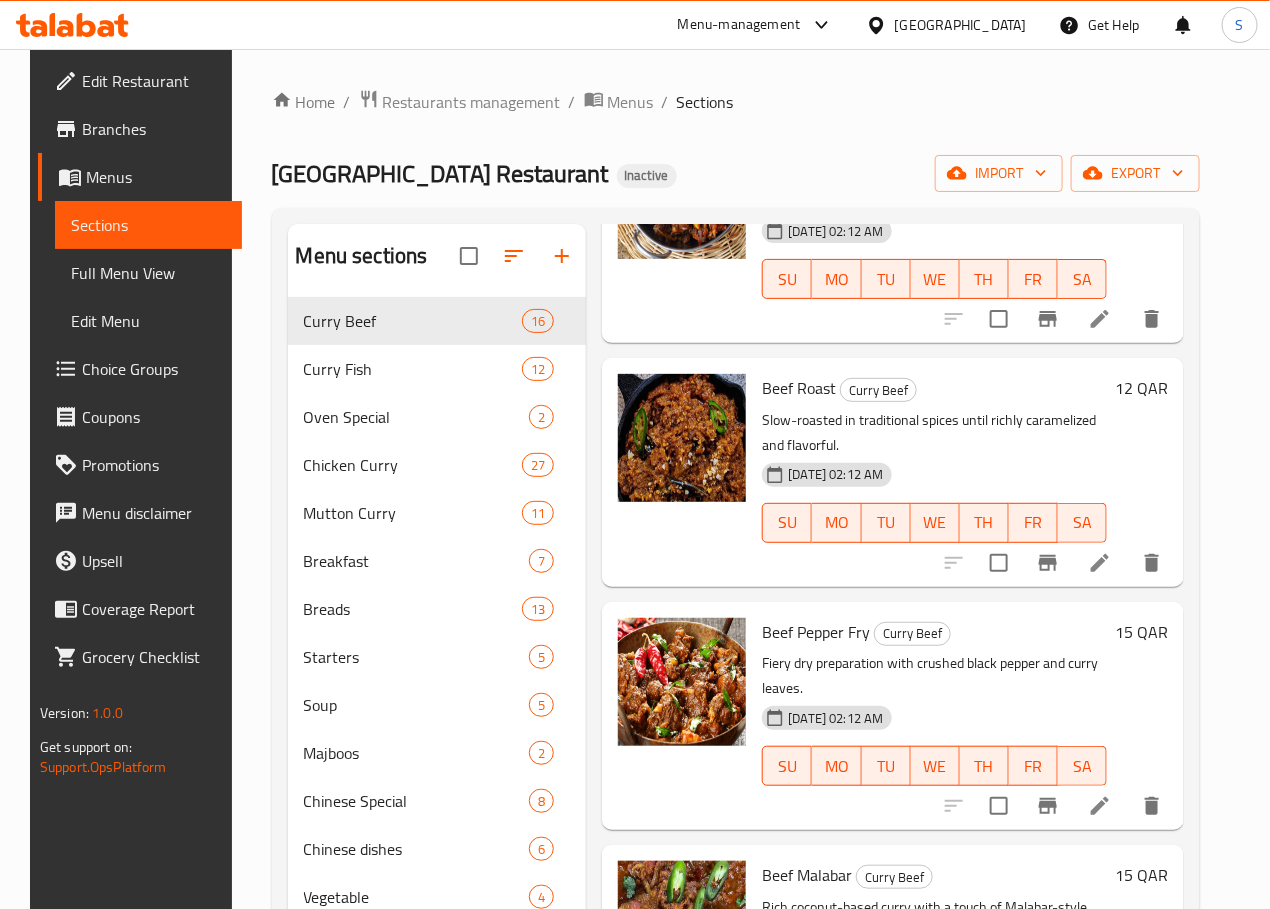 scroll, scrollTop: 654, scrollLeft: 0, axis: vertical 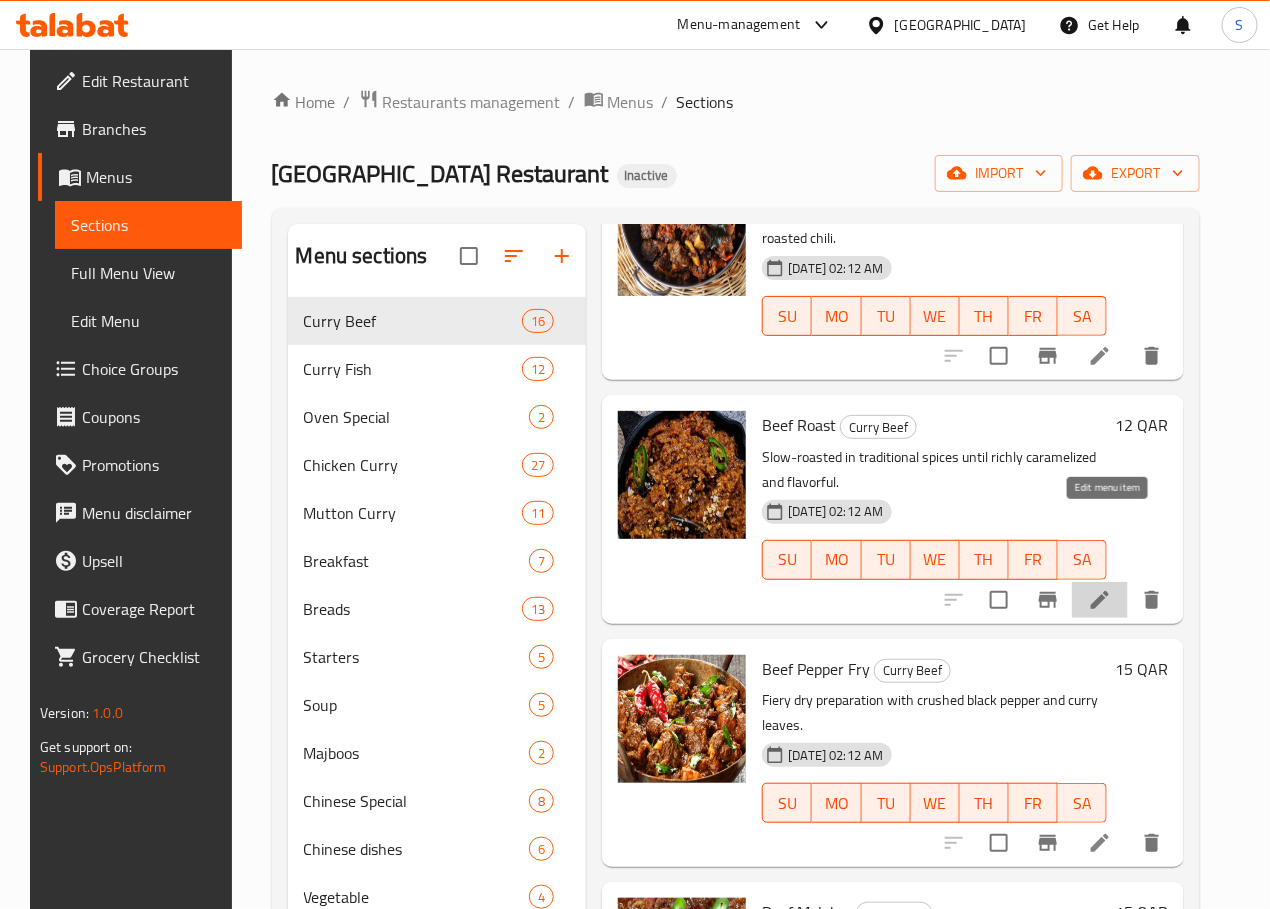 click 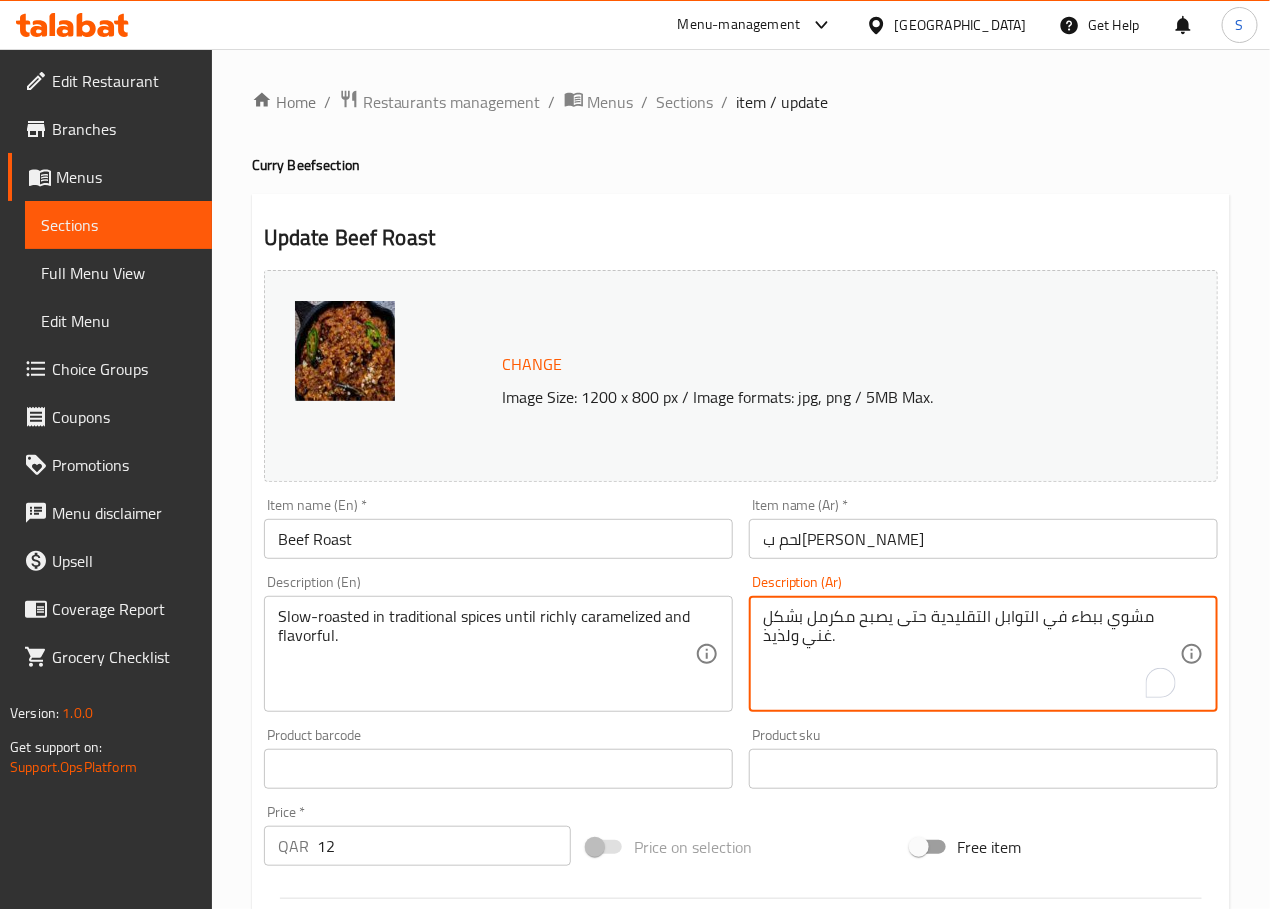 click on "مشوي ببطء في التوابل التقليدية حتى يصبح مكرمل بشكل غني ولذيذ." at bounding box center (971, 654) 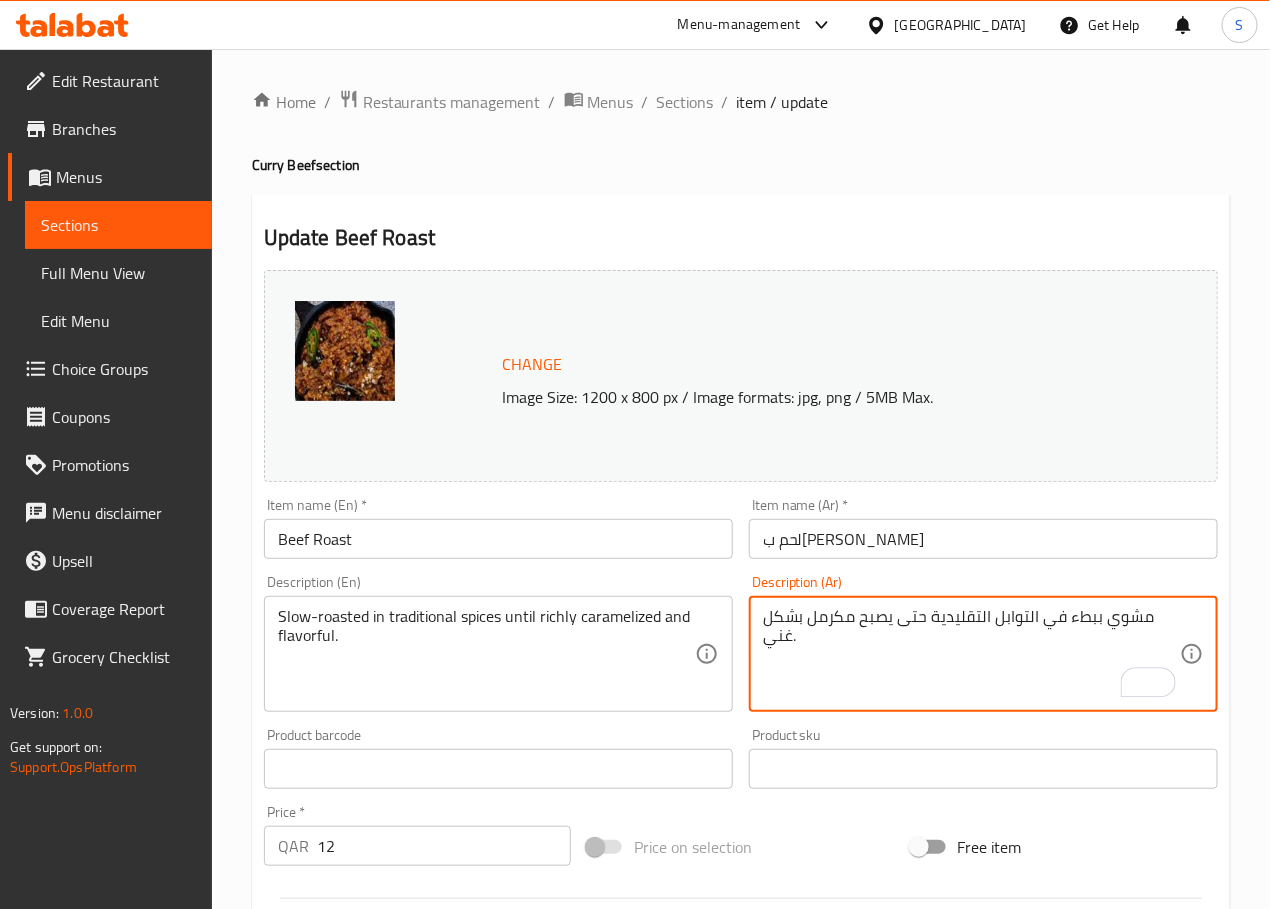 type on "مشوي ببطء في التوابل التقليدية حتى يصبح مكرمل بشكل غني." 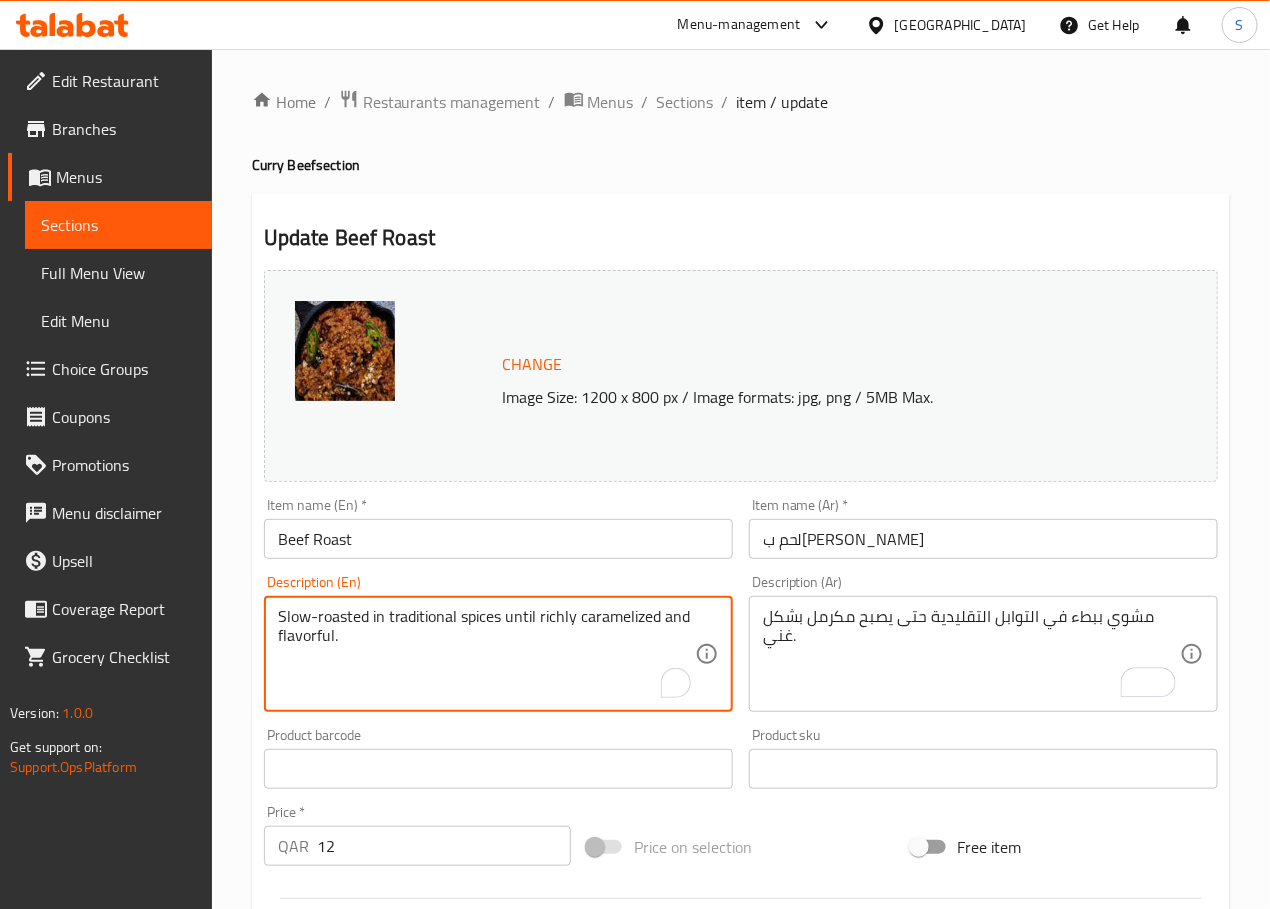 click on "Slow-roasted in traditional spices until richly caramelized and flavorful." at bounding box center (486, 654) 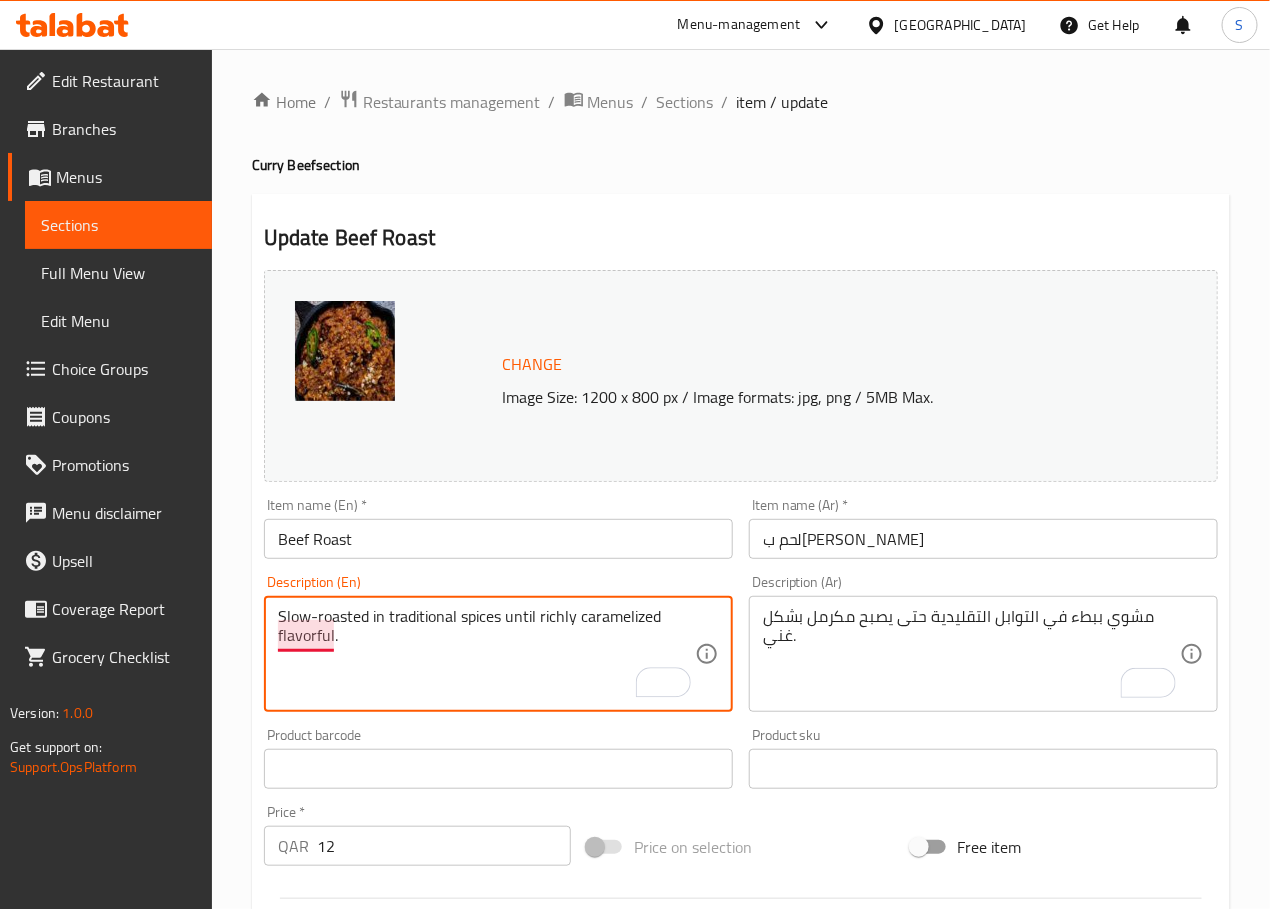 click on "Slow-roasted in traditional spices until richly caramelized flavorful." at bounding box center [486, 654] 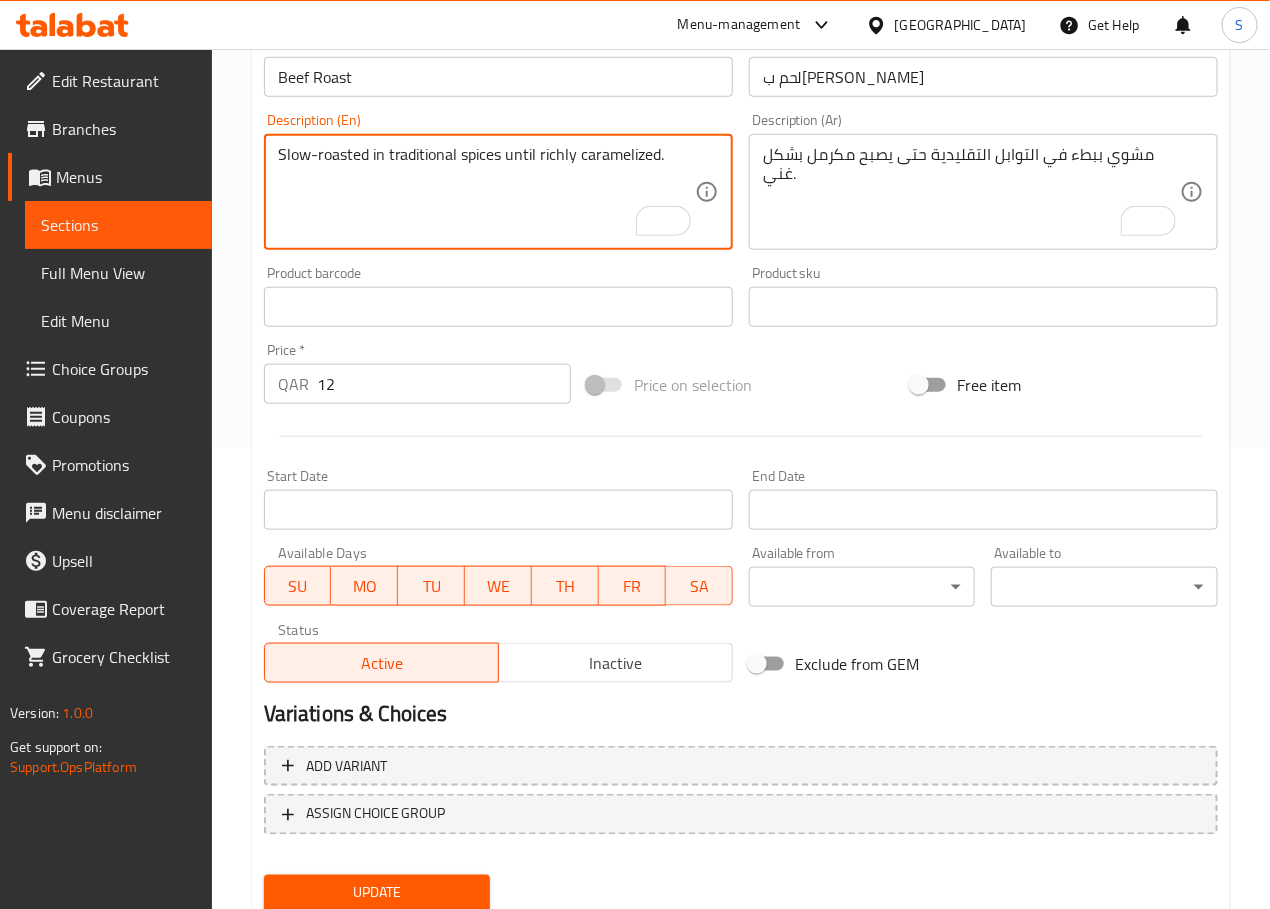 scroll, scrollTop: 531, scrollLeft: 0, axis: vertical 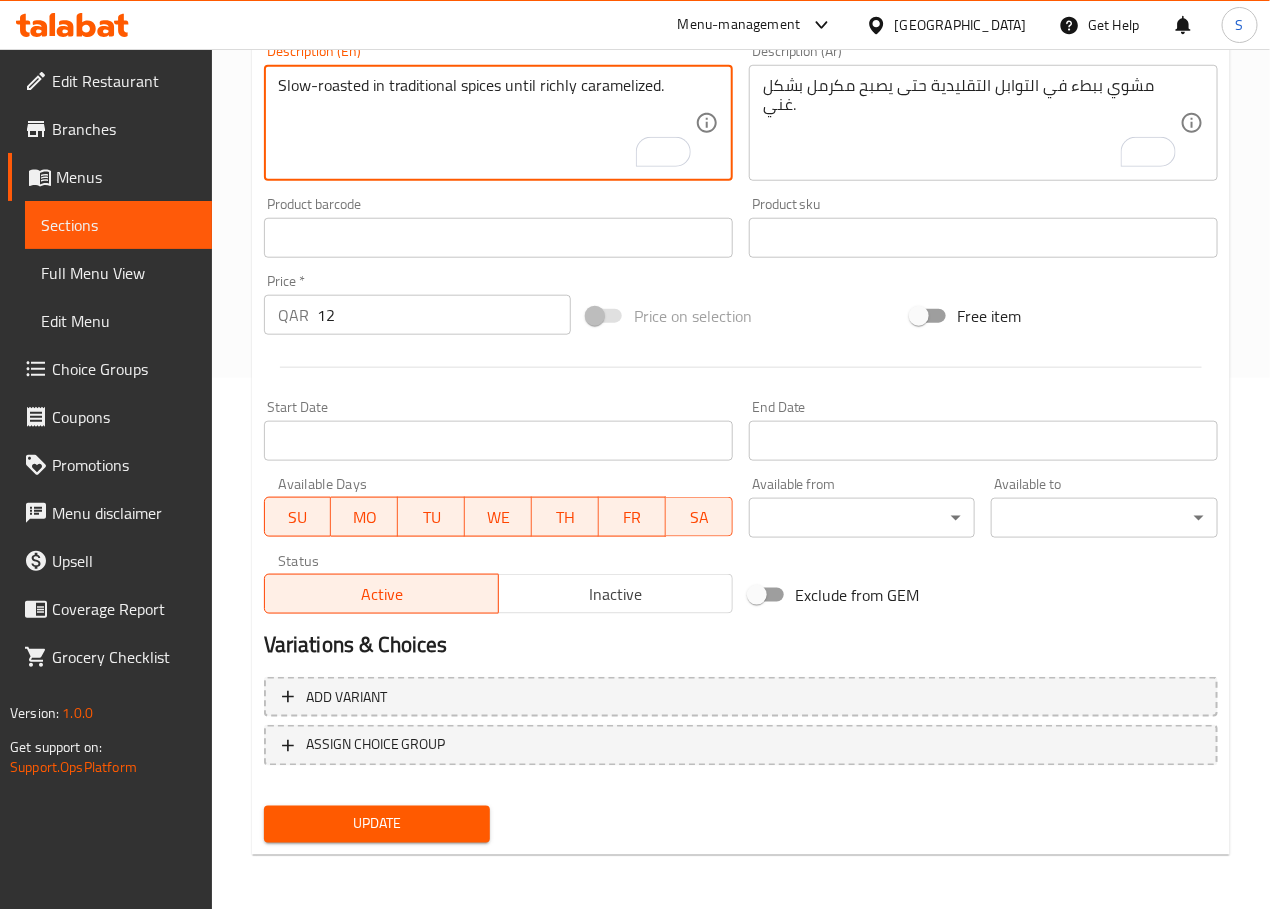 type on "Slow-roasted in traditional spices until richly caramelized." 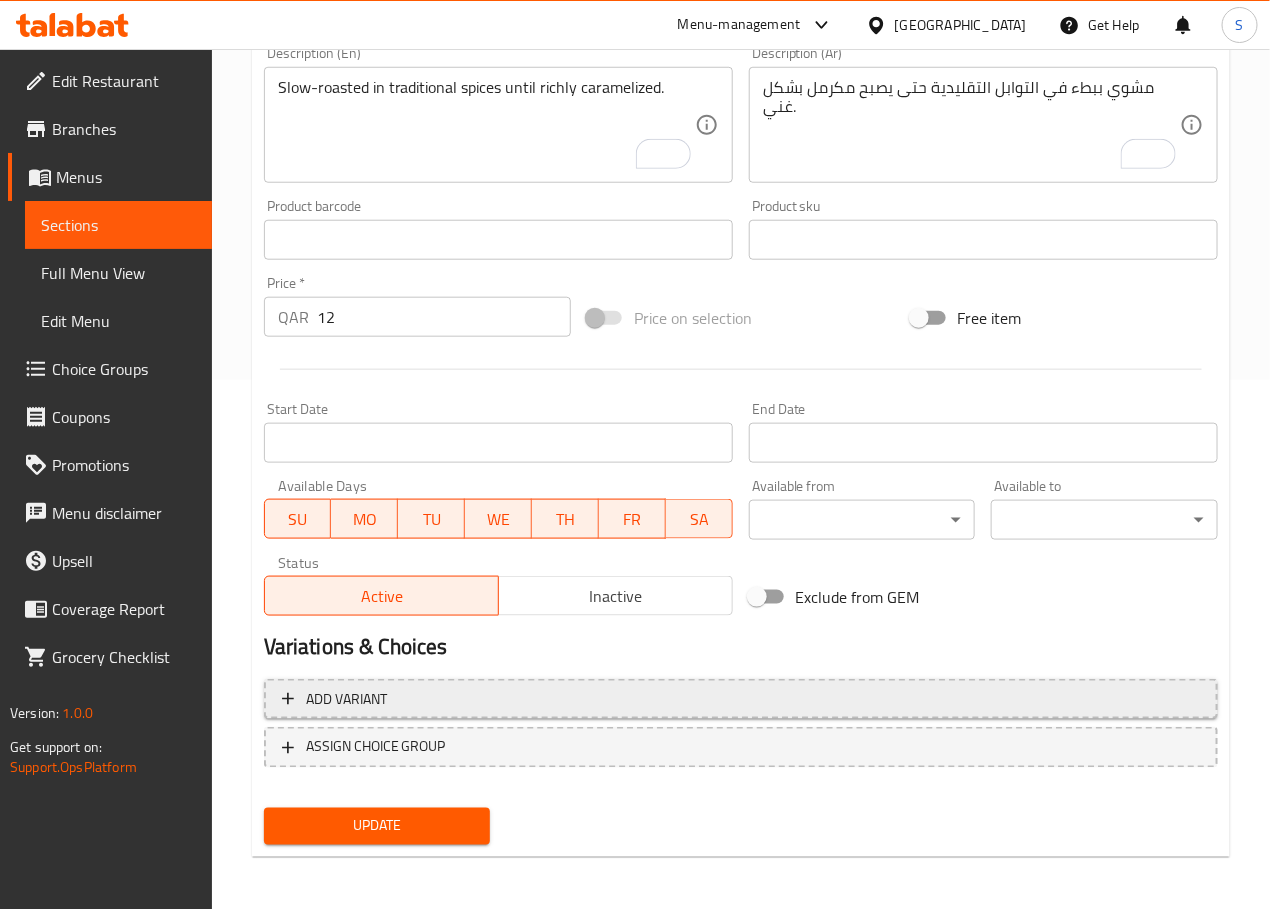 scroll, scrollTop: 531, scrollLeft: 0, axis: vertical 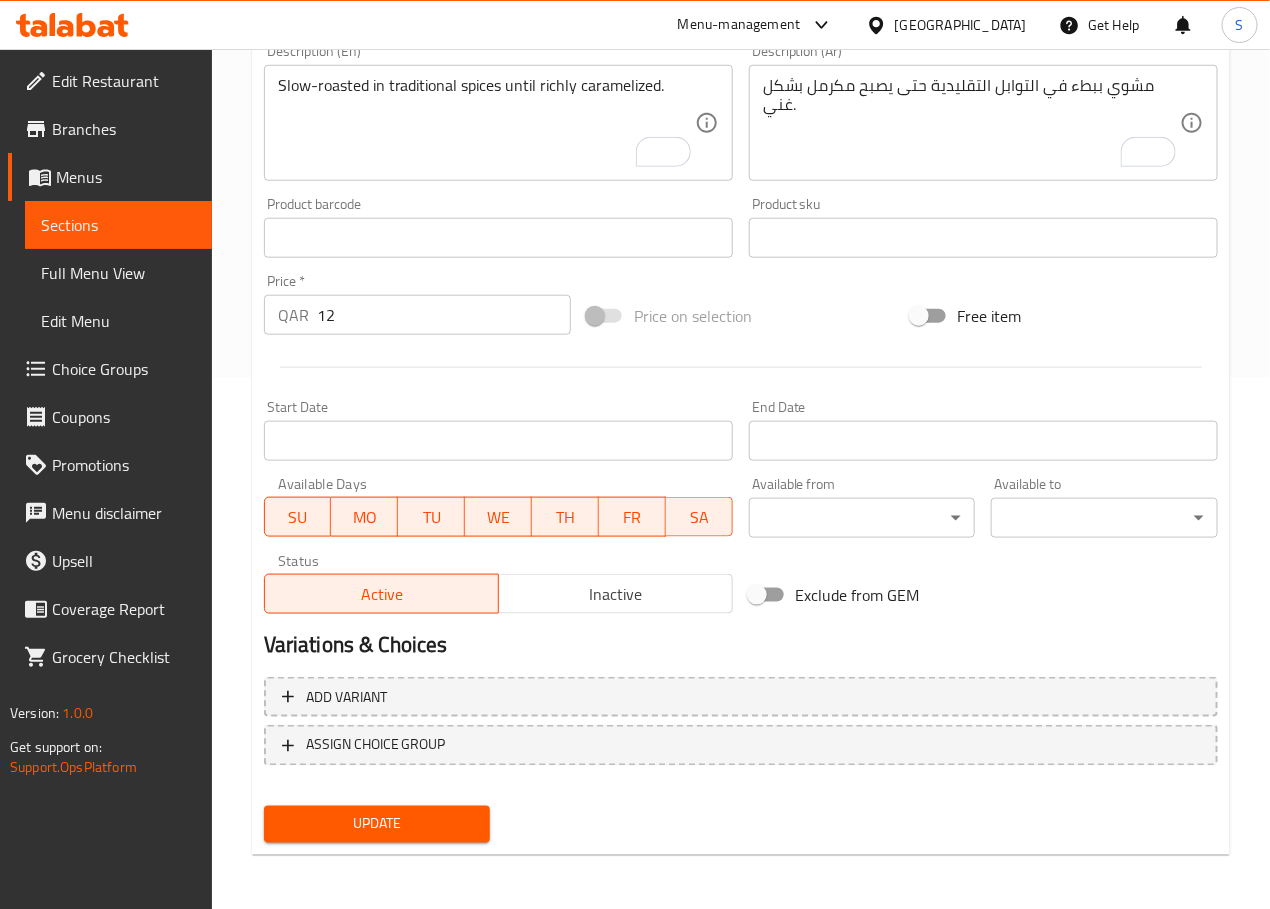 click on "Update" at bounding box center (377, 824) 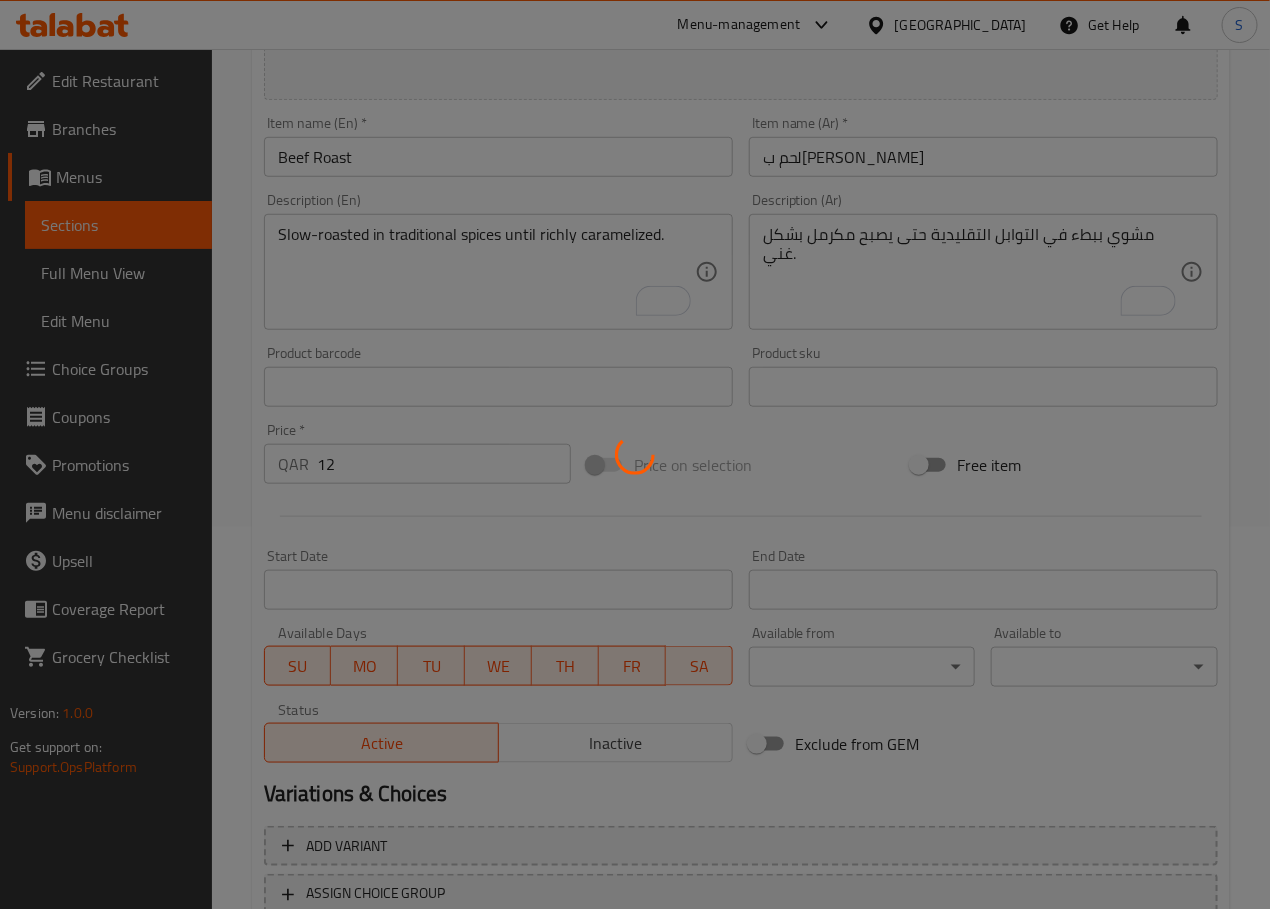 scroll, scrollTop: 0, scrollLeft: 0, axis: both 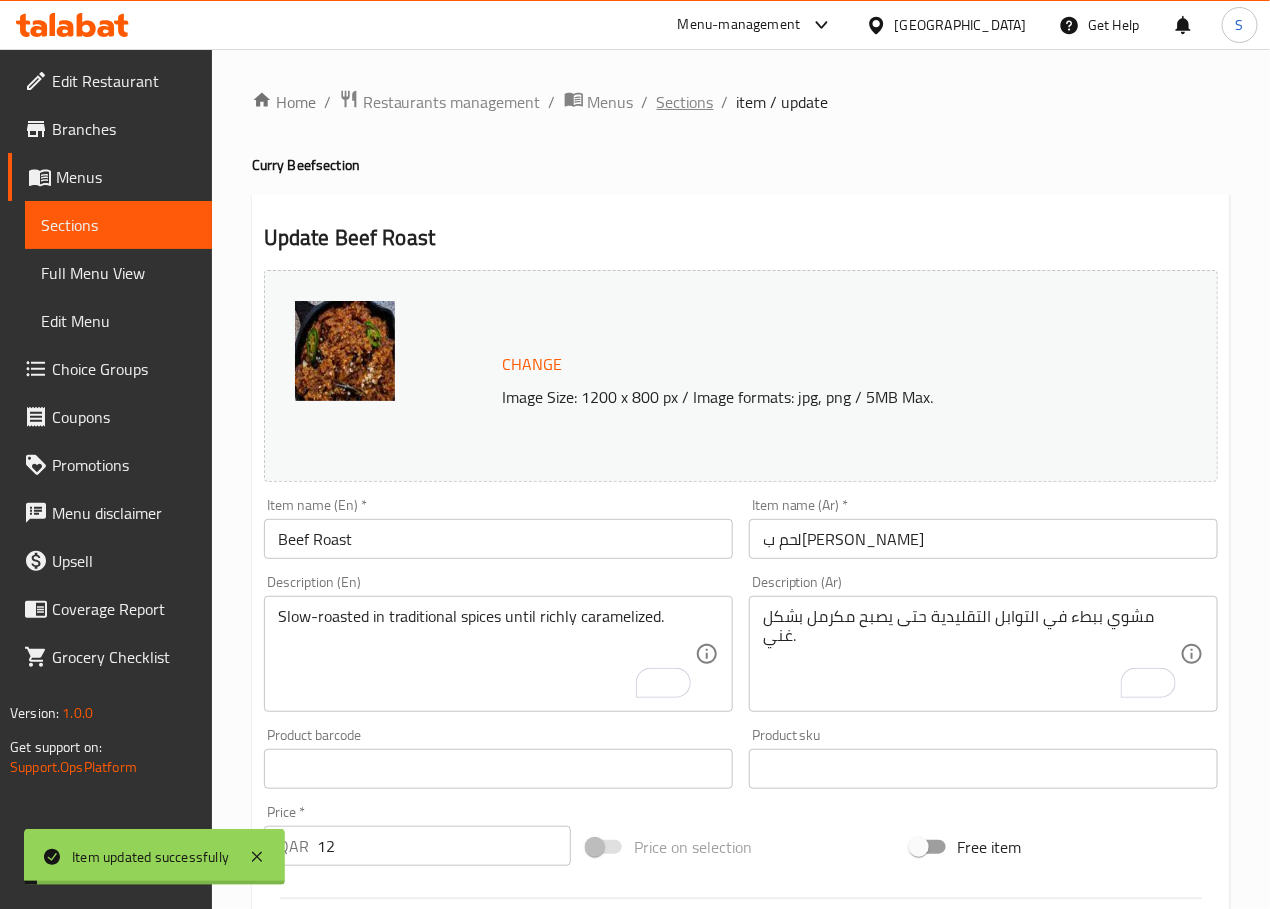 click on "Sections" at bounding box center (685, 102) 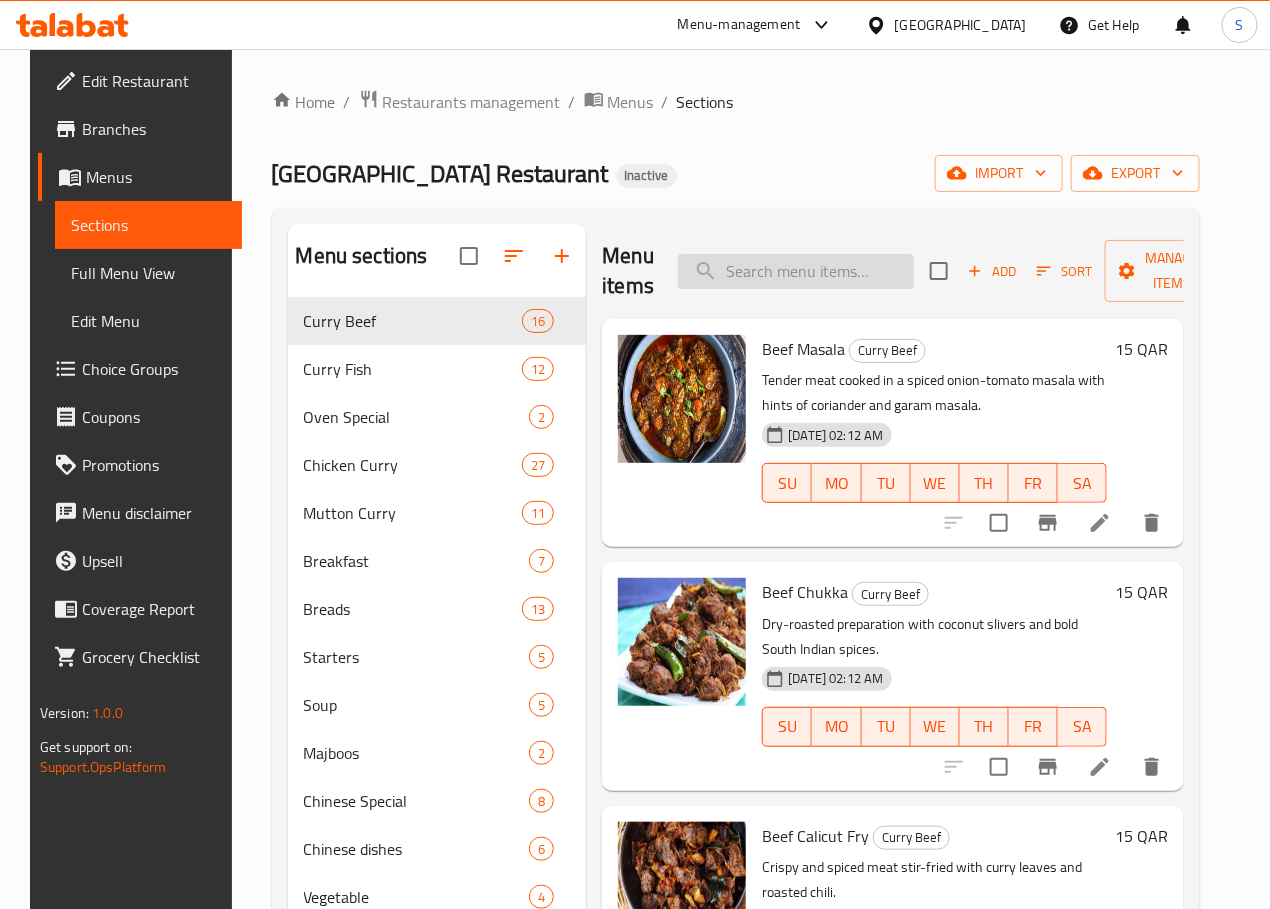 click at bounding box center (796, 271) 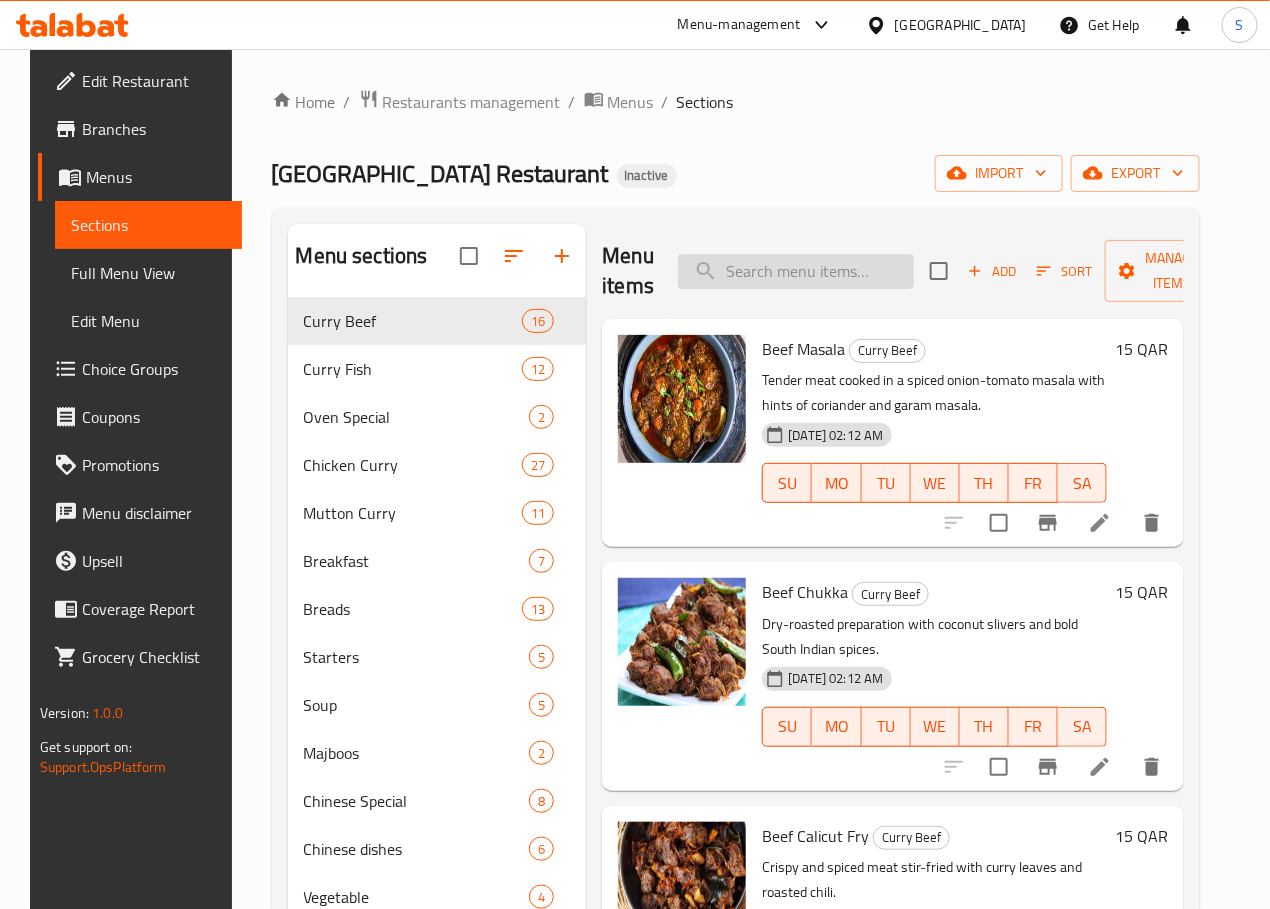 paste on "Beef Chatti Curry" 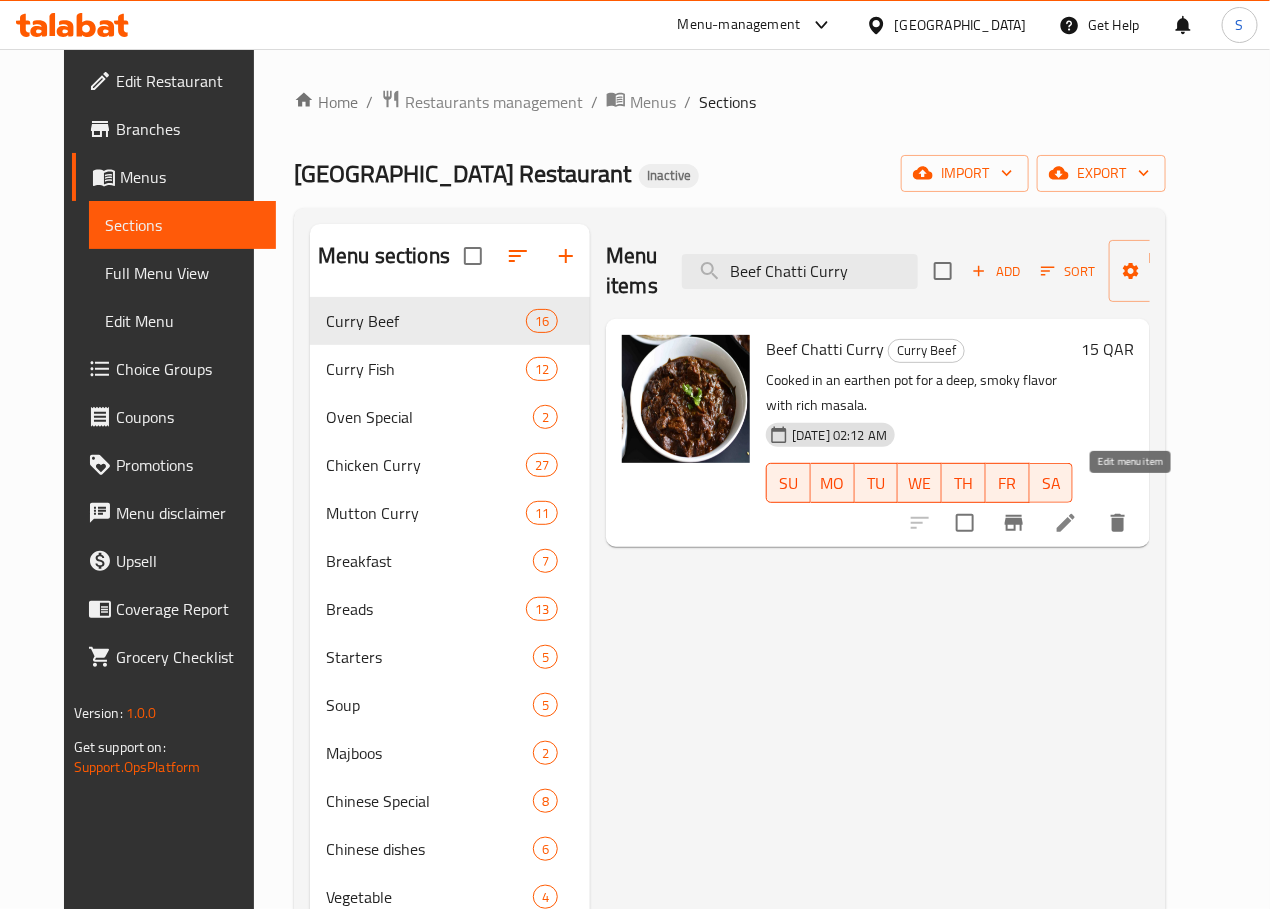 type on "Beef Chatti Curry" 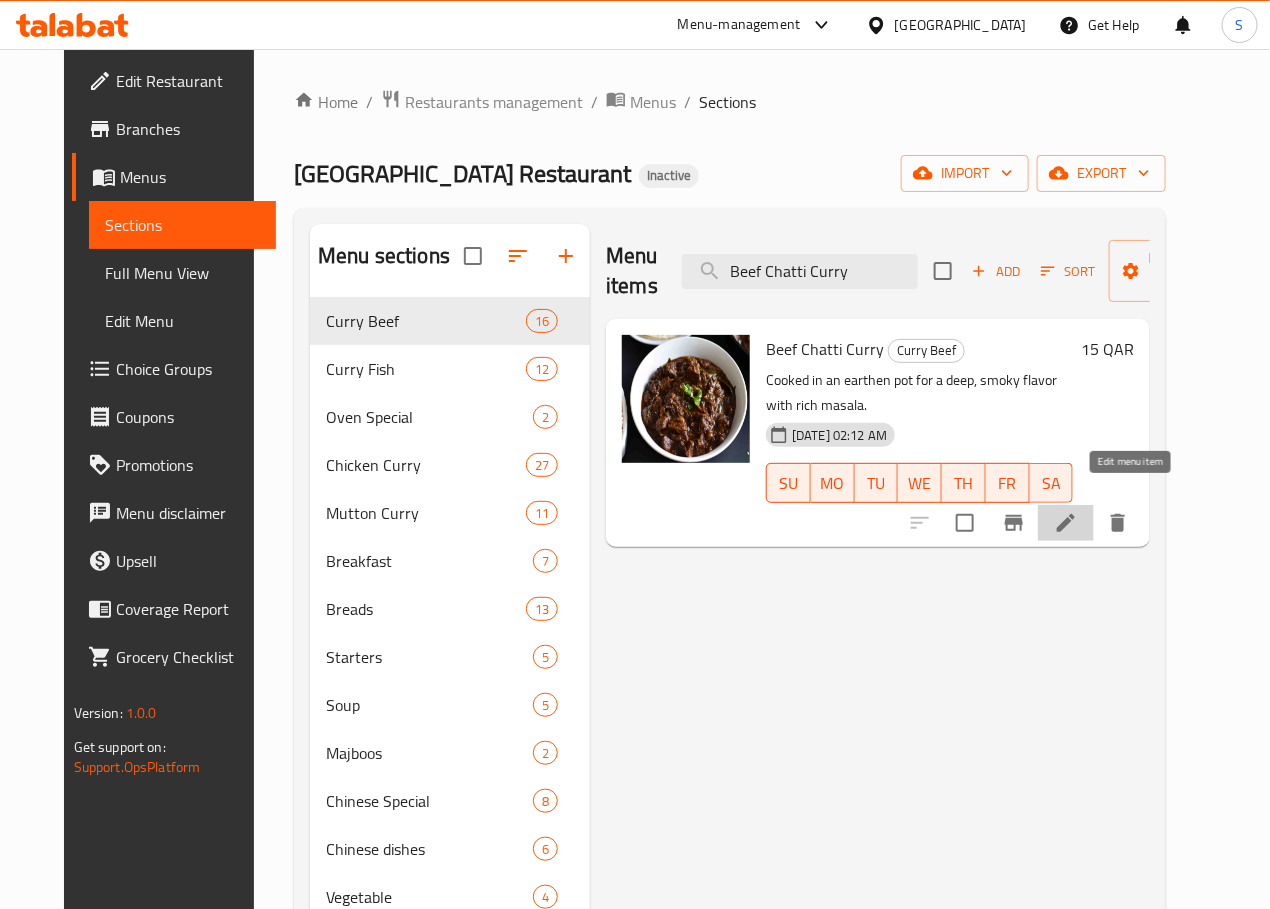 click 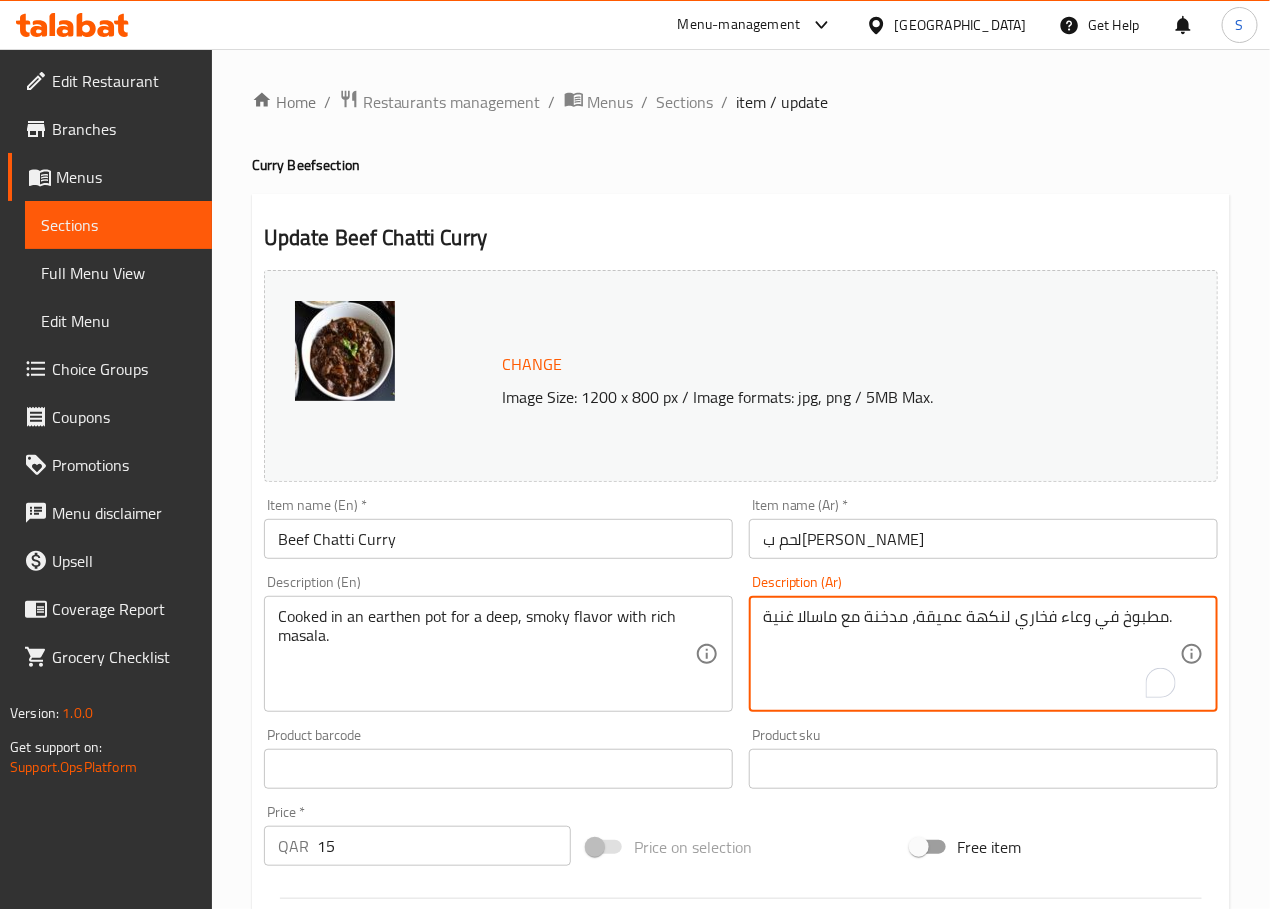 click on "مطبوخ في وعاء فخاري لنكهة عميقة، مدخنة مع ماسالا غنية." at bounding box center (971, 654) 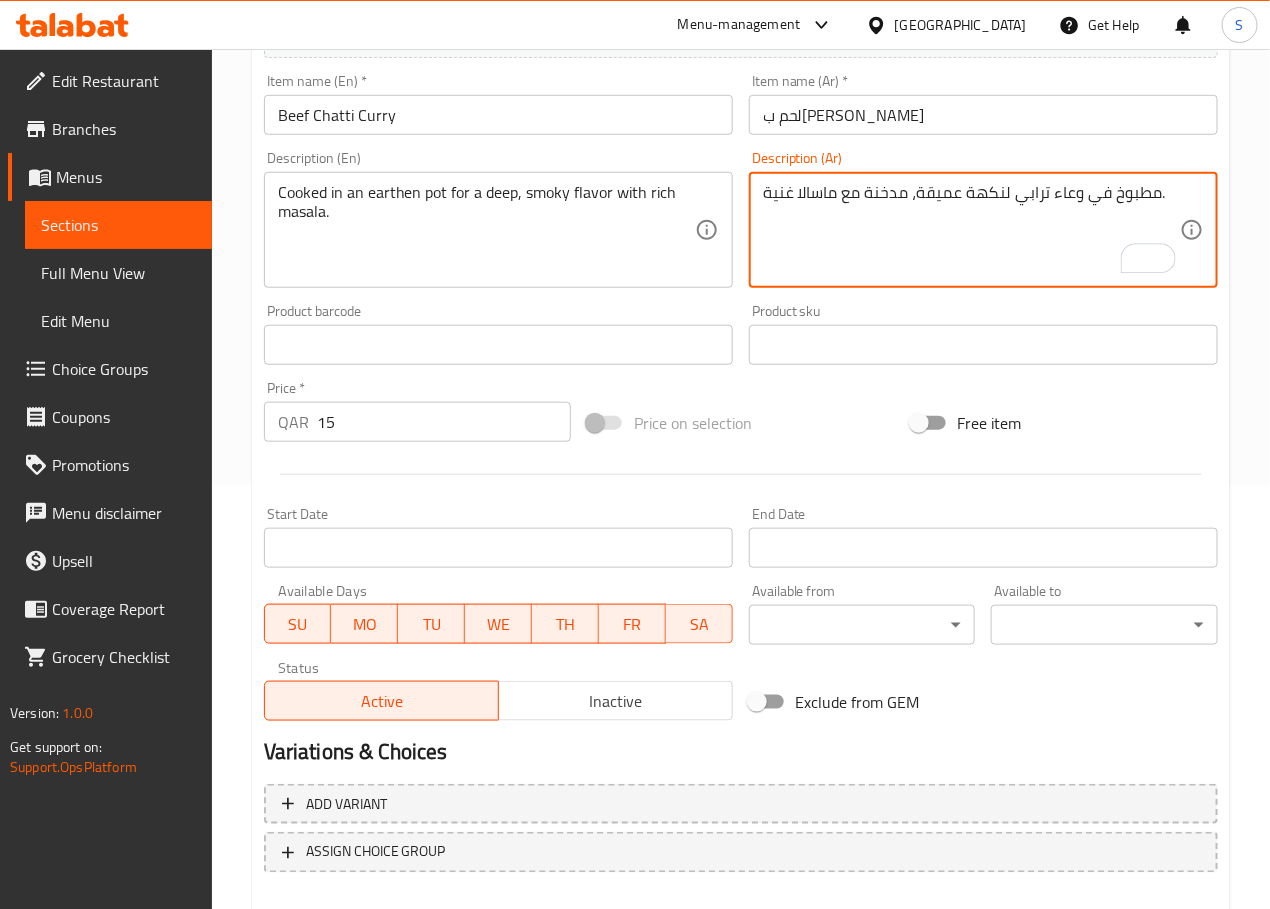 scroll, scrollTop: 531, scrollLeft: 0, axis: vertical 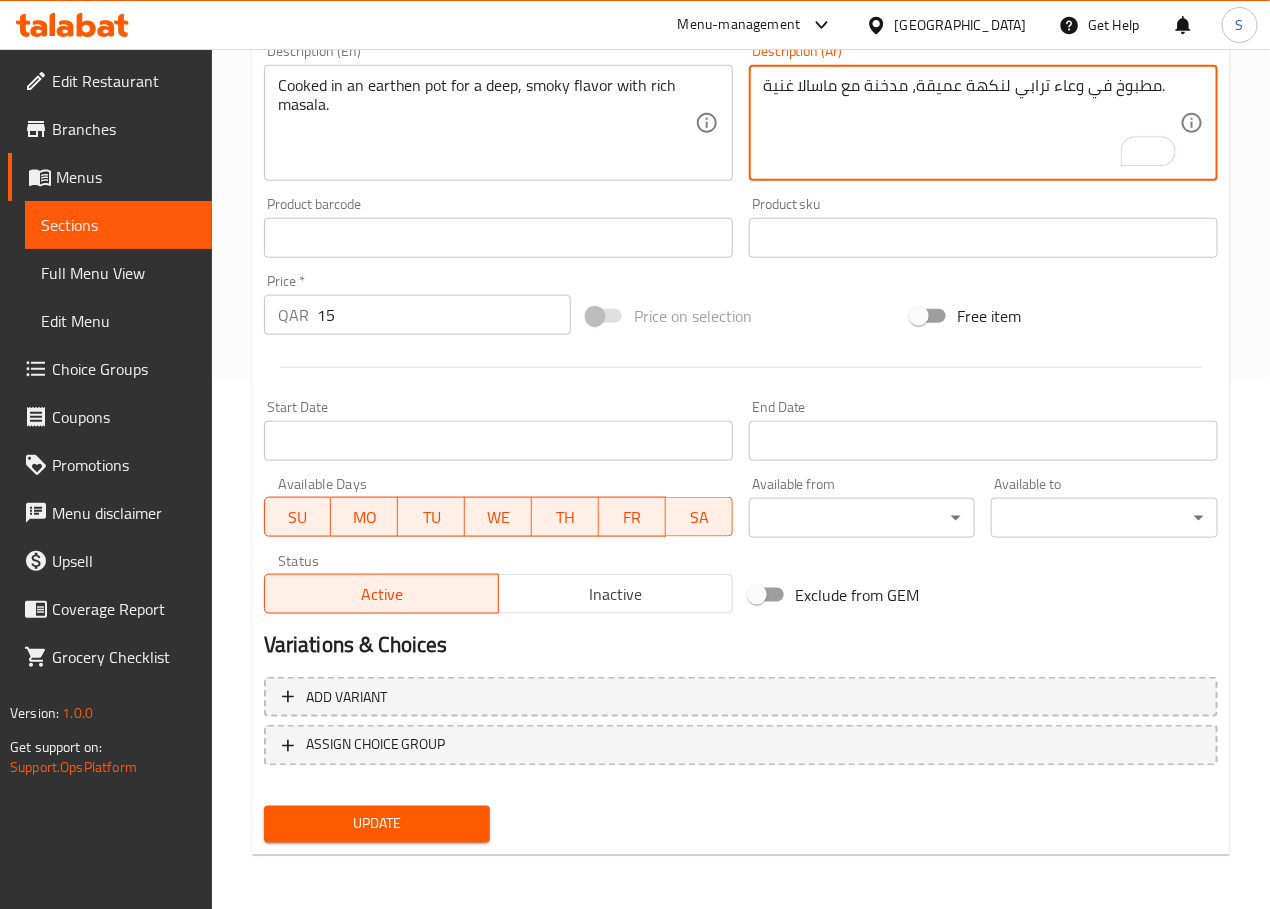 type on "مطبوخ في وعاء ترابي لنكهة عميقة، مدخنة مع ماسالا غنية." 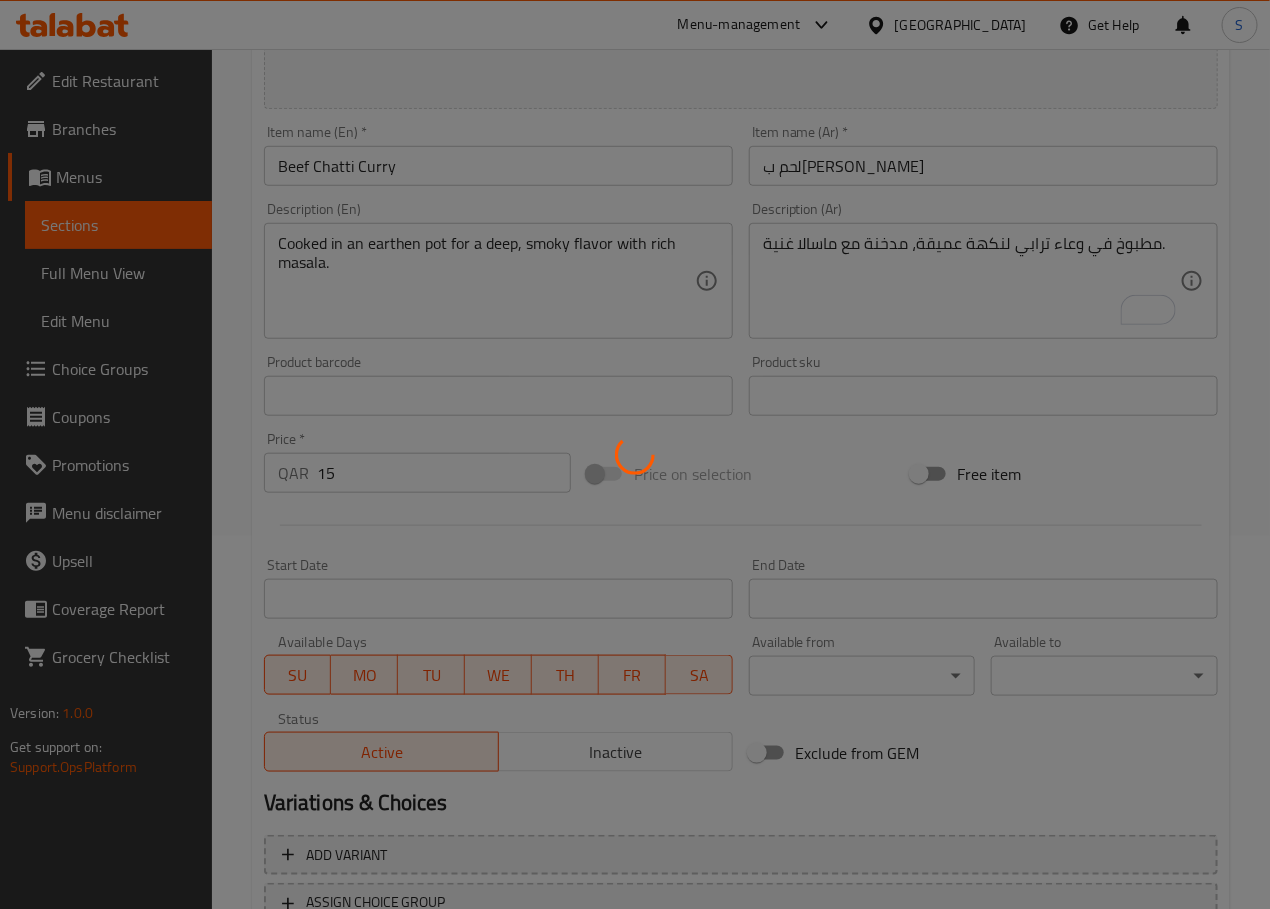 scroll, scrollTop: 0, scrollLeft: 0, axis: both 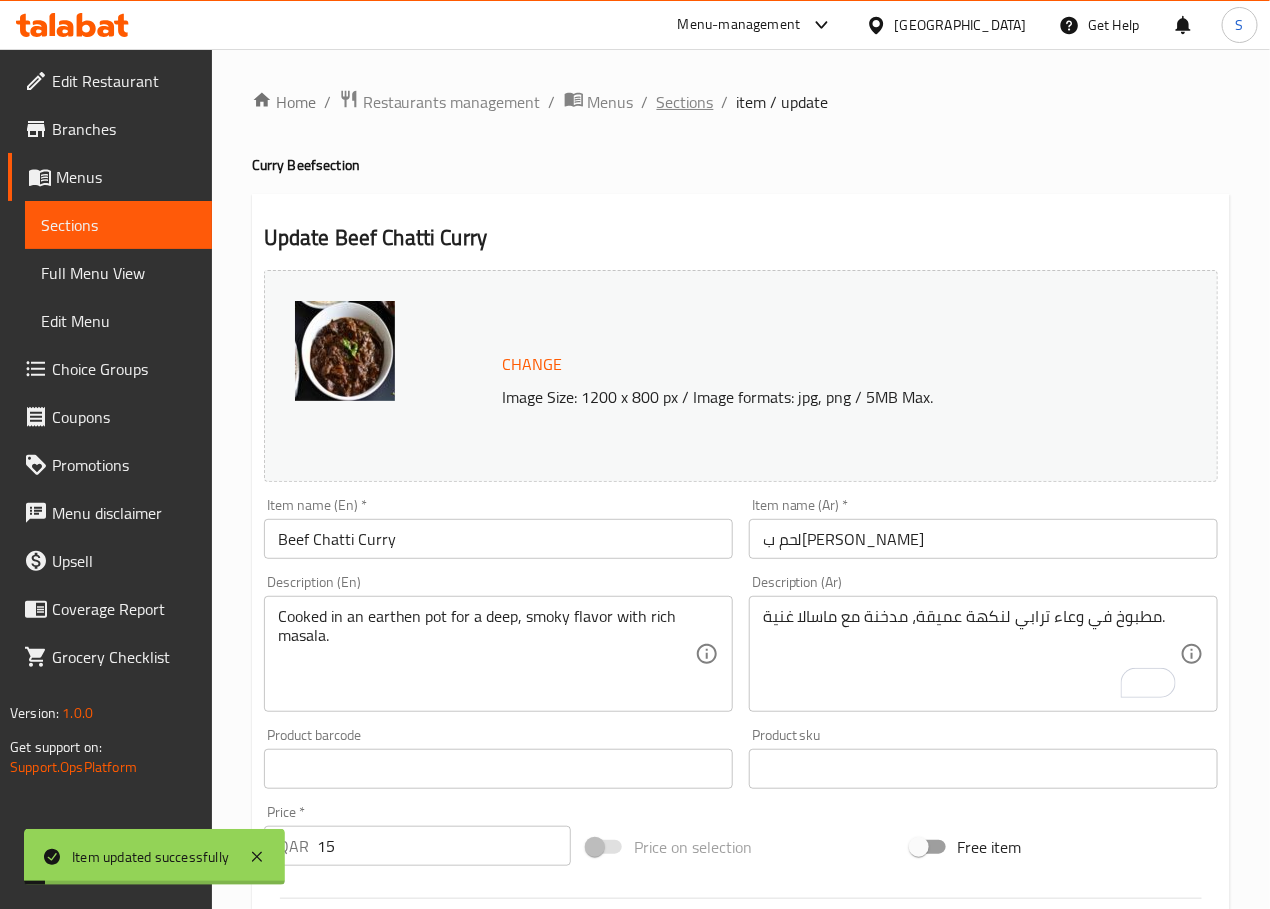 click on "Sections" at bounding box center [685, 102] 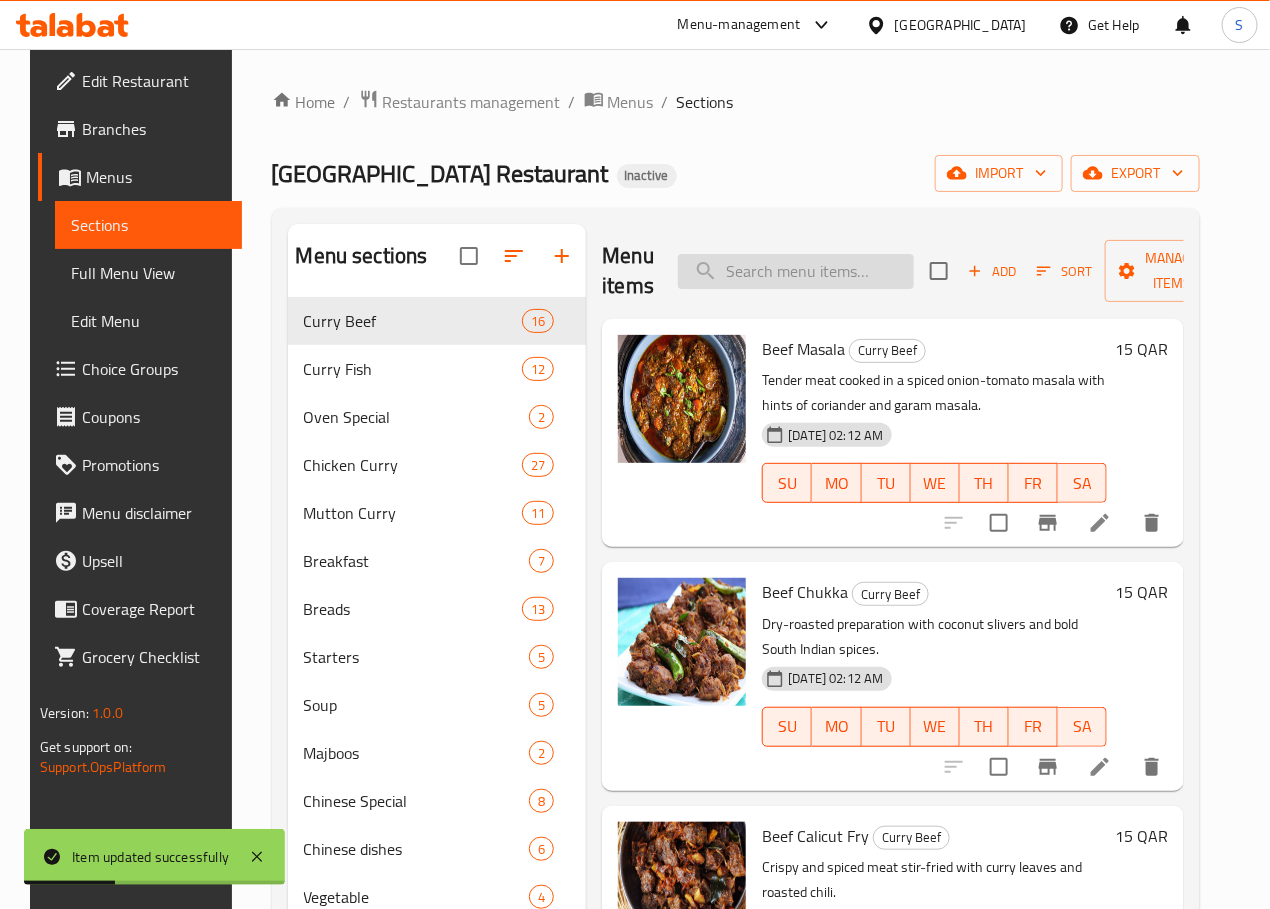 click at bounding box center [796, 271] 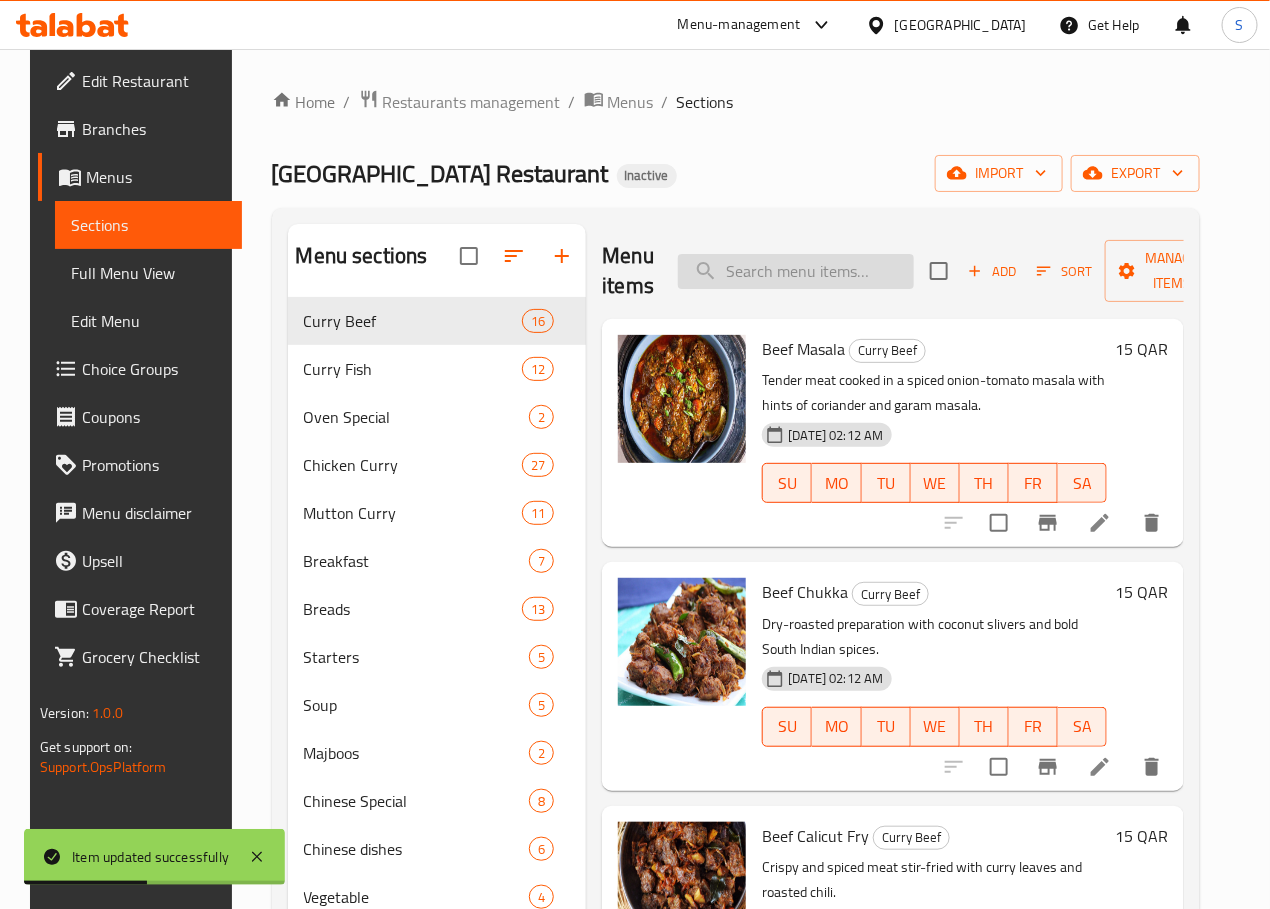 paste on "Beef Ulrathu" 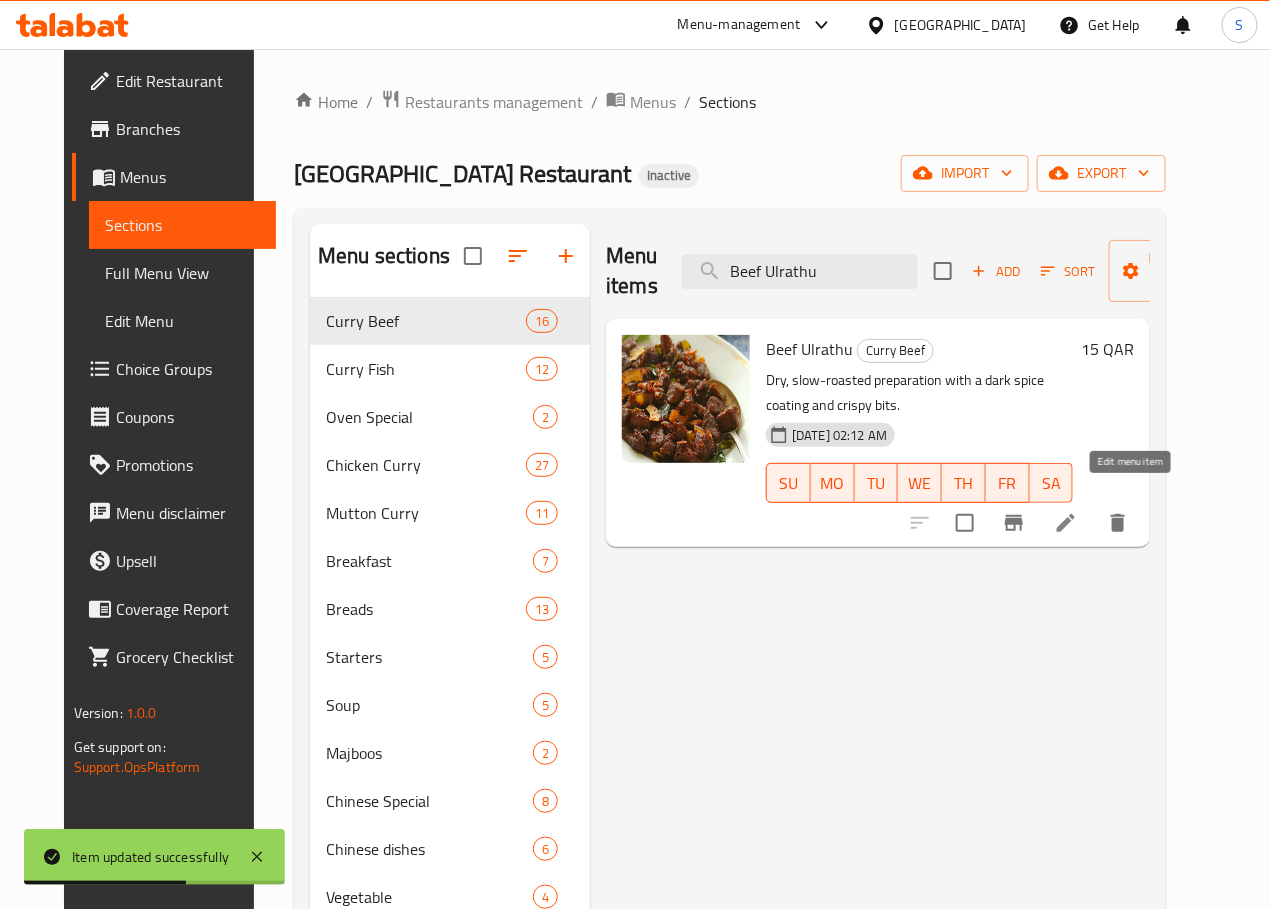 type on "Beef Ulrathu" 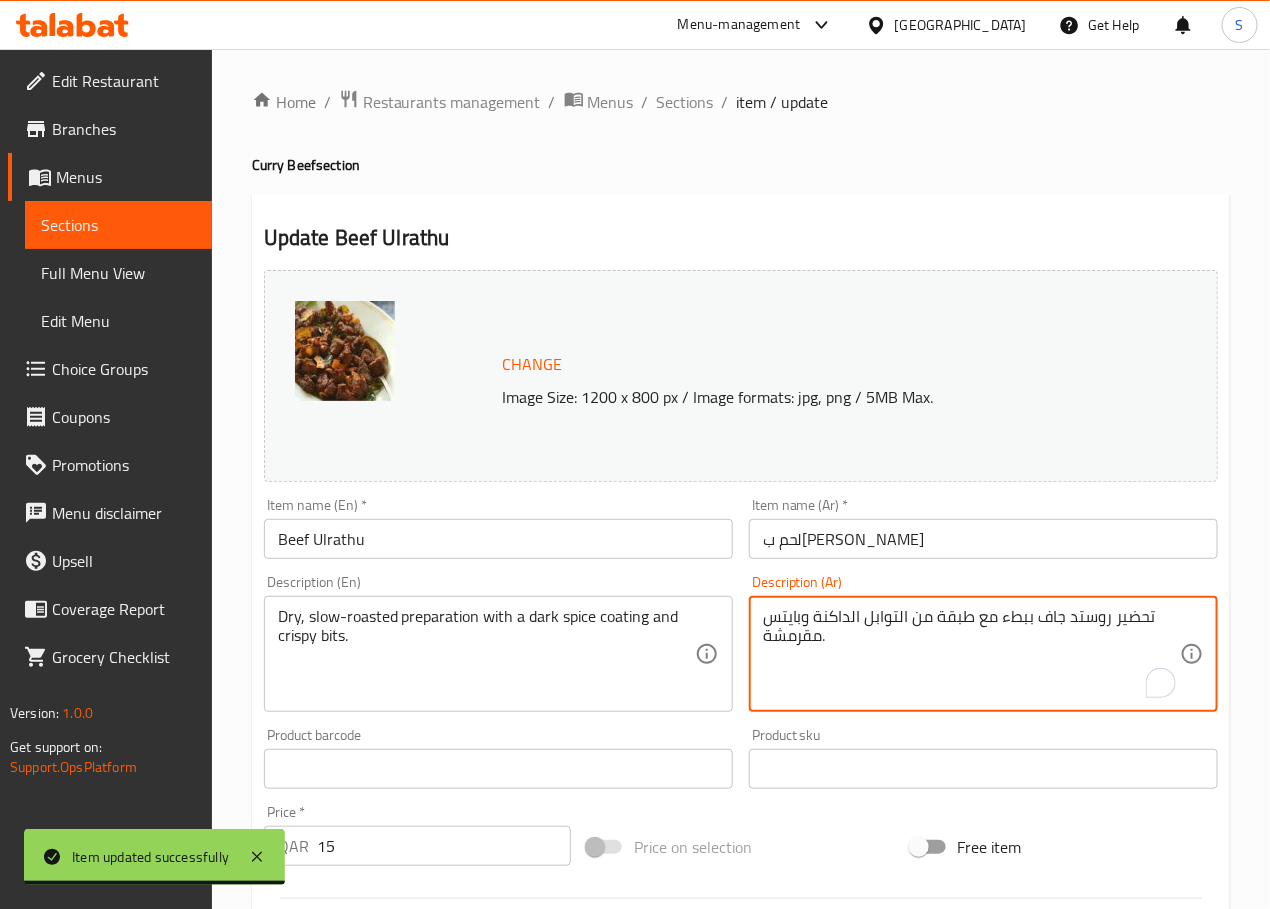 click on "تحضير روستد جاف ببطء مع طبقة من التوابل الداكنة وبايتس مقرمشة." at bounding box center [971, 654] 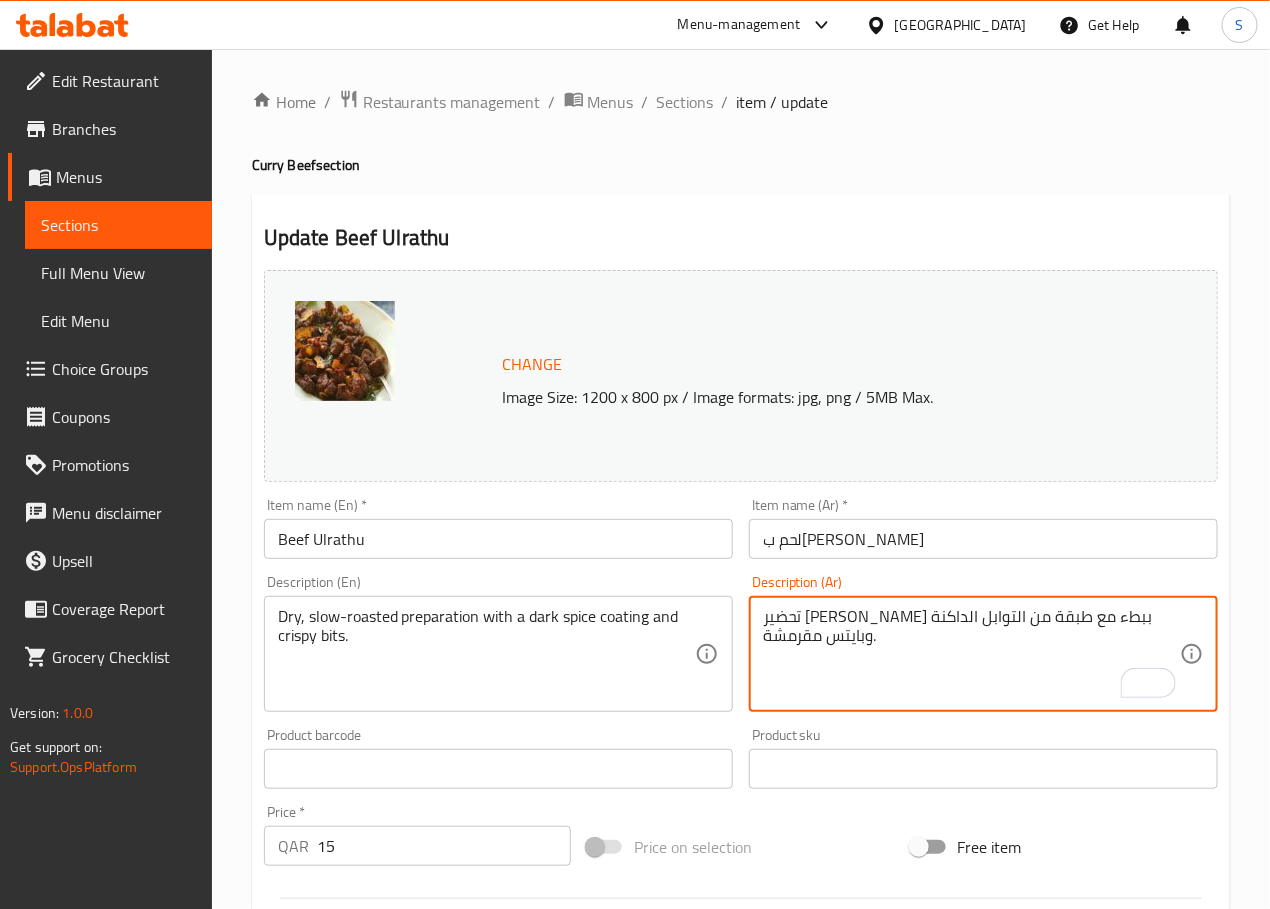 type on "تحضير جاف مشوي ببطء مع طبقة التوابل الداكنة وبايتس مقرمشة." 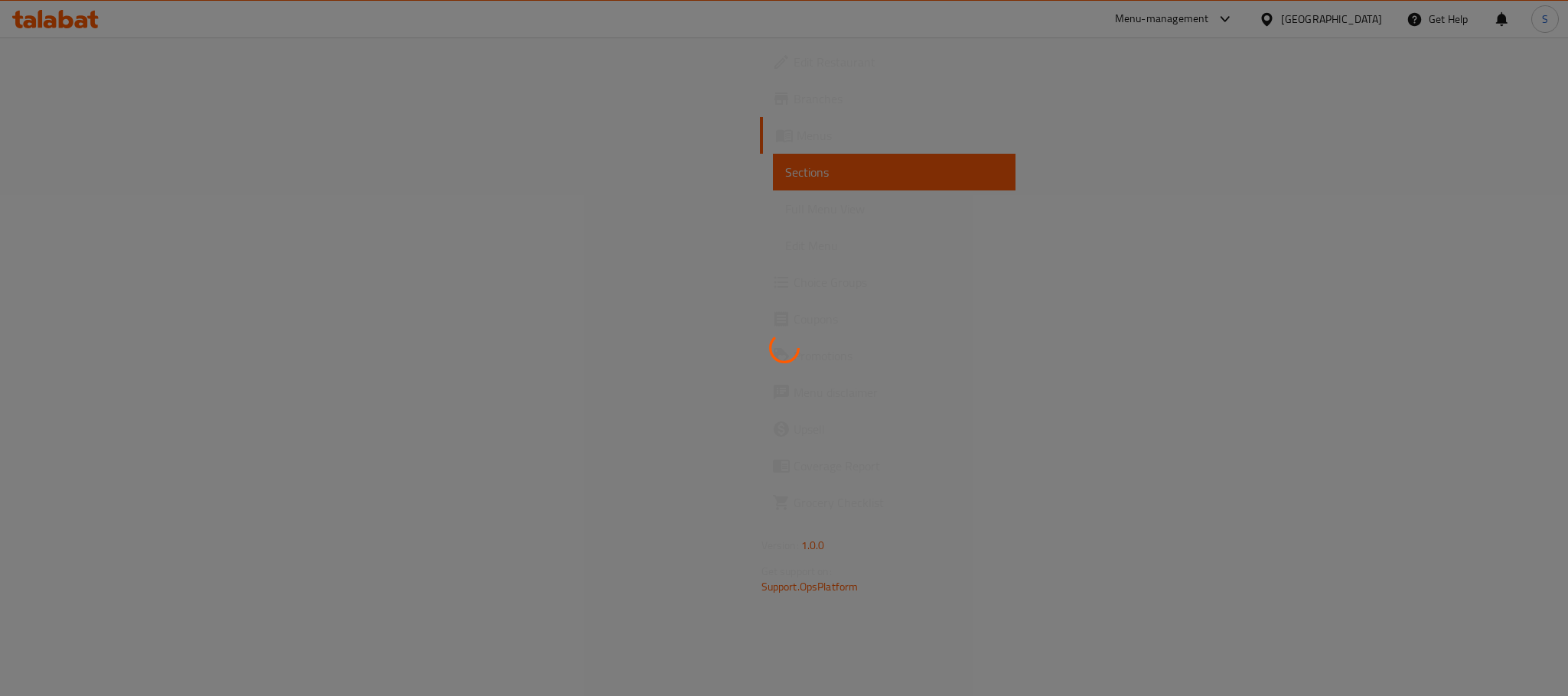 scroll, scrollTop: 0, scrollLeft: 0, axis: both 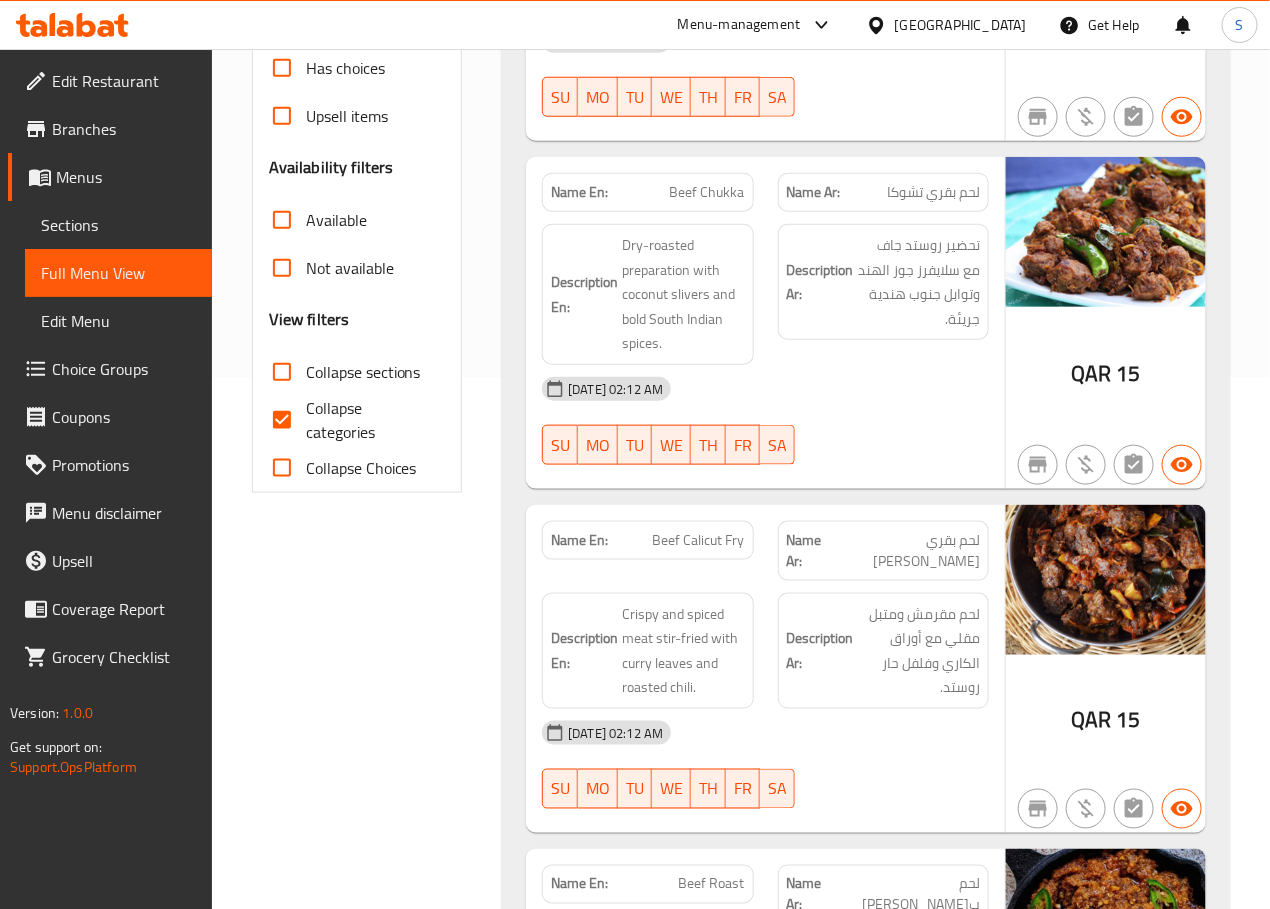 click on "Collapse categories" at bounding box center (368, 420) 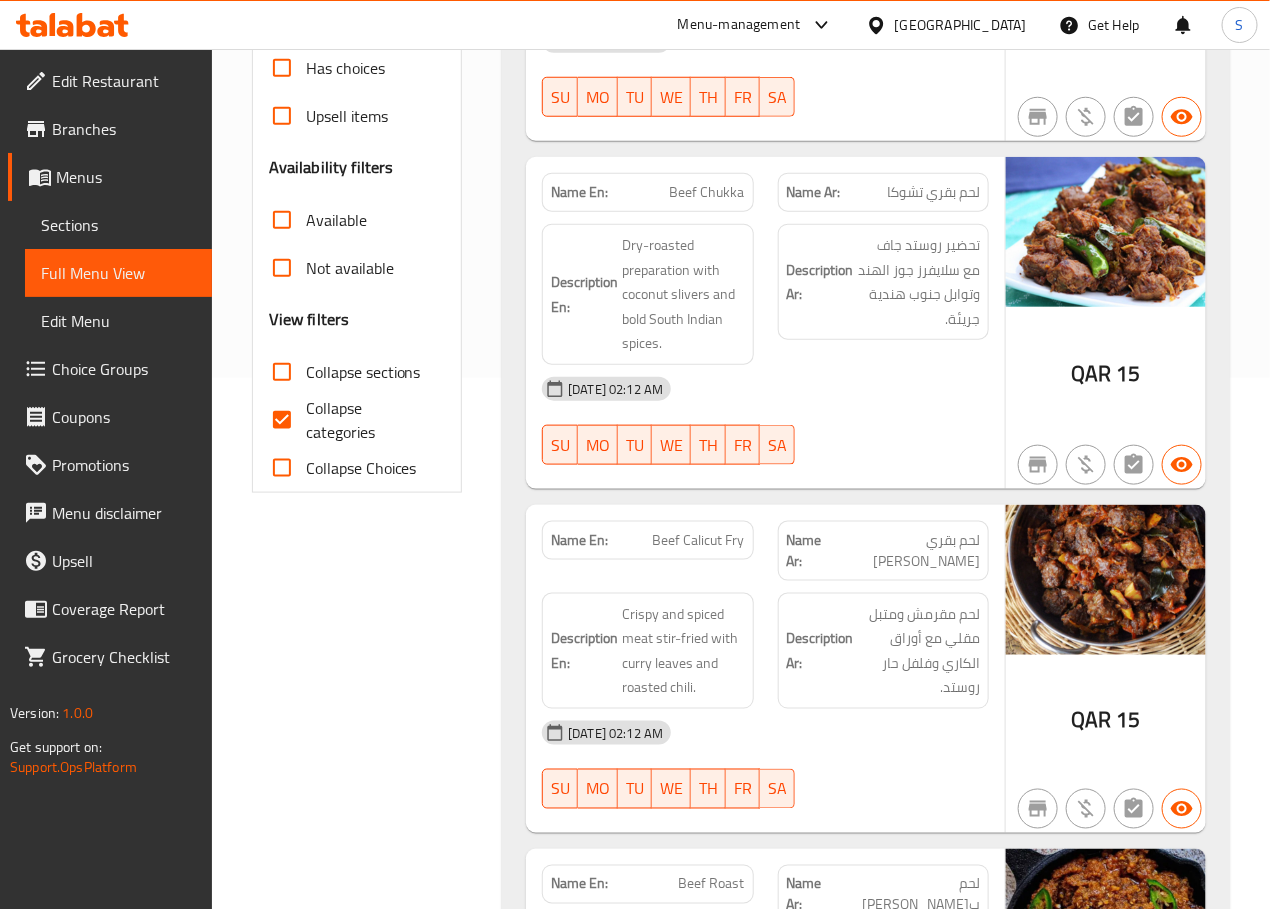 checkbox on "false" 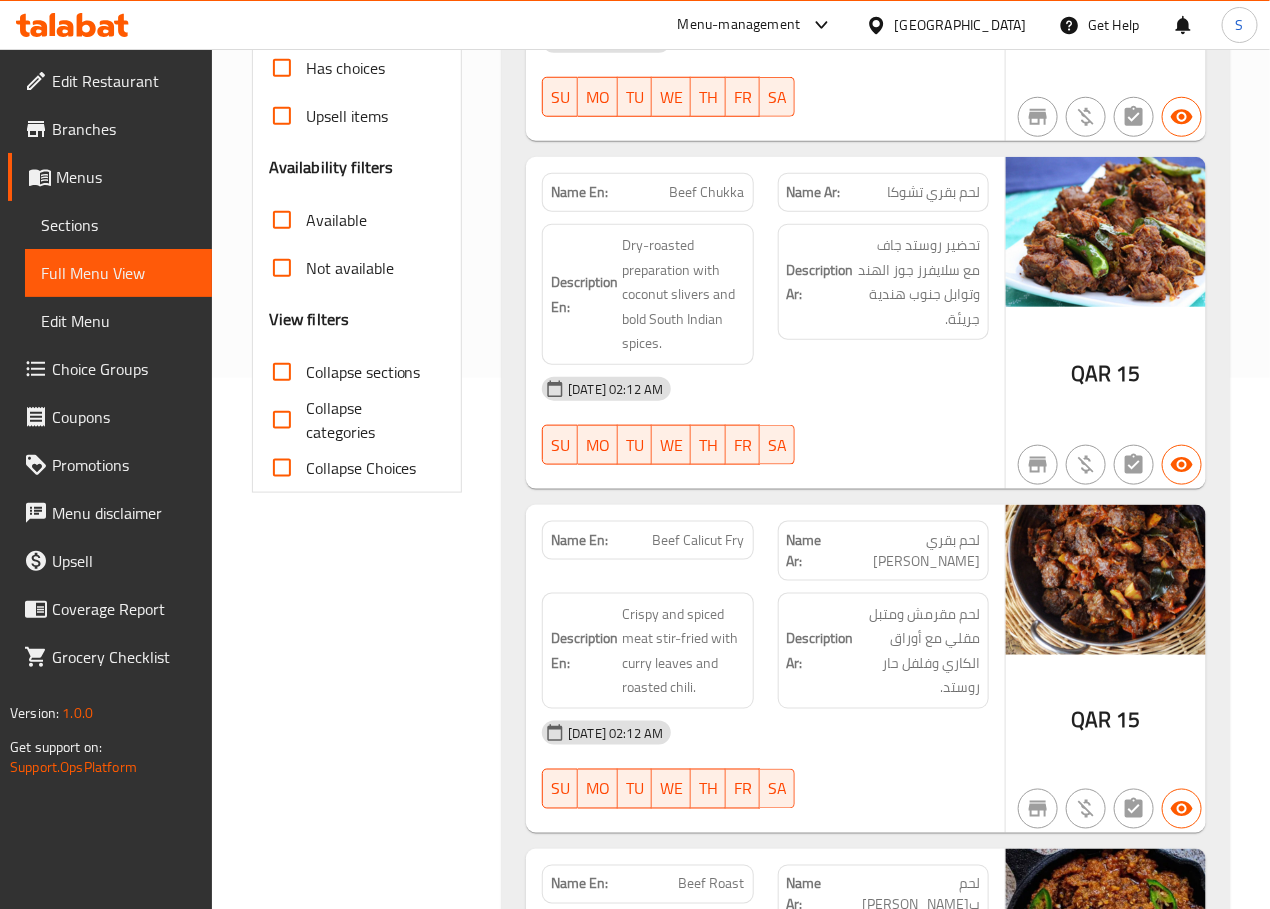 scroll, scrollTop: 0, scrollLeft: 0, axis: both 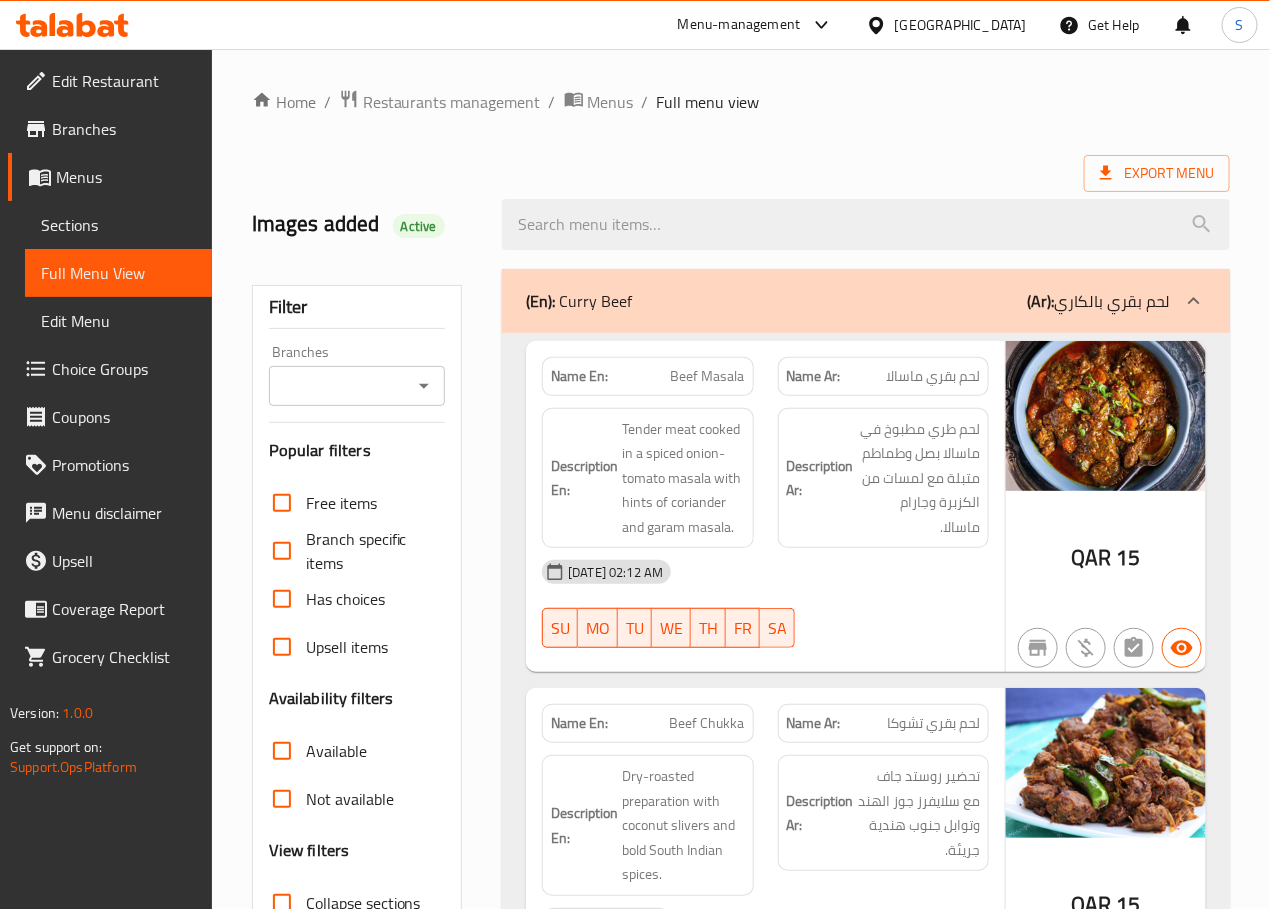 click on "Filter Branches Branches Popular filters Free items Branch specific items Has choices Upsell items Availability filters Available Not available View filters Collapse sections Collapse categories Collapse Choices" at bounding box center [365, 44178] 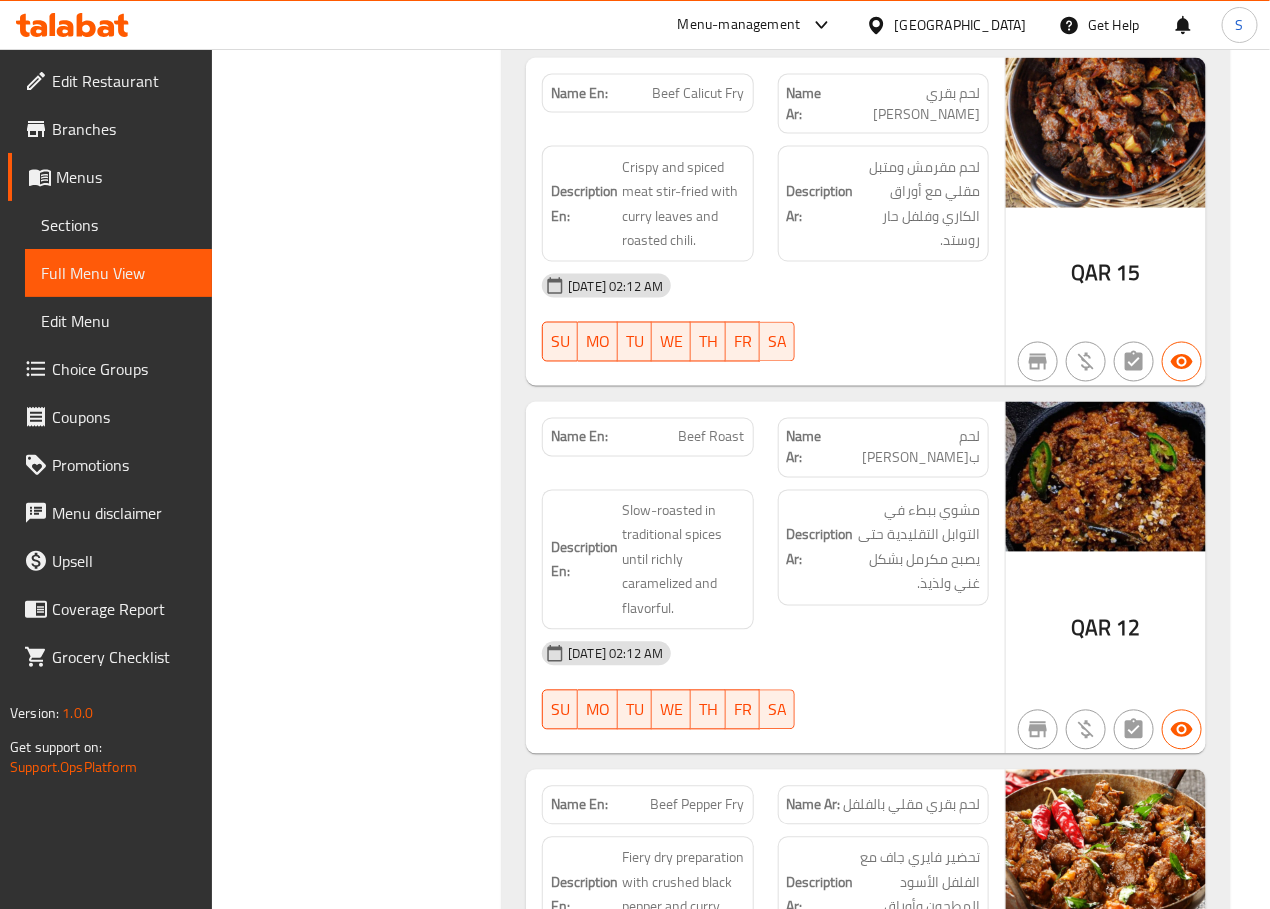 scroll, scrollTop: 982, scrollLeft: 0, axis: vertical 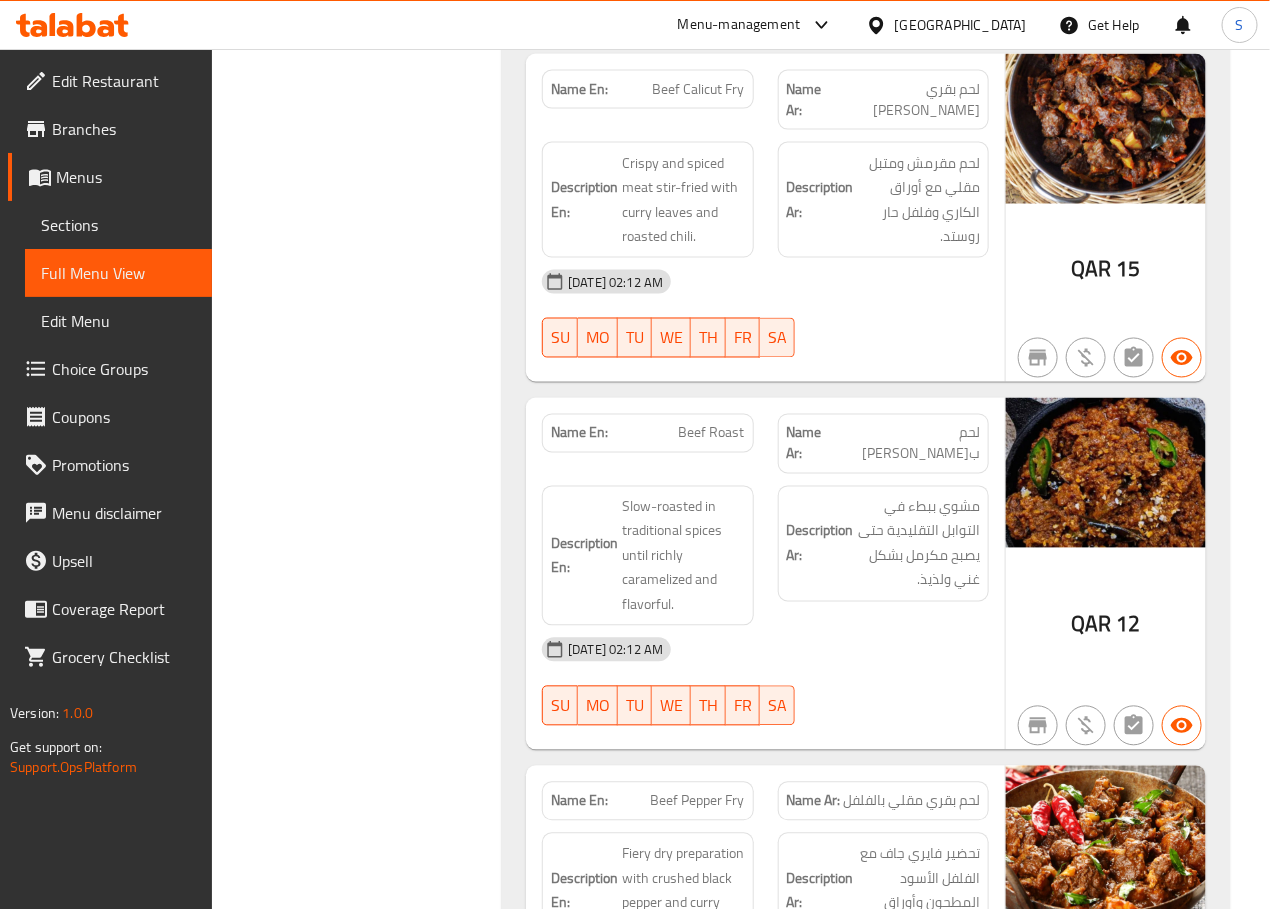 click on "Crispy and spiced meat stir-fried with curry leaves and roasted chili." at bounding box center [683, 200] 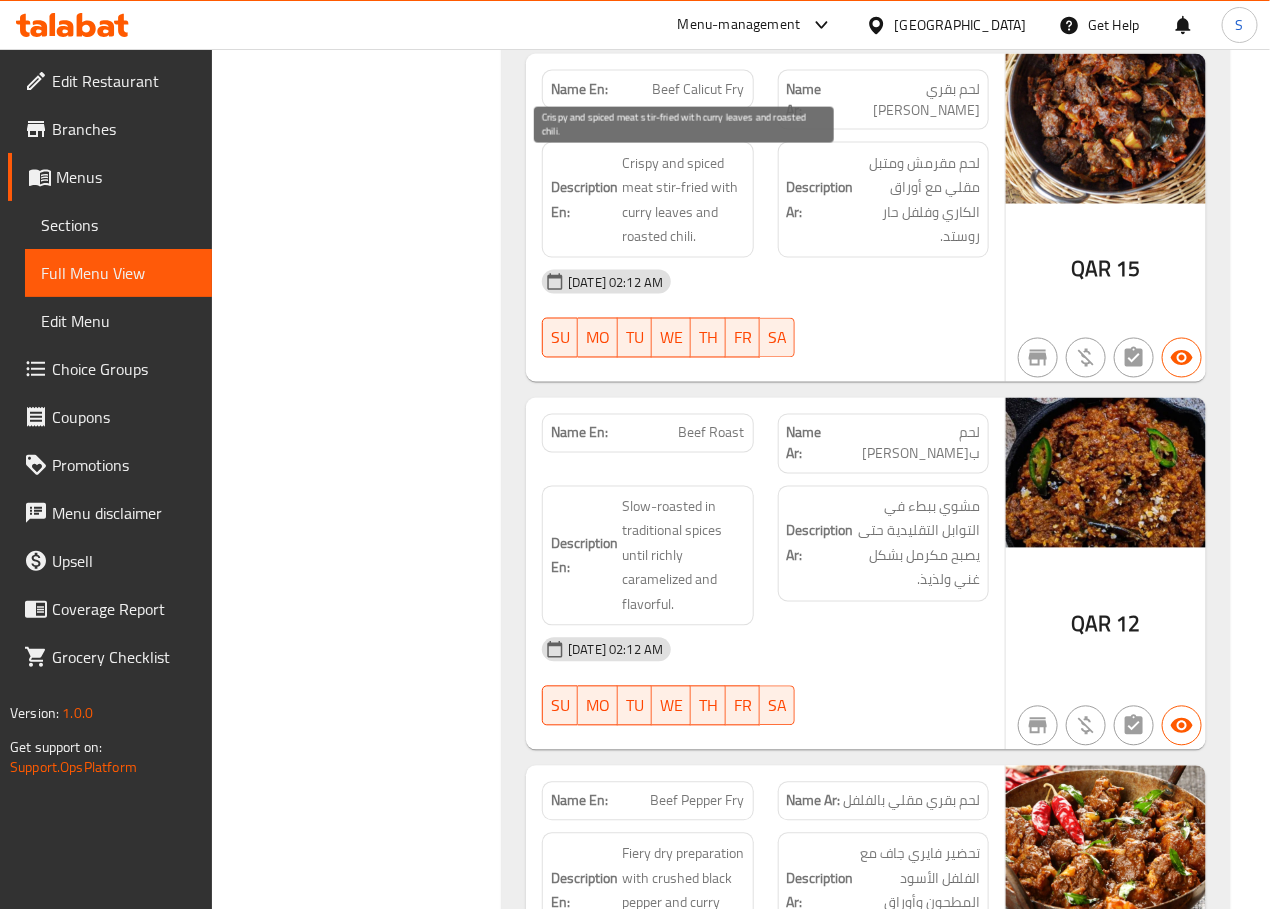 click on "Crispy and spiced meat stir-fried with curry leaves and roasted chili." at bounding box center [683, 200] 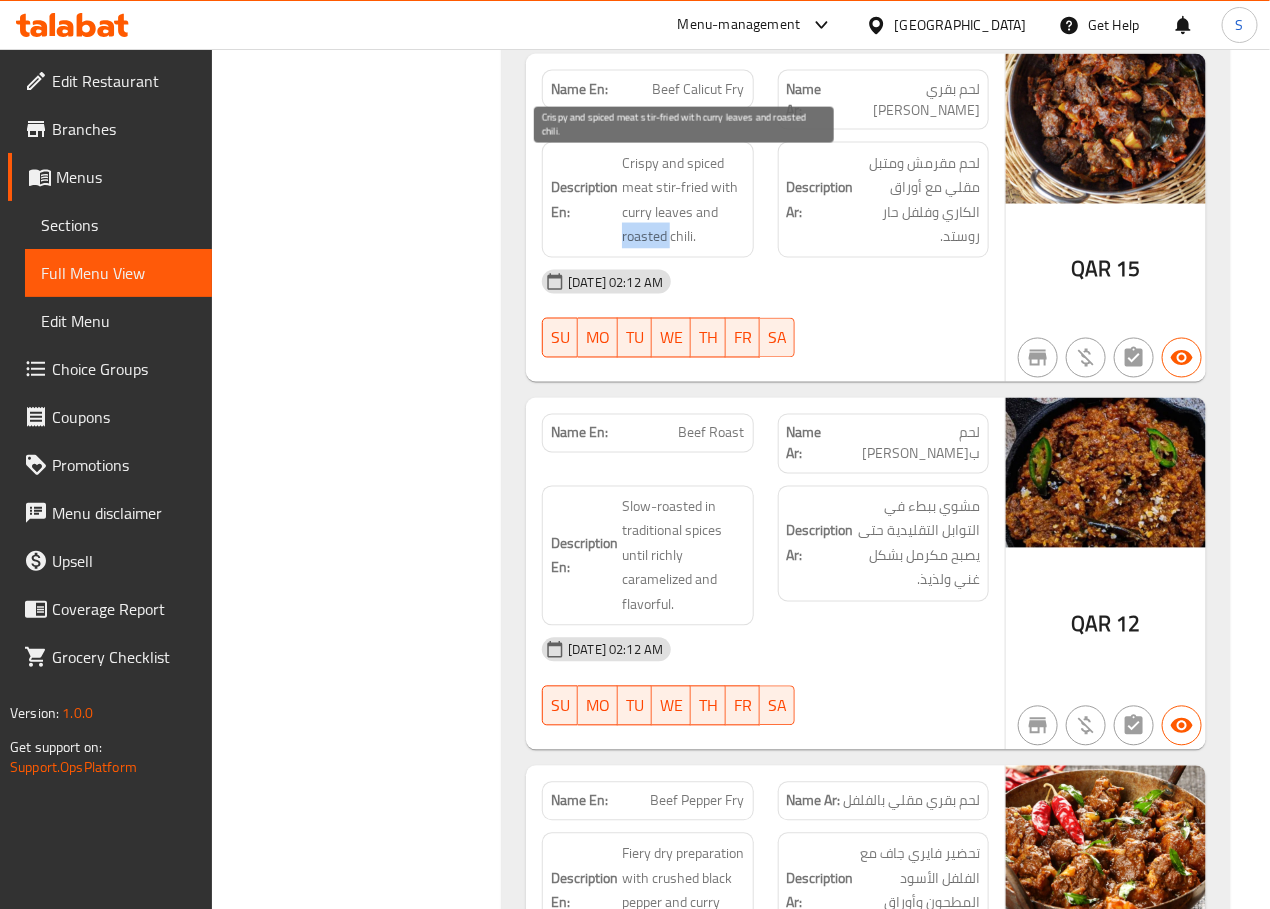 copy on "roasted" 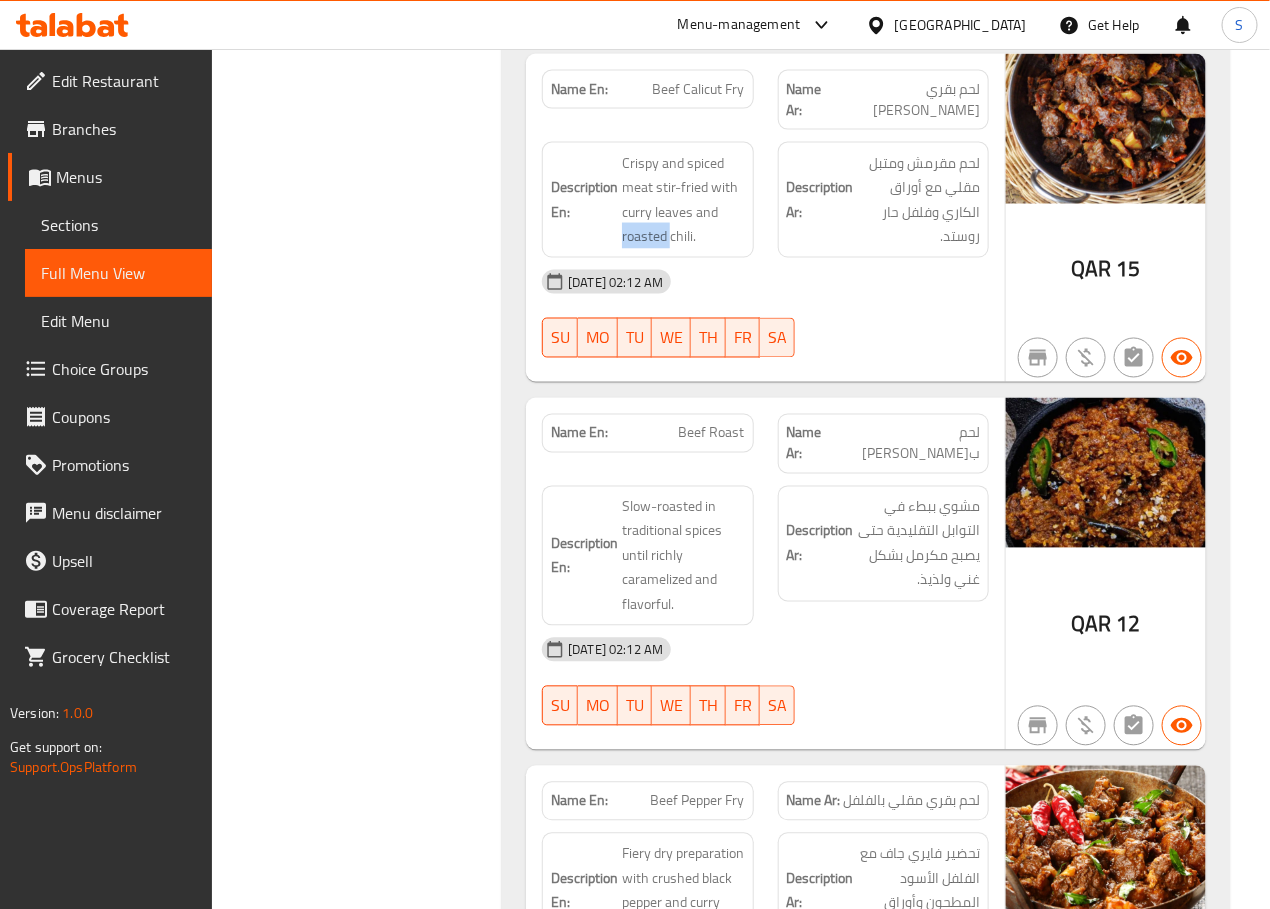 scroll, scrollTop: 975, scrollLeft: 0, axis: vertical 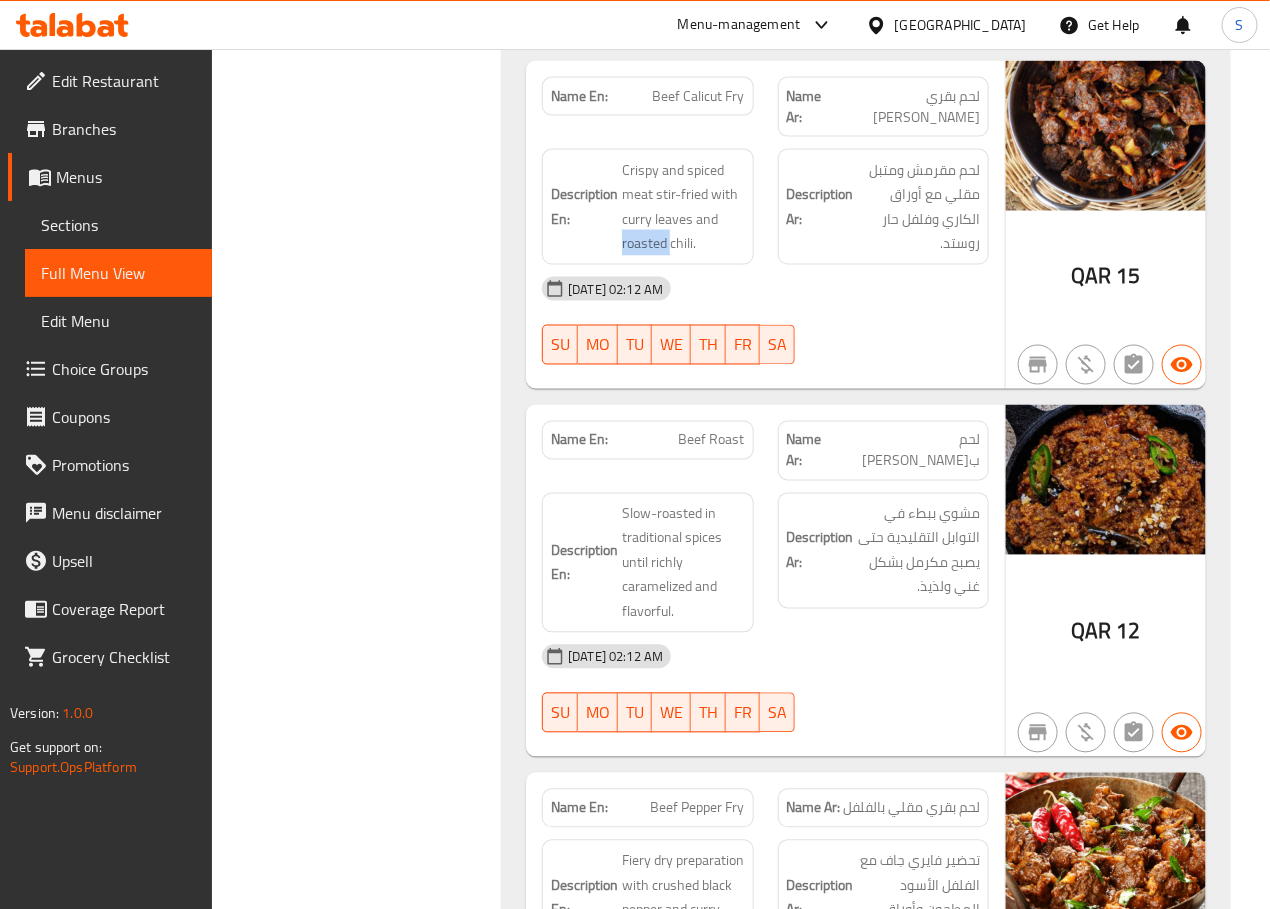 click on "Filter Branches Branches Popular filters Free items Branch specific items Has choices Upsell items Availability filters Available Not available View filters Collapse sections Collapse categories Collapse Choices" at bounding box center [365, 43203] 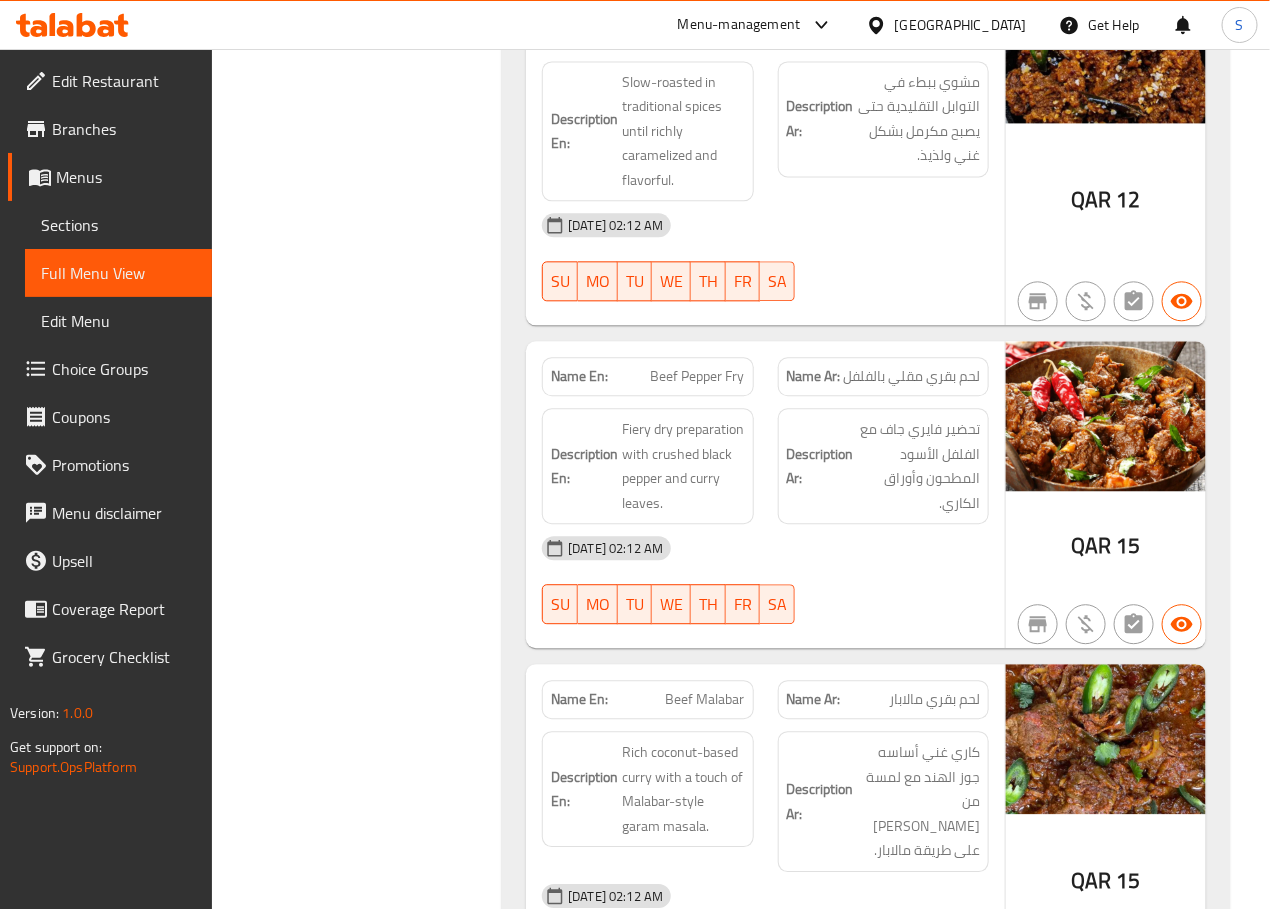scroll, scrollTop: 1344, scrollLeft: 0, axis: vertical 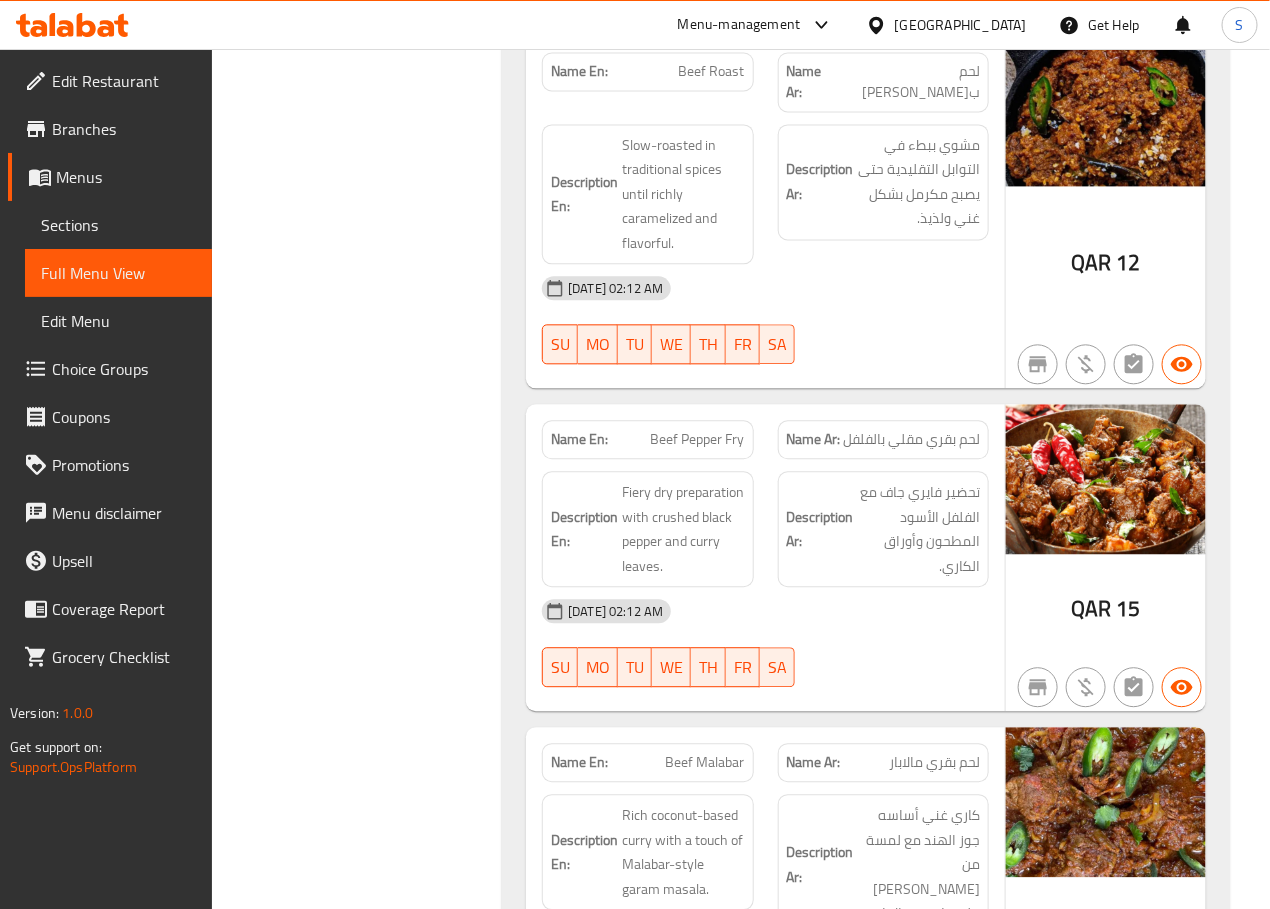 click on "Filter Branches Branches Popular filters Free items Branch specific items Has choices Upsell items Availability filters Available Not available View filters Collapse sections Collapse categories Collapse Choices" at bounding box center [365, 42834] 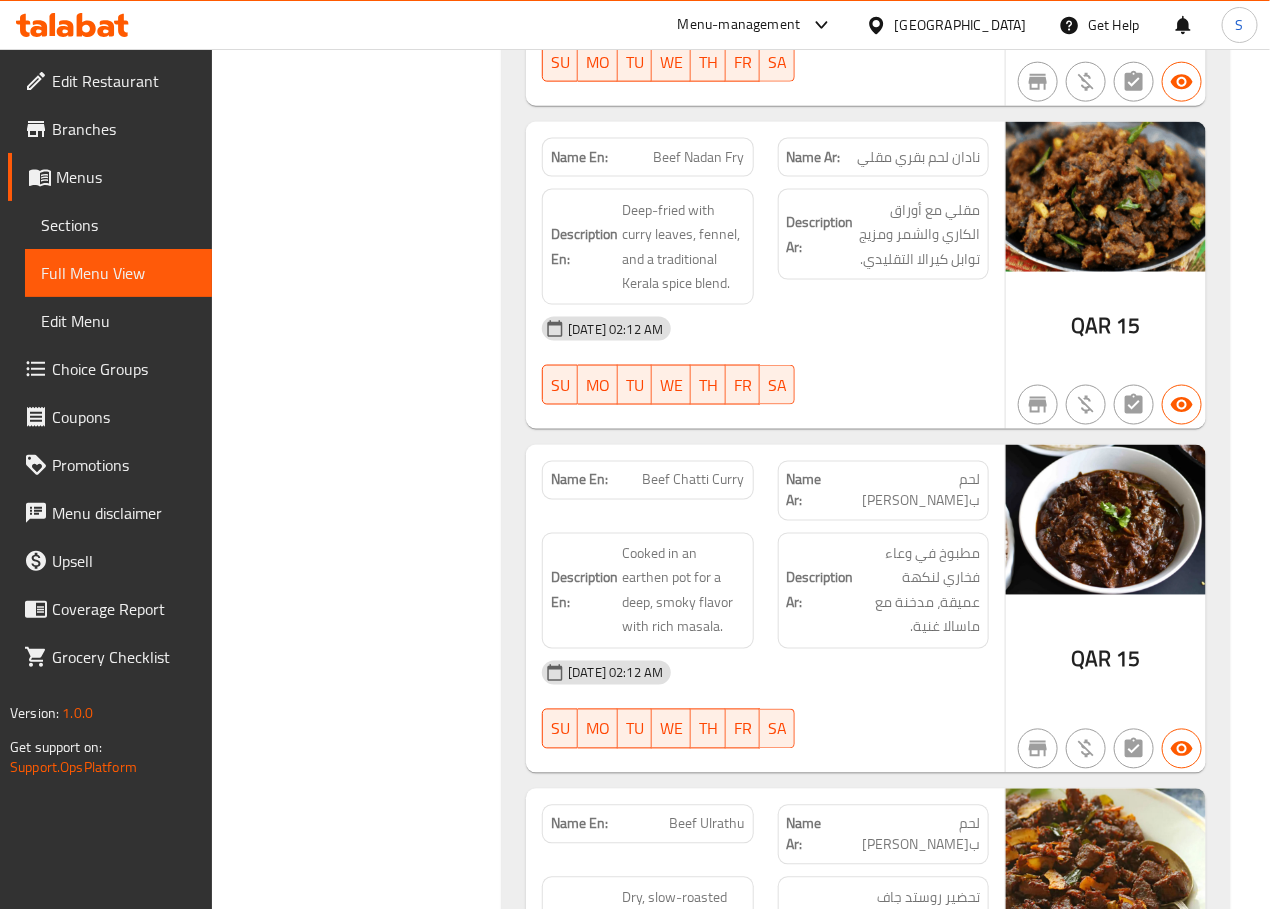scroll, scrollTop: 3384, scrollLeft: 0, axis: vertical 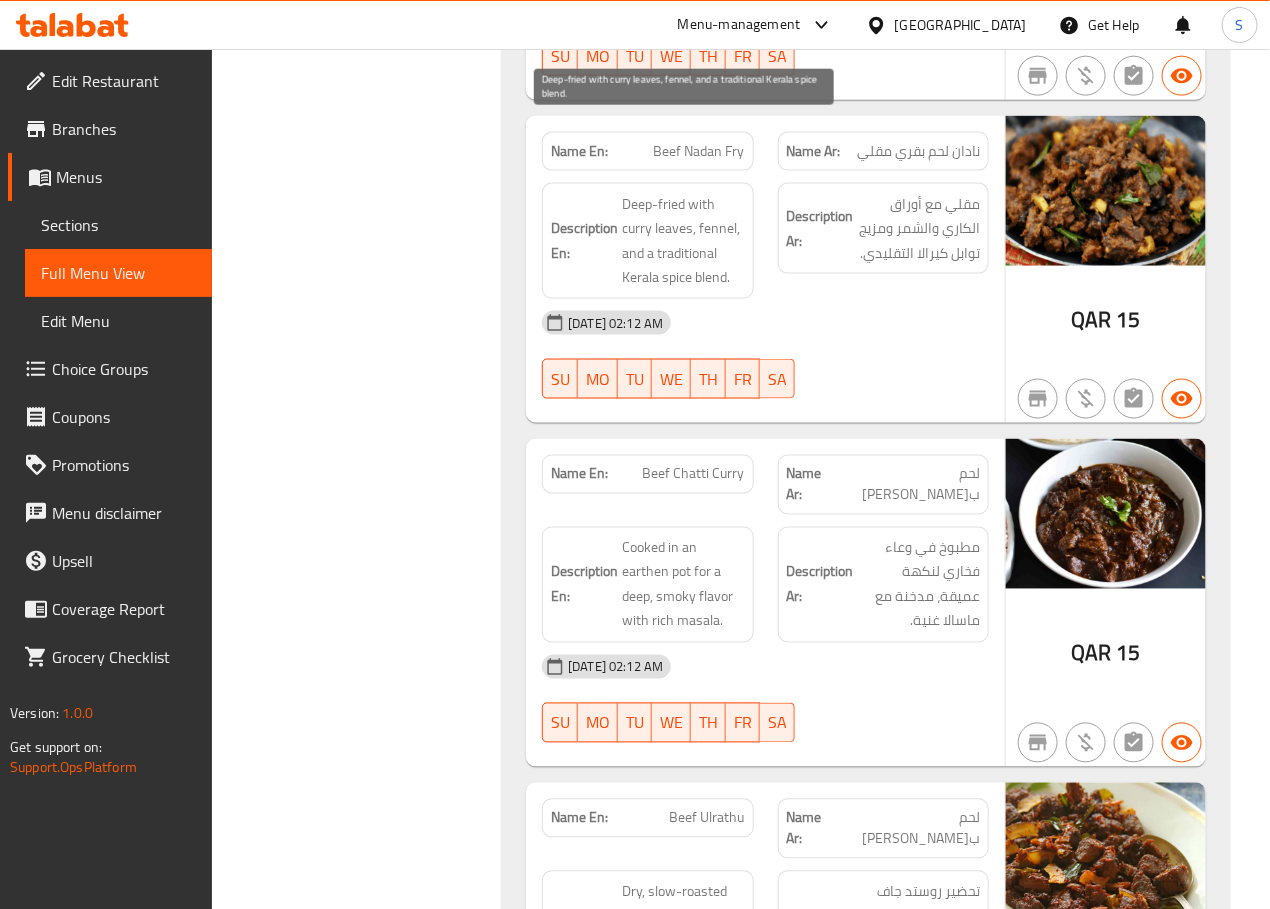 click on "Deep-fried with curry leaves, fennel, and a traditional Kerala spice blend." at bounding box center (683, 241) 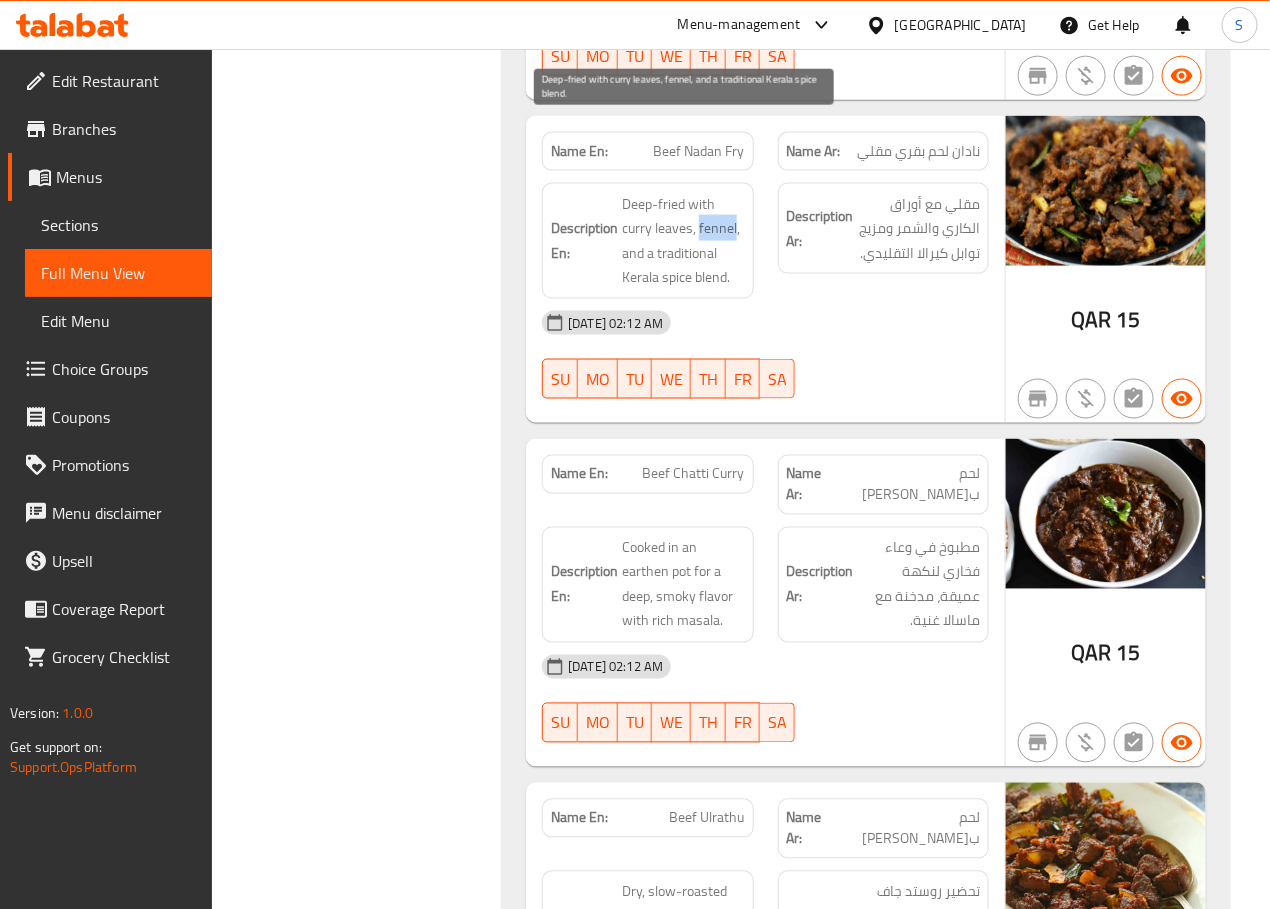 copy on "fennel" 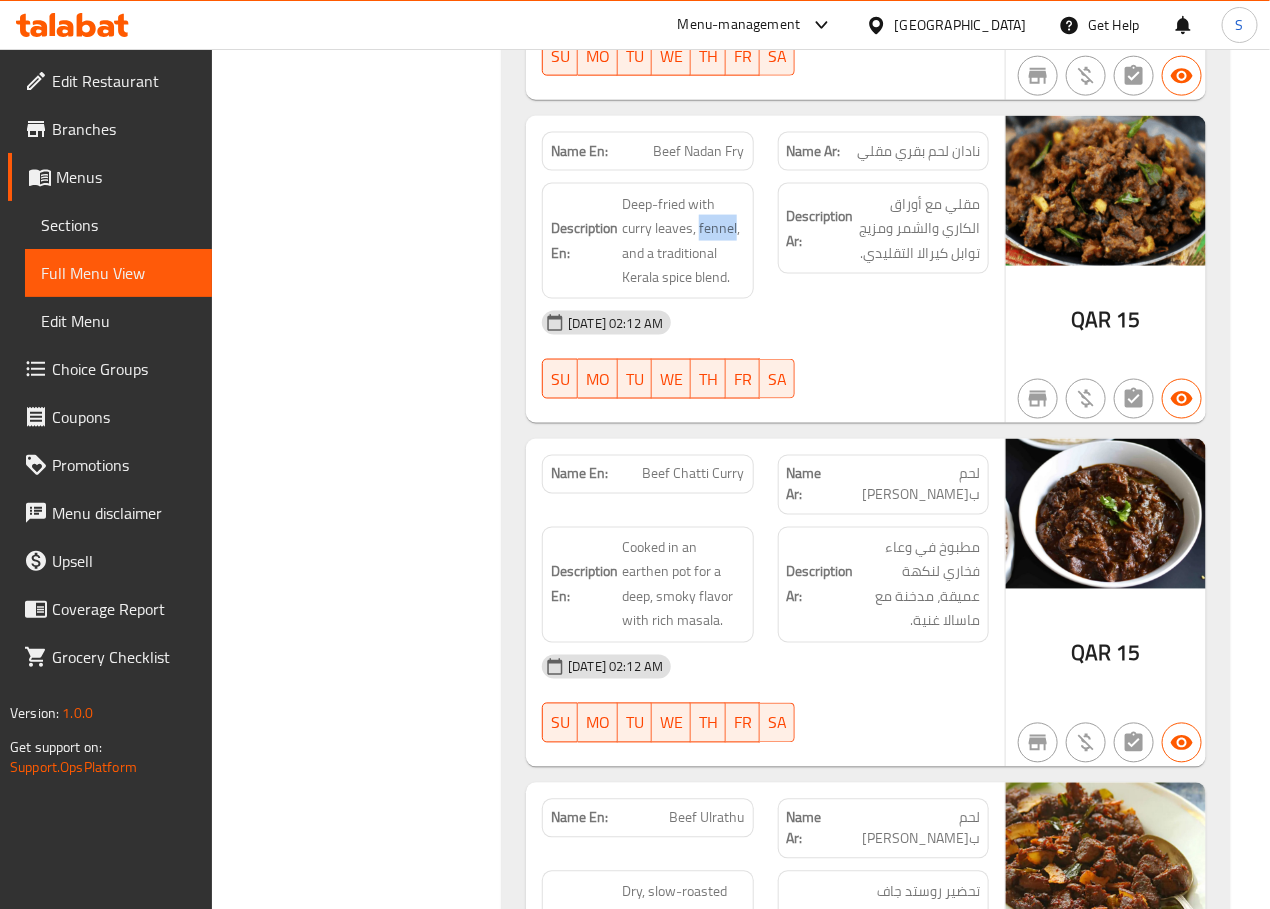 click on "Filter Branches Branches Popular filters Free items Branch specific items Has choices Upsell items Availability filters Available Not available View filters Collapse sections Collapse categories Collapse Choices" at bounding box center (365, 40794) 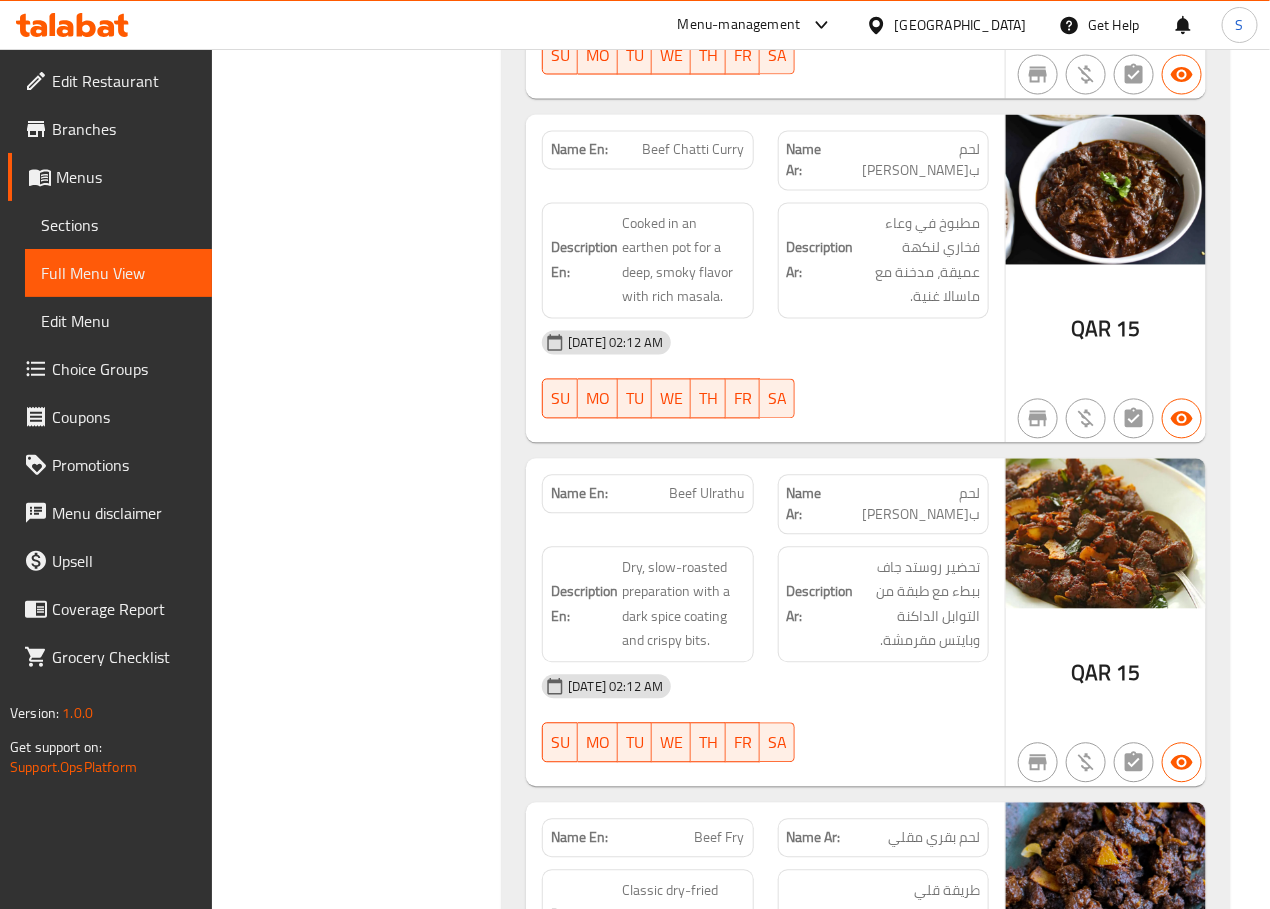 scroll, scrollTop: 3709, scrollLeft: 0, axis: vertical 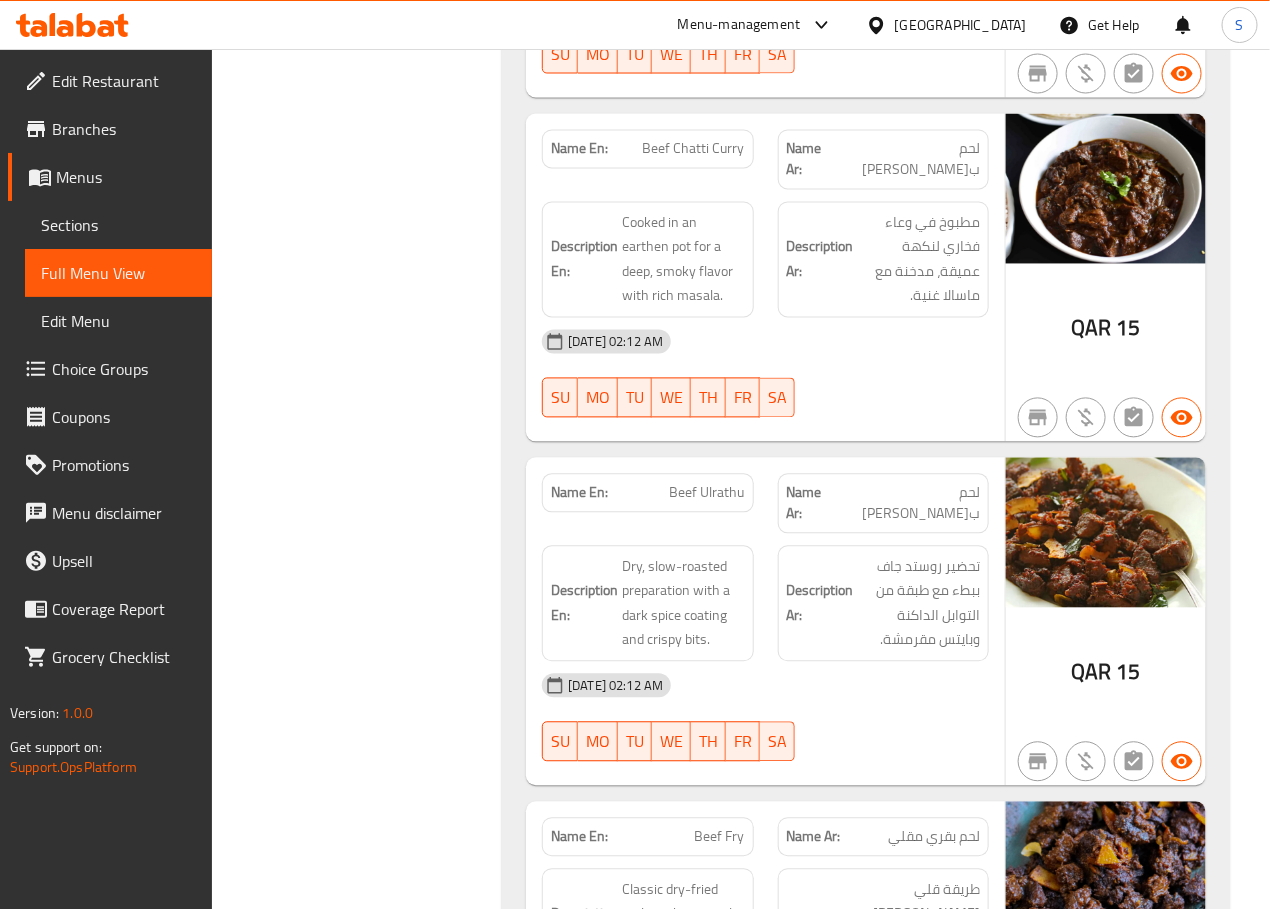 click on "Beef Chatti Curry" at bounding box center [694, 149] 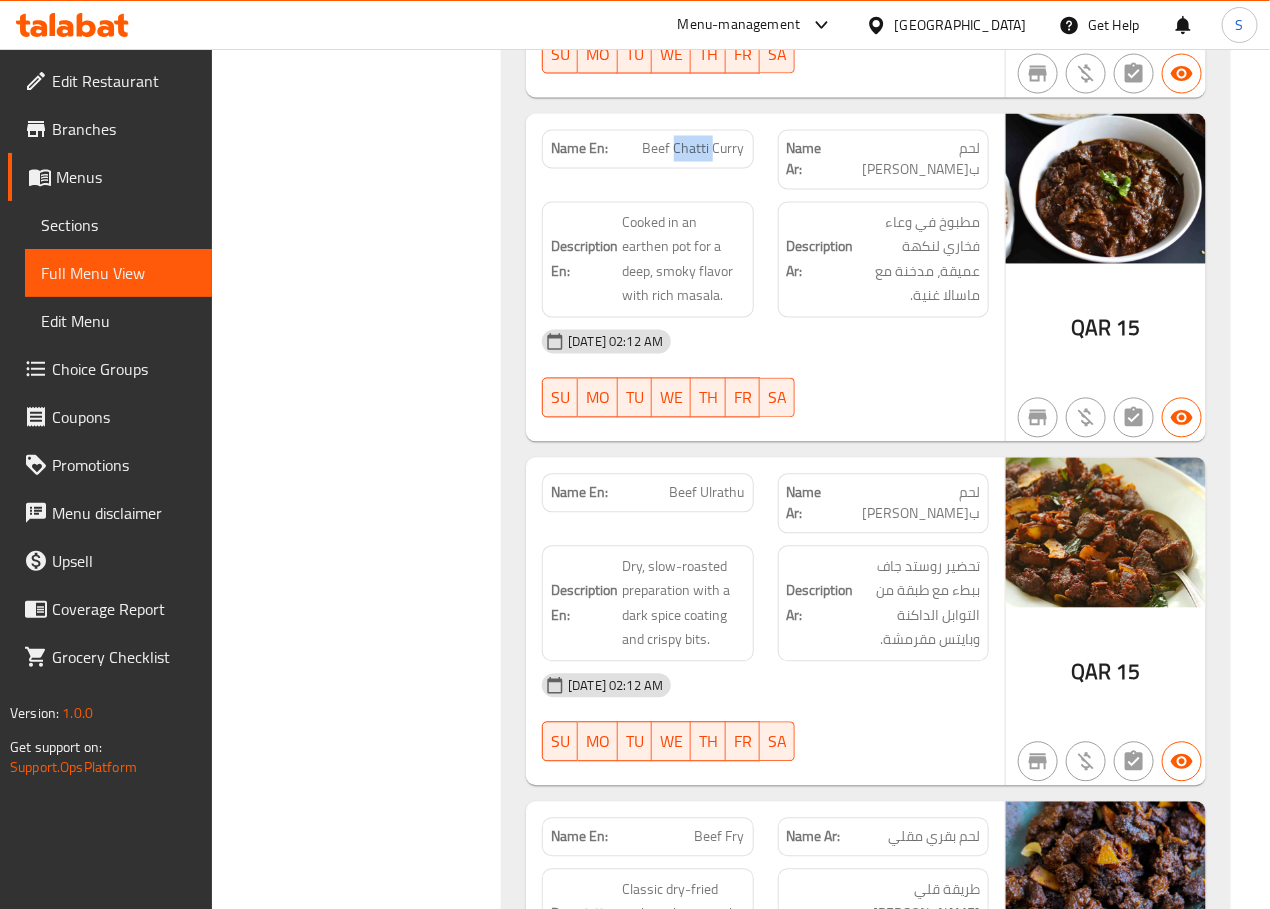click on "Beef Chatti Curry" at bounding box center [694, 149] 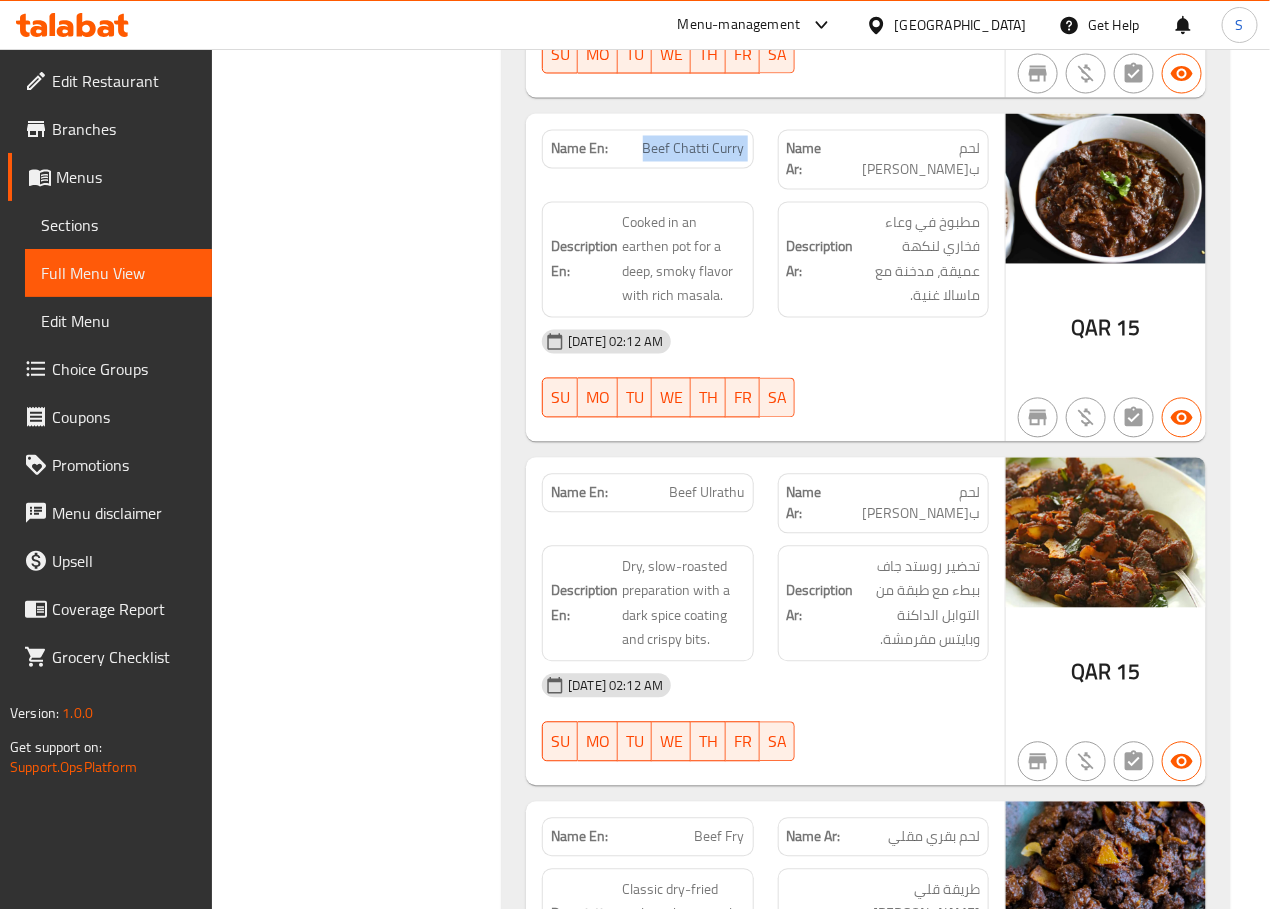 copy on "Beef Chatti Curry" 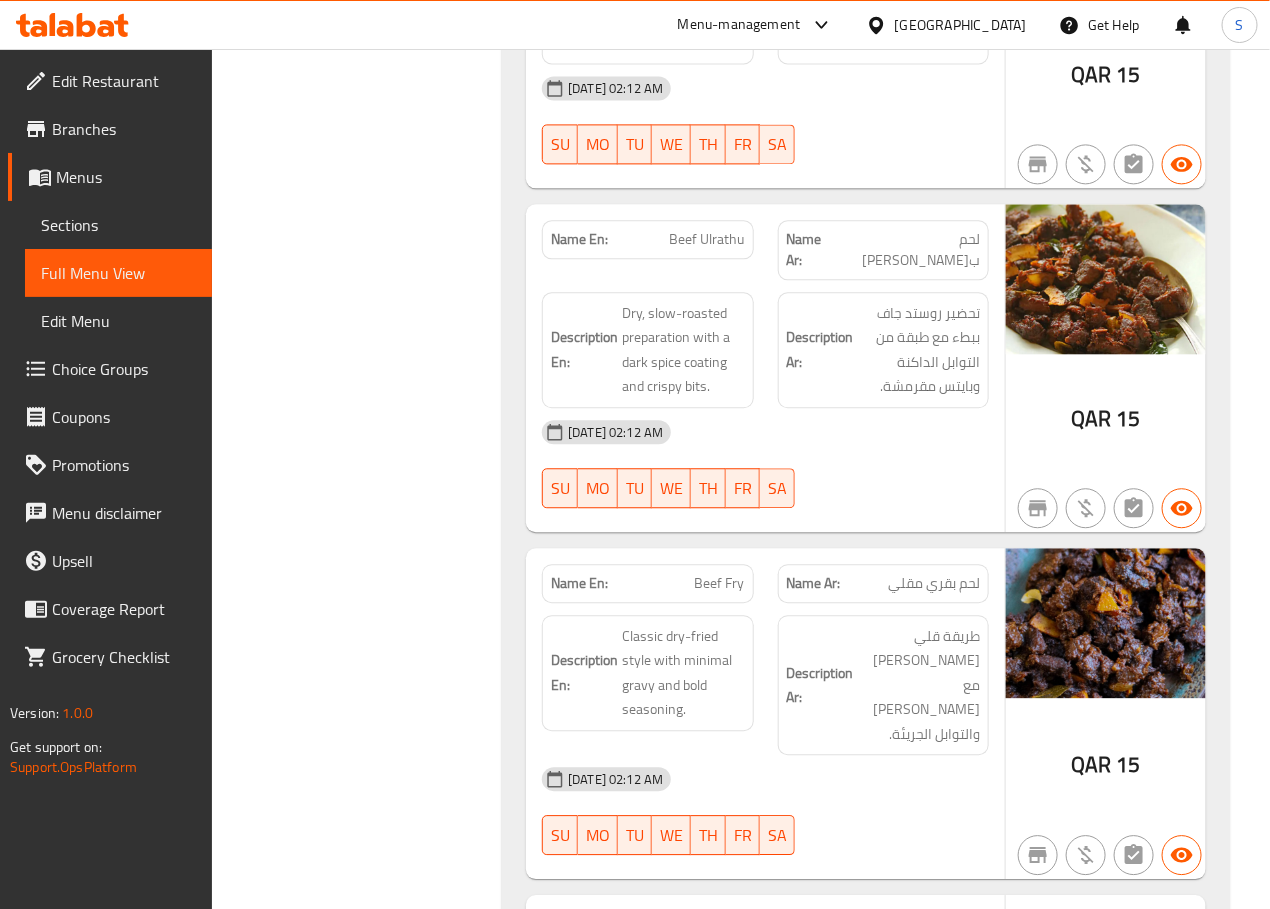 scroll, scrollTop: 3979, scrollLeft: 0, axis: vertical 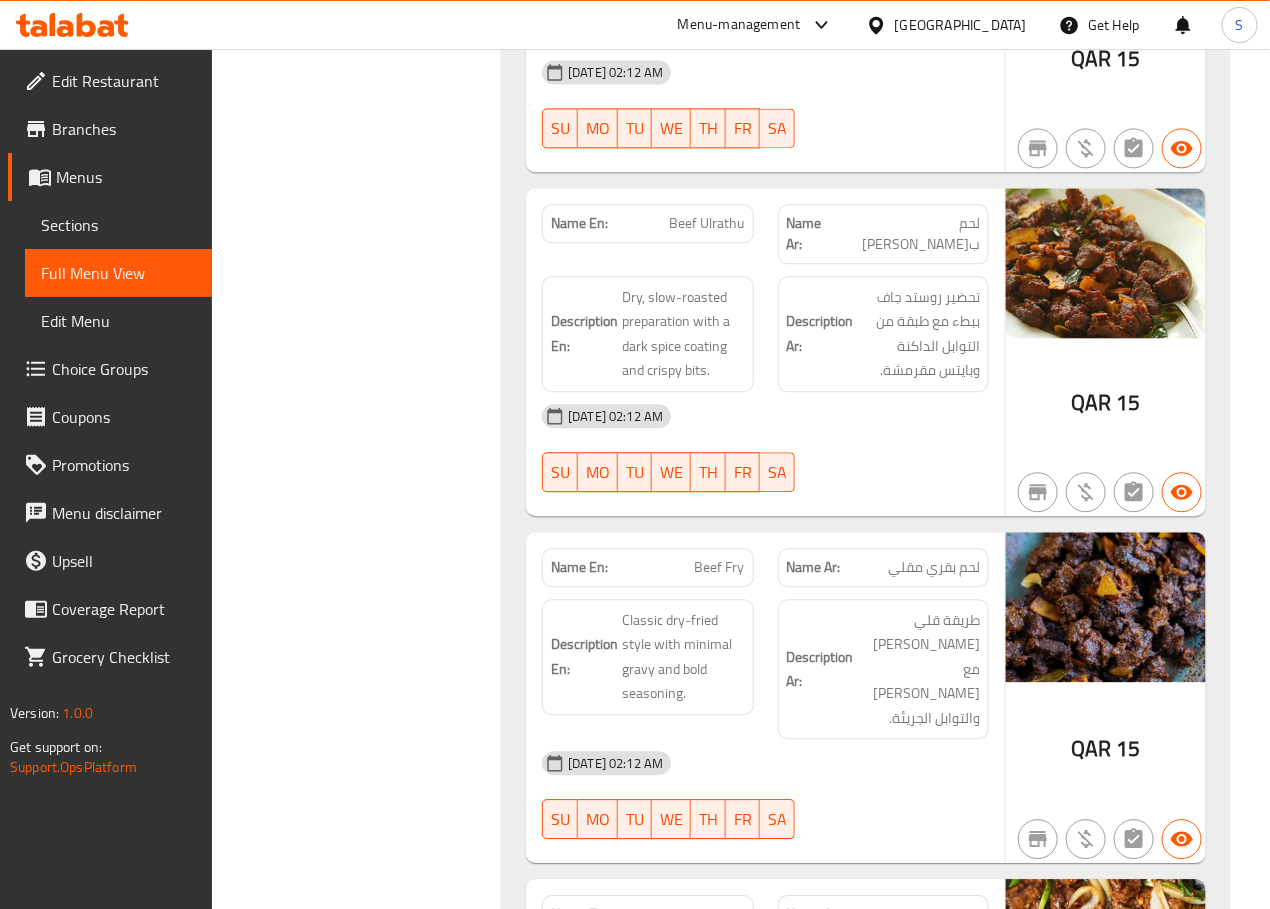 click on "Beef Ulrathu" at bounding box center [707, 223] 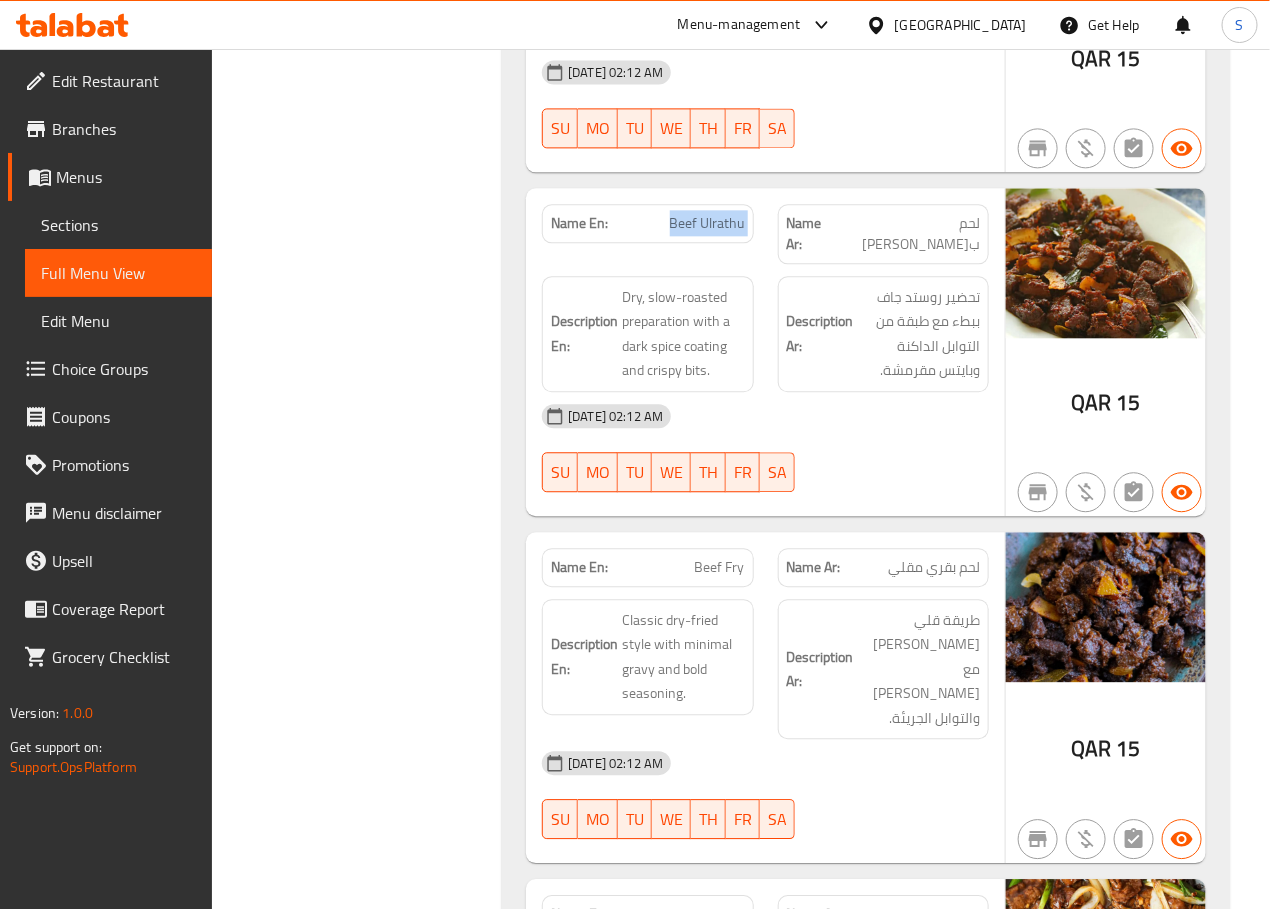 click on "Beef Ulrathu" at bounding box center (707, 223) 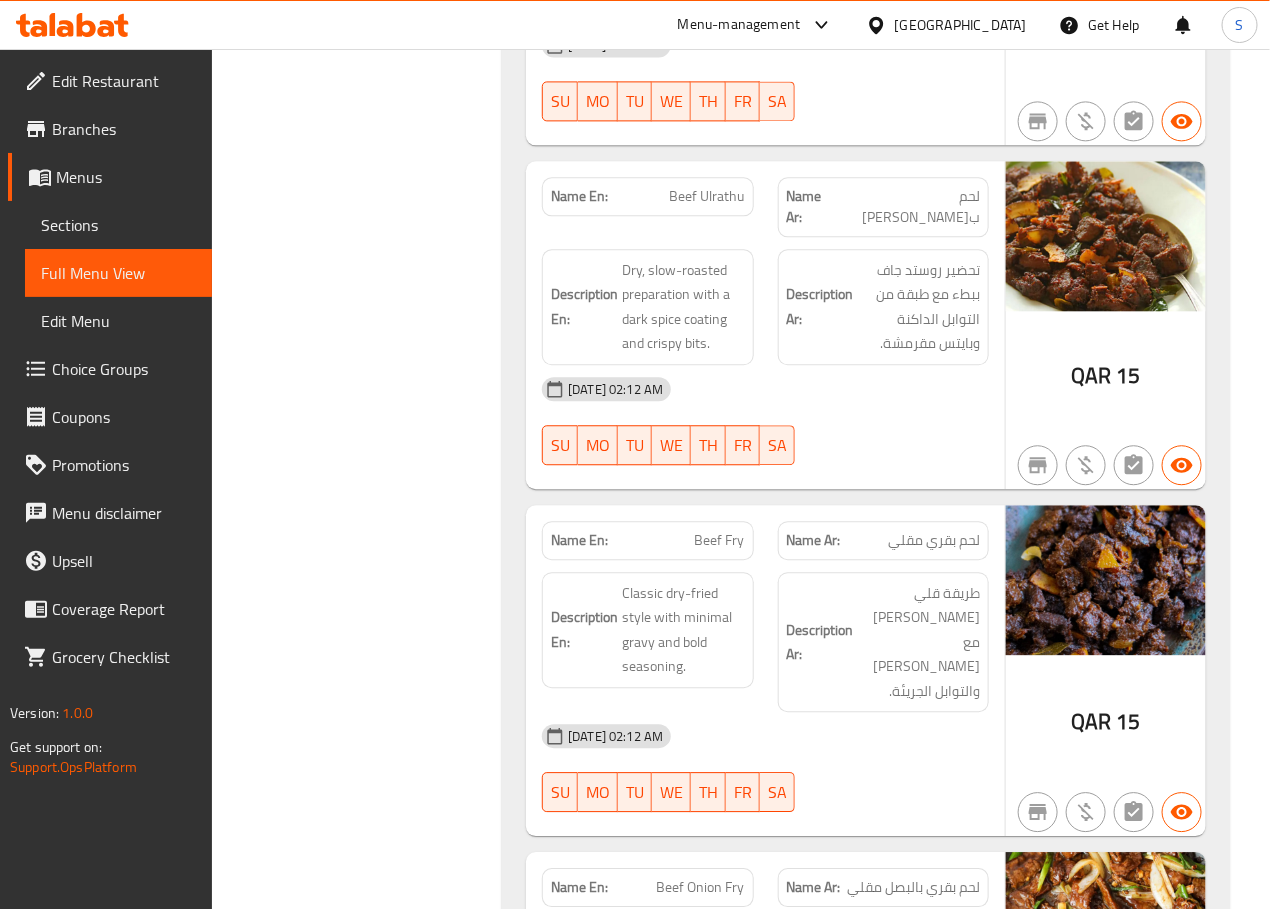 scroll, scrollTop: 4210, scrollLeft: 0, axis: vertical 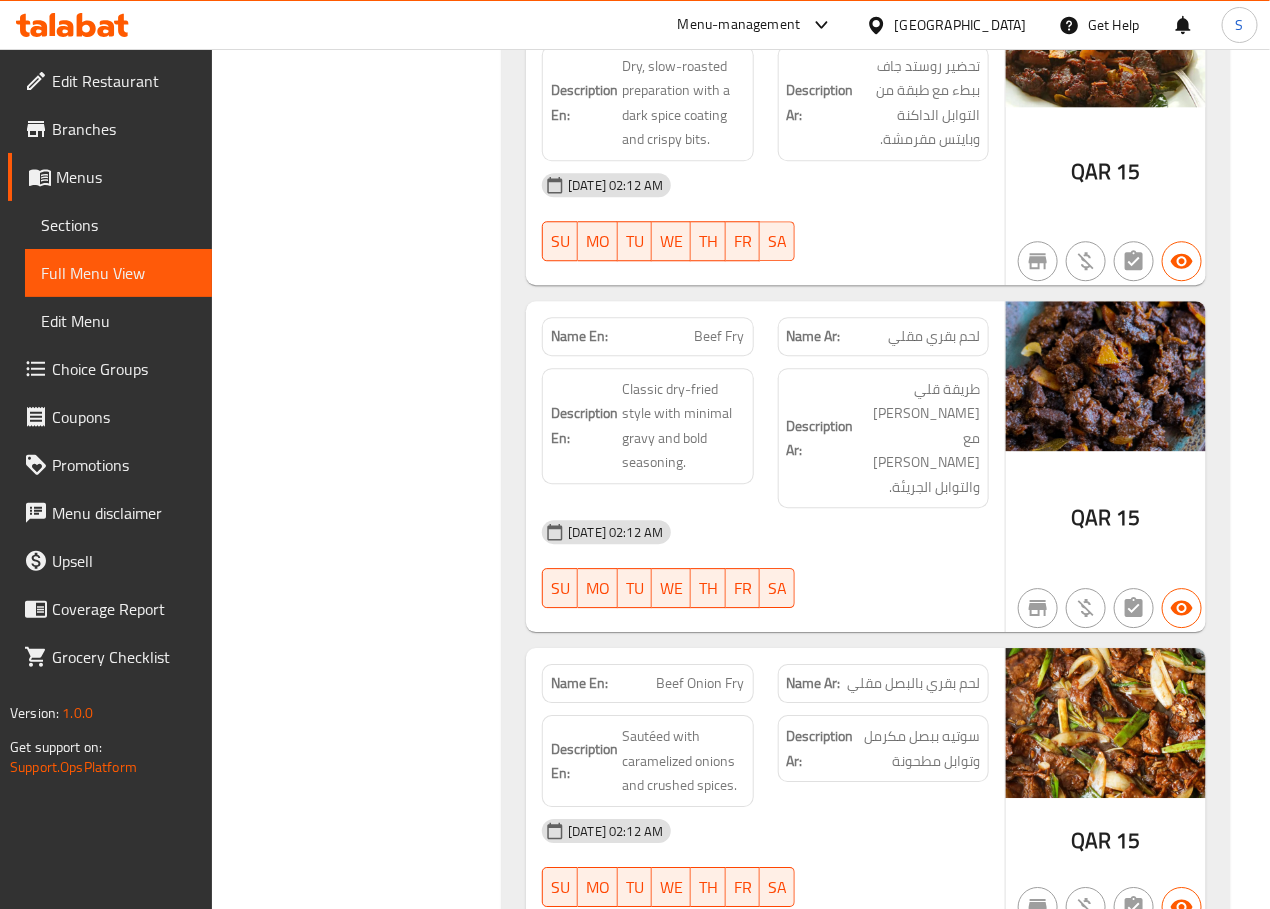 click on "Beef Fry" at bounding box center (720, 336) 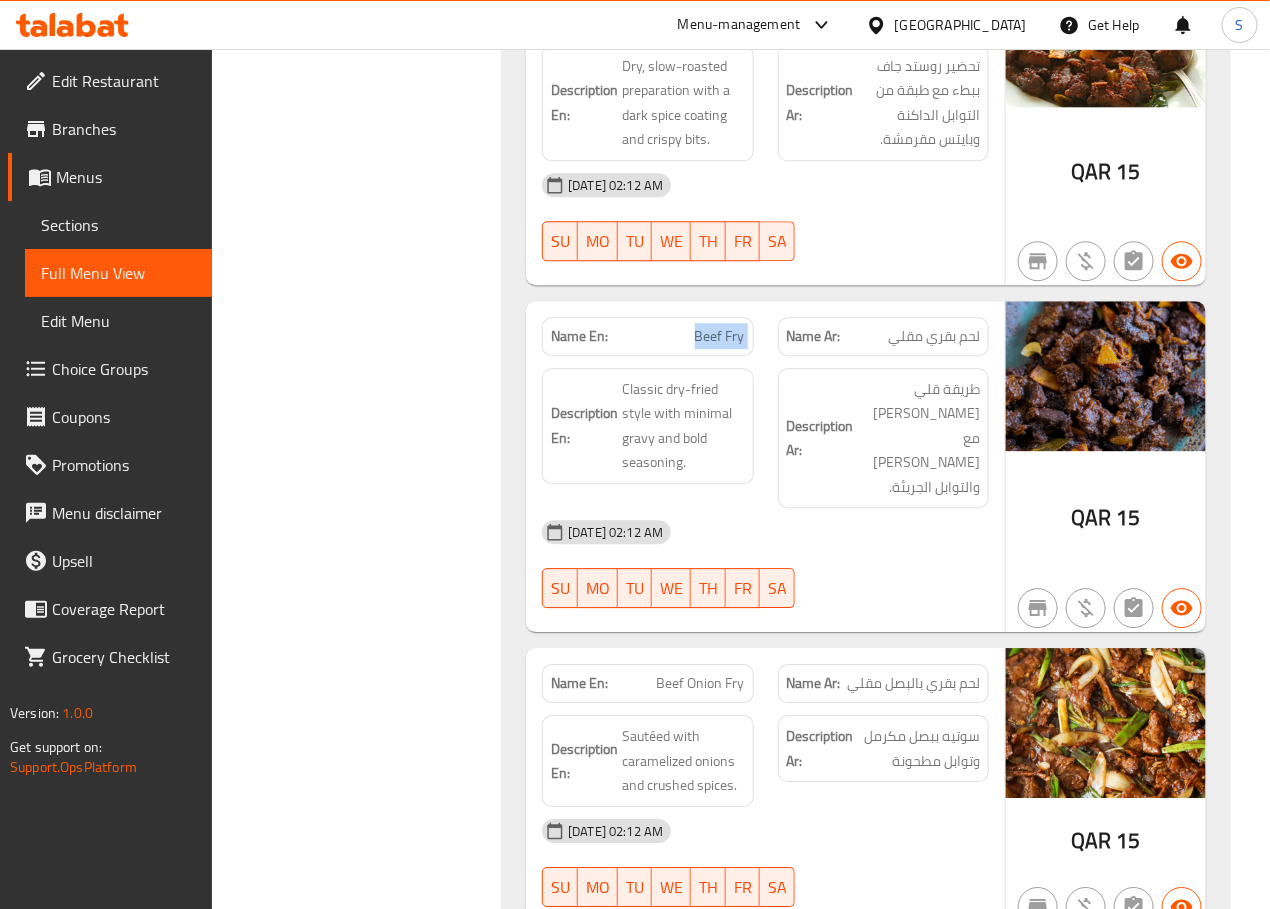 copy on "Beef Fry" 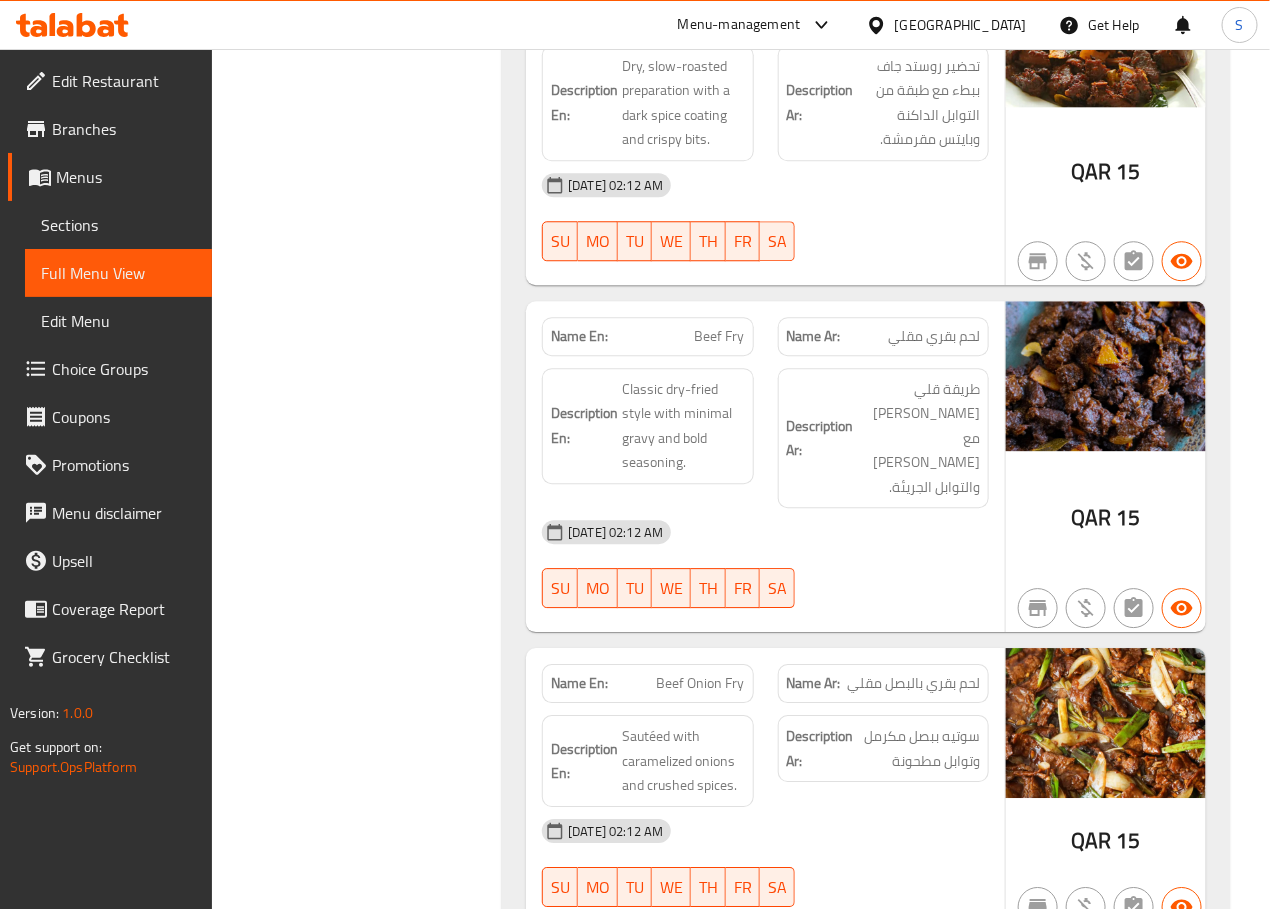 click on "Beef Fry" at bounding box center [720, 336] 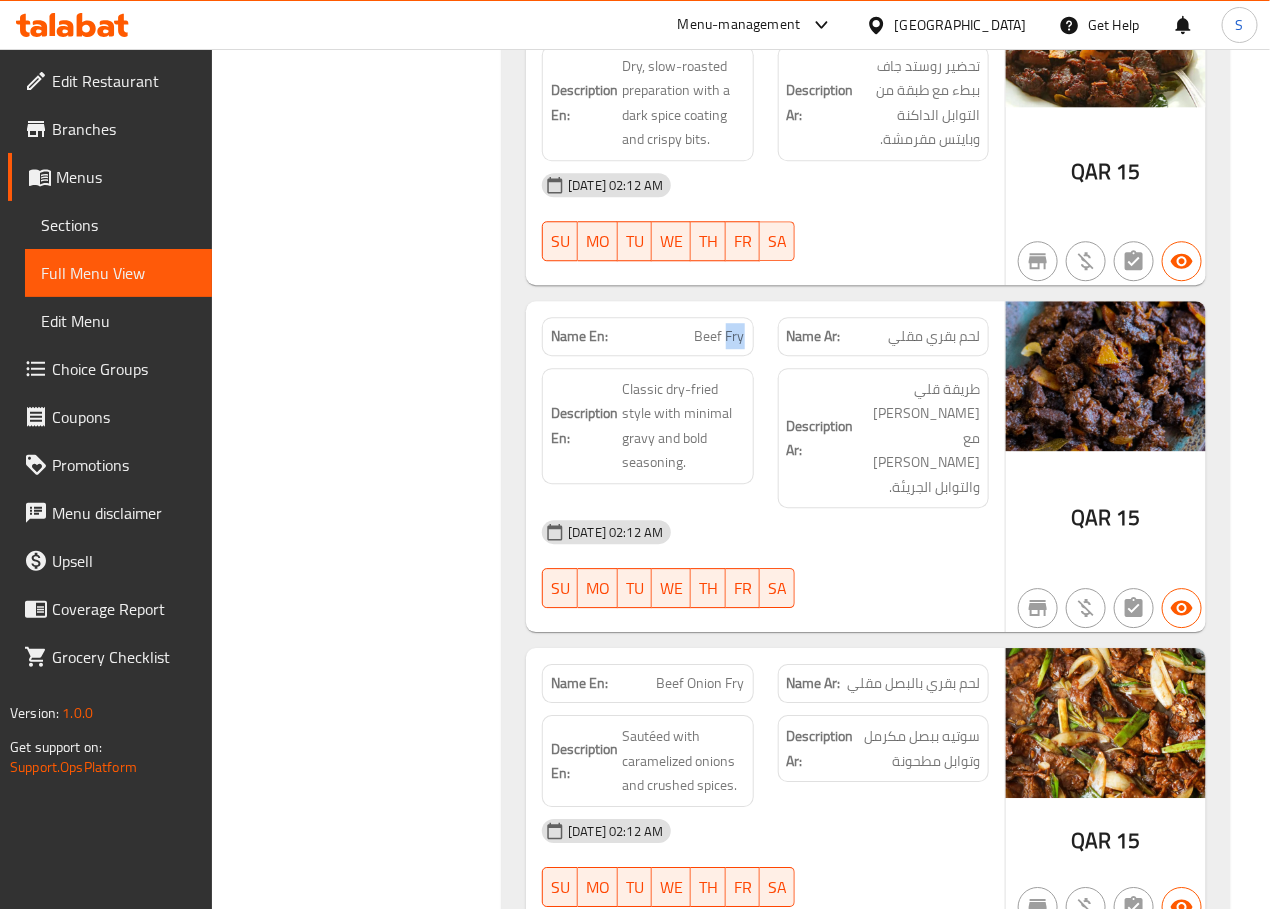 click on "Beef Fry" at bounding box center [720, 336] 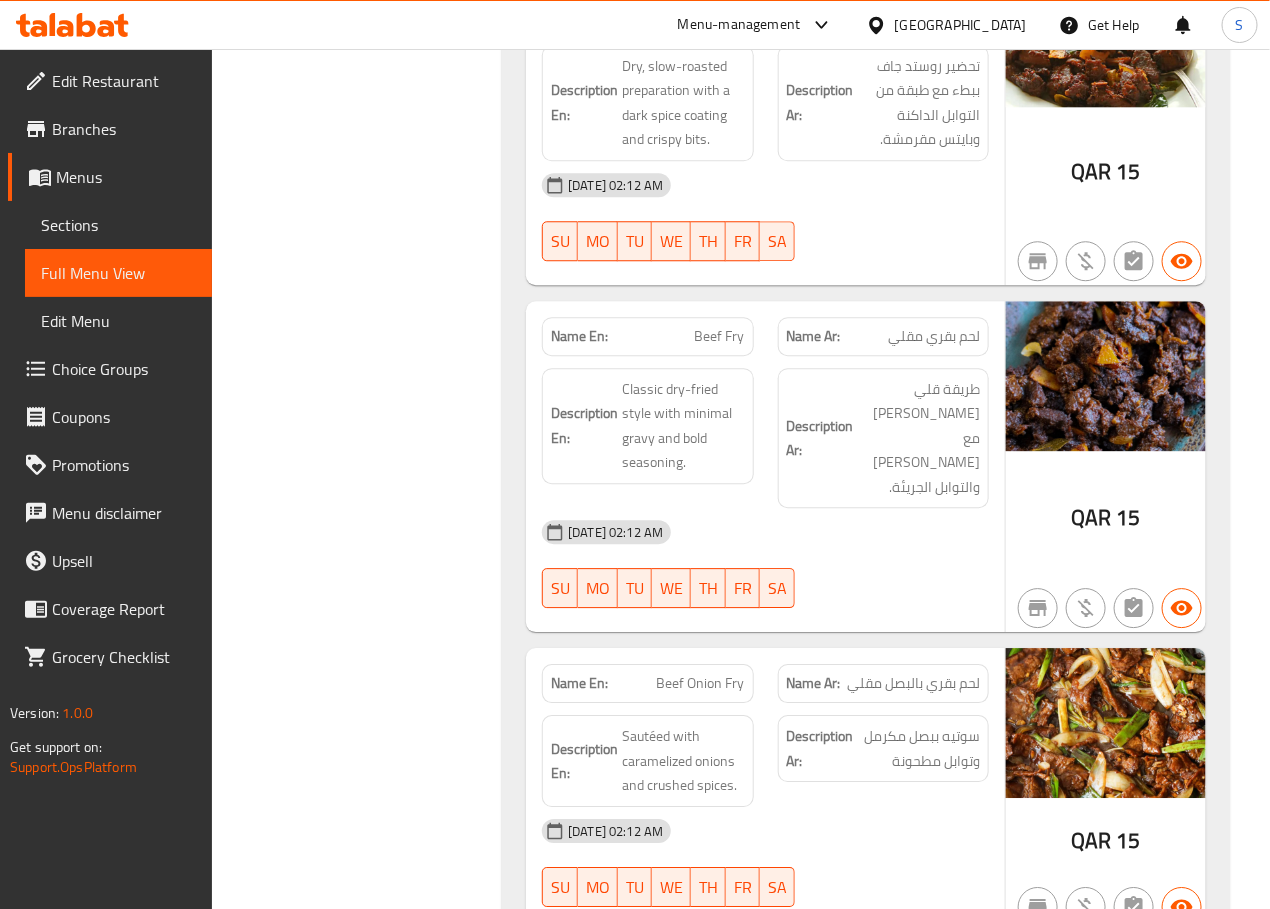 click on "Filter Branches Branches Popular filters Free items Branch specific items Has choices Upsell items Availability filters Available Not available View filters Collapse sections Collapse categories Collapse Choices" at bounding box center [365, 39968] 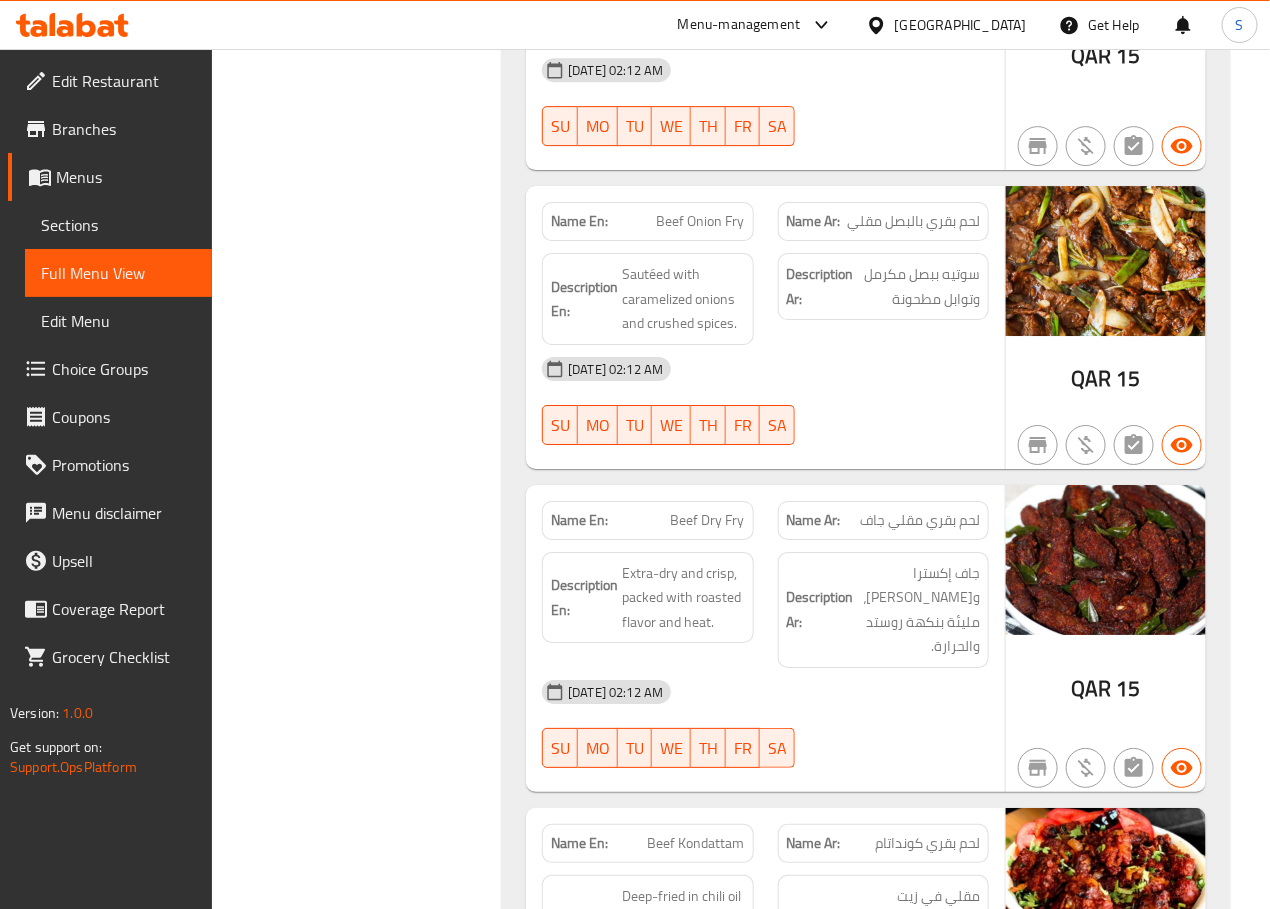 scroll, scrollTop: 4678, scrollLeft: 0, axis: vertical 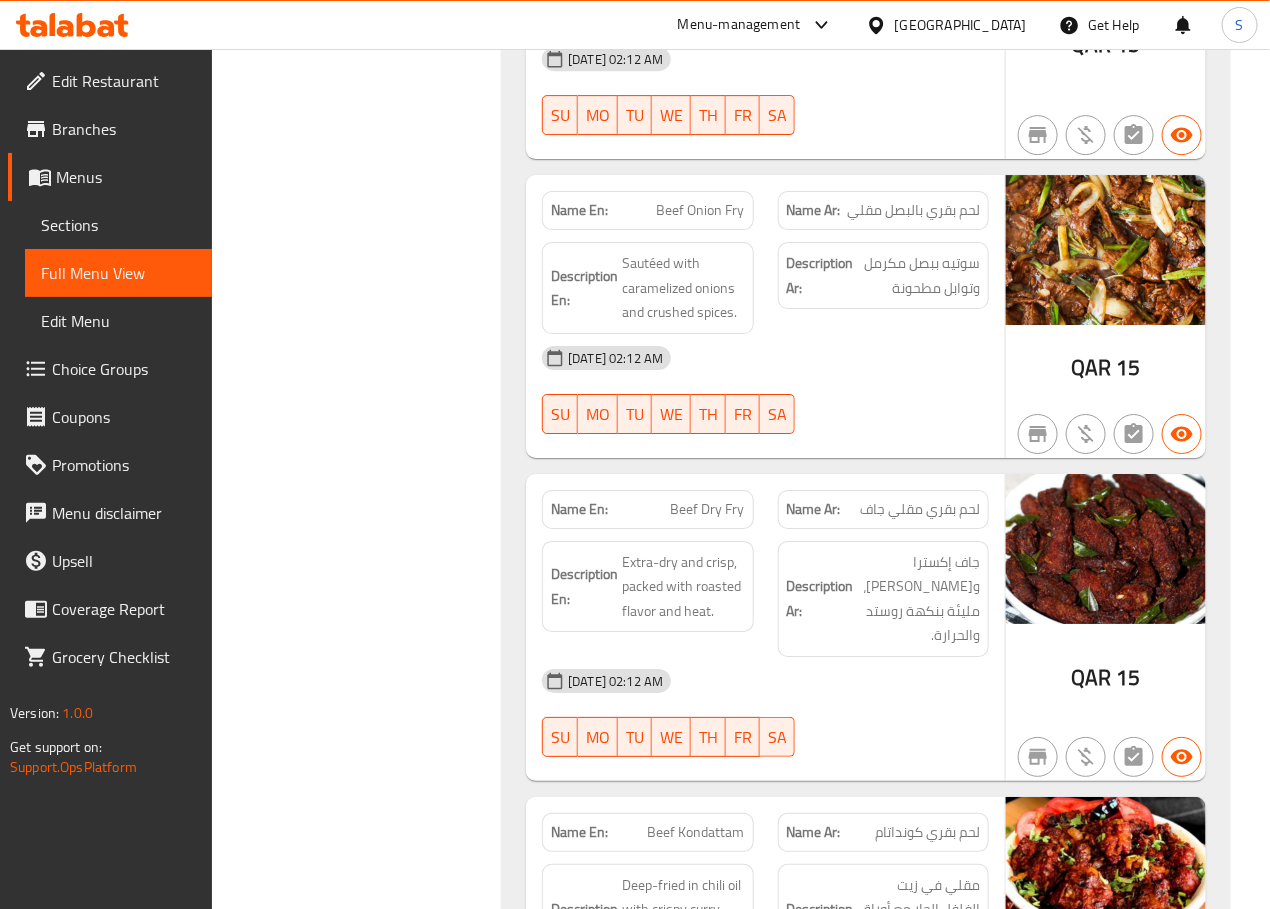 click on "Filter Branches Branches Popular filters Free items Branch specific items Has choices Upsell items Availability filters Available Not available View filters Collapse sections Collapse categories Collapse Choices" at bounding box center [365, 39495] 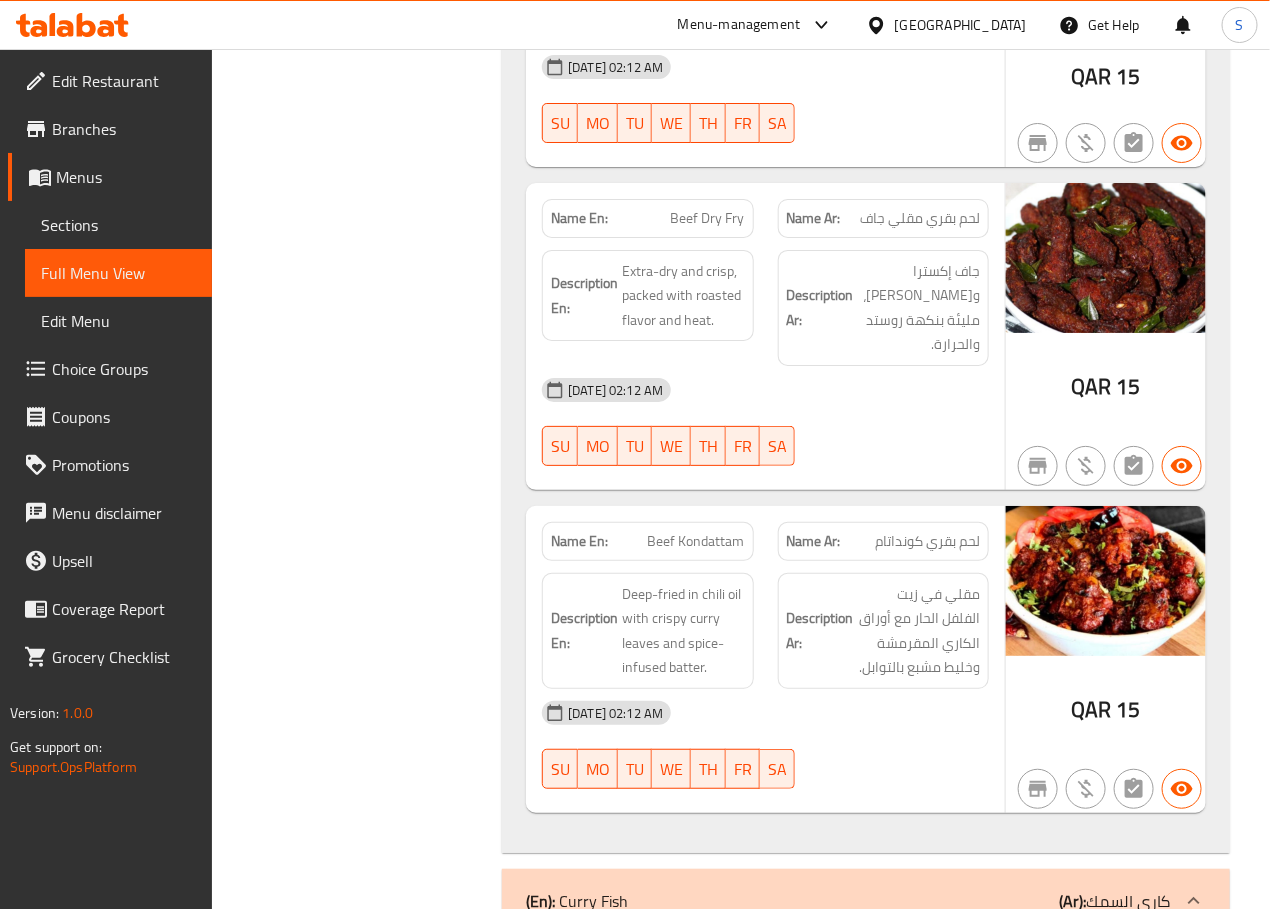 scroll, scrollTop: 4971, scrollLeft: 0, axis: vertical 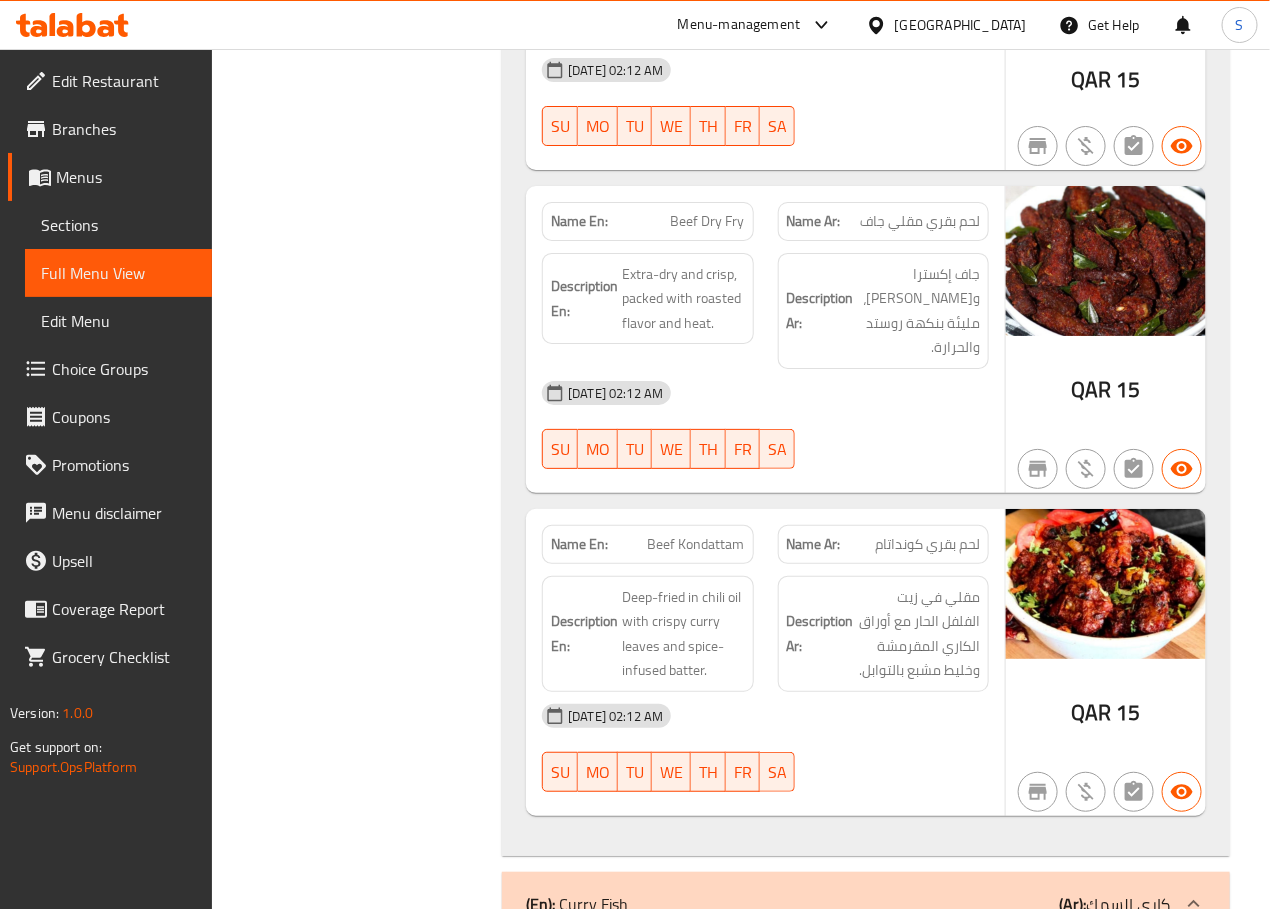 click on "Beef Dry Fry" at bounding box center (708, 221) 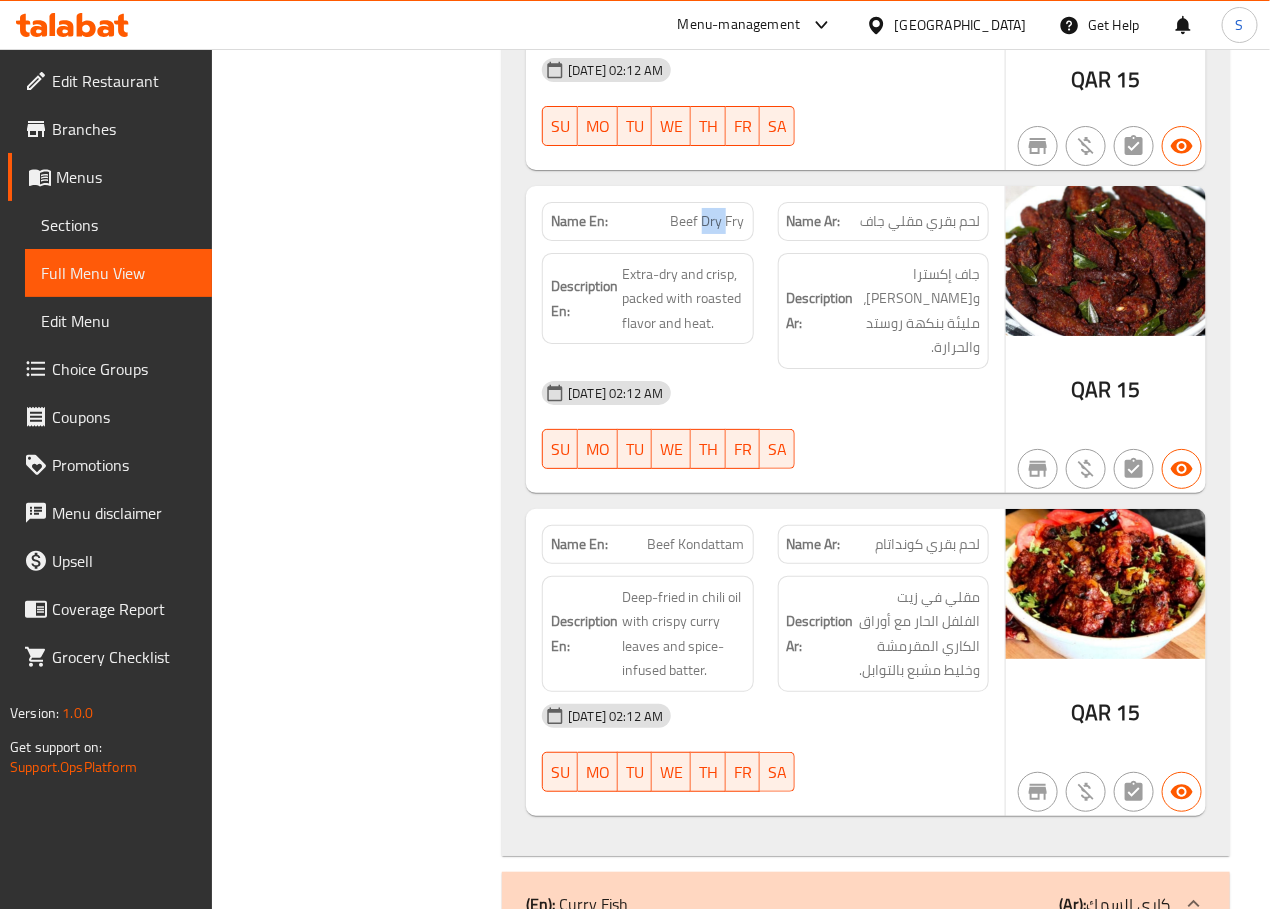 click on "Beef Dry Fry" at bounding box center (708, 221) 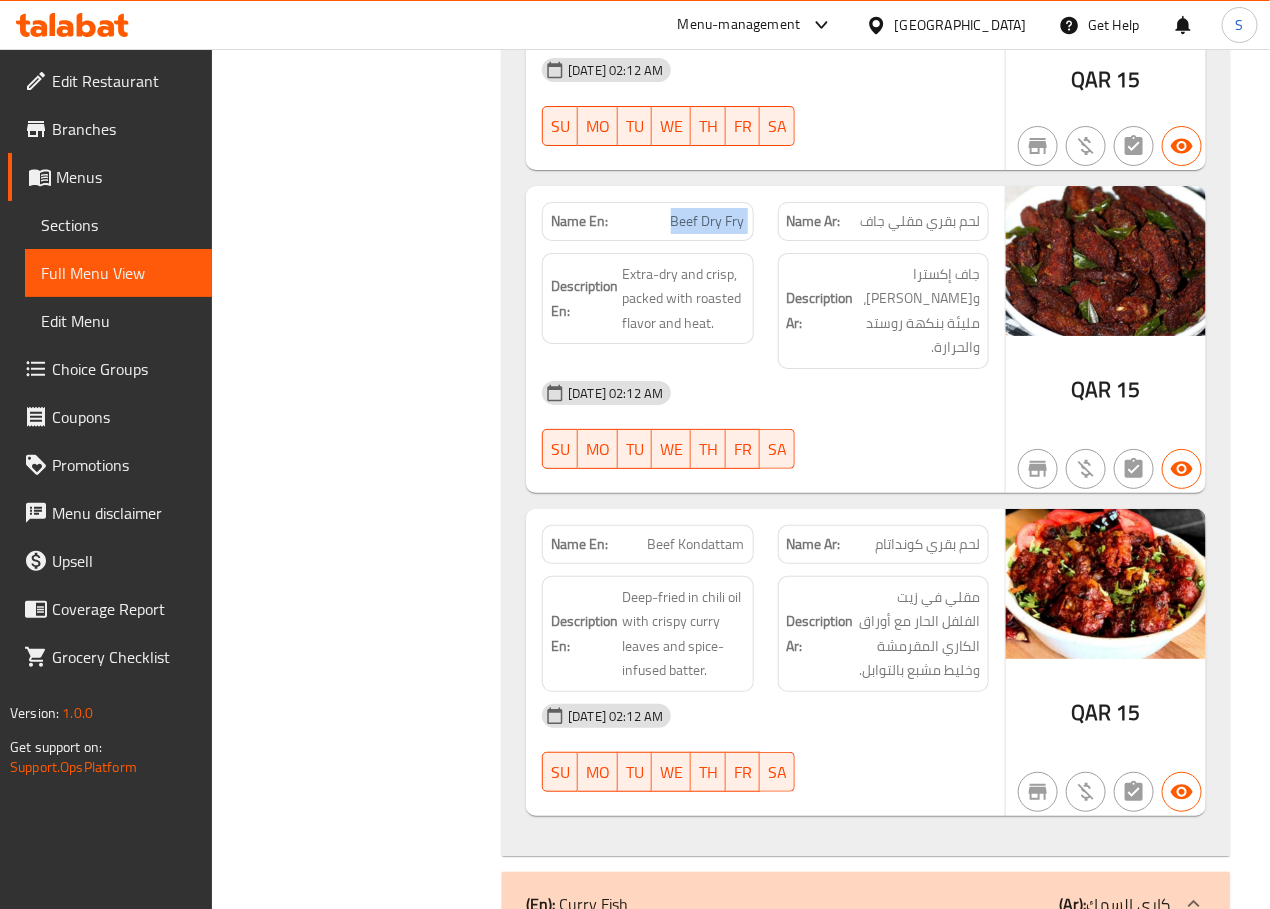 copy on "Beef Dry Fry" 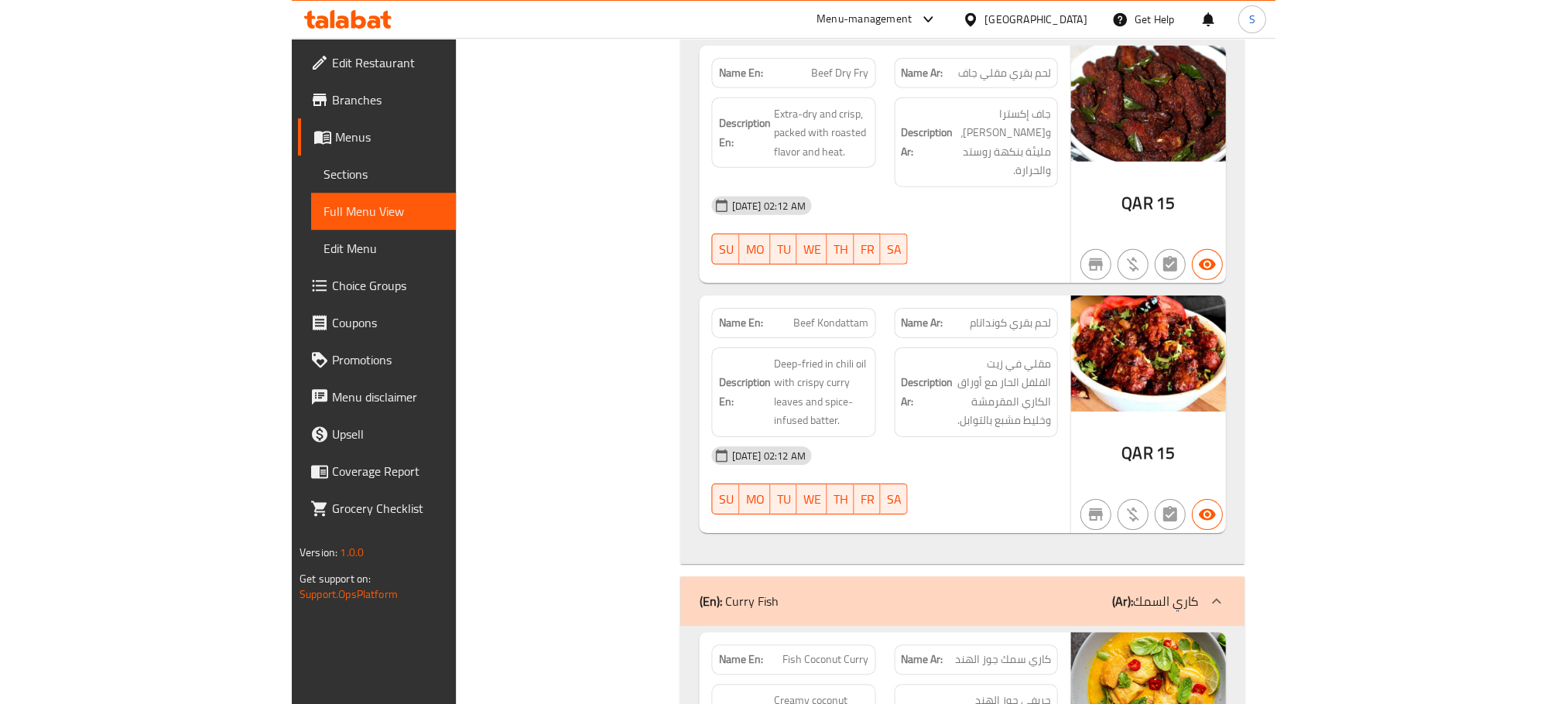 scroll, scrollTop: 3997, scrollLeft: 0, axis: vertical 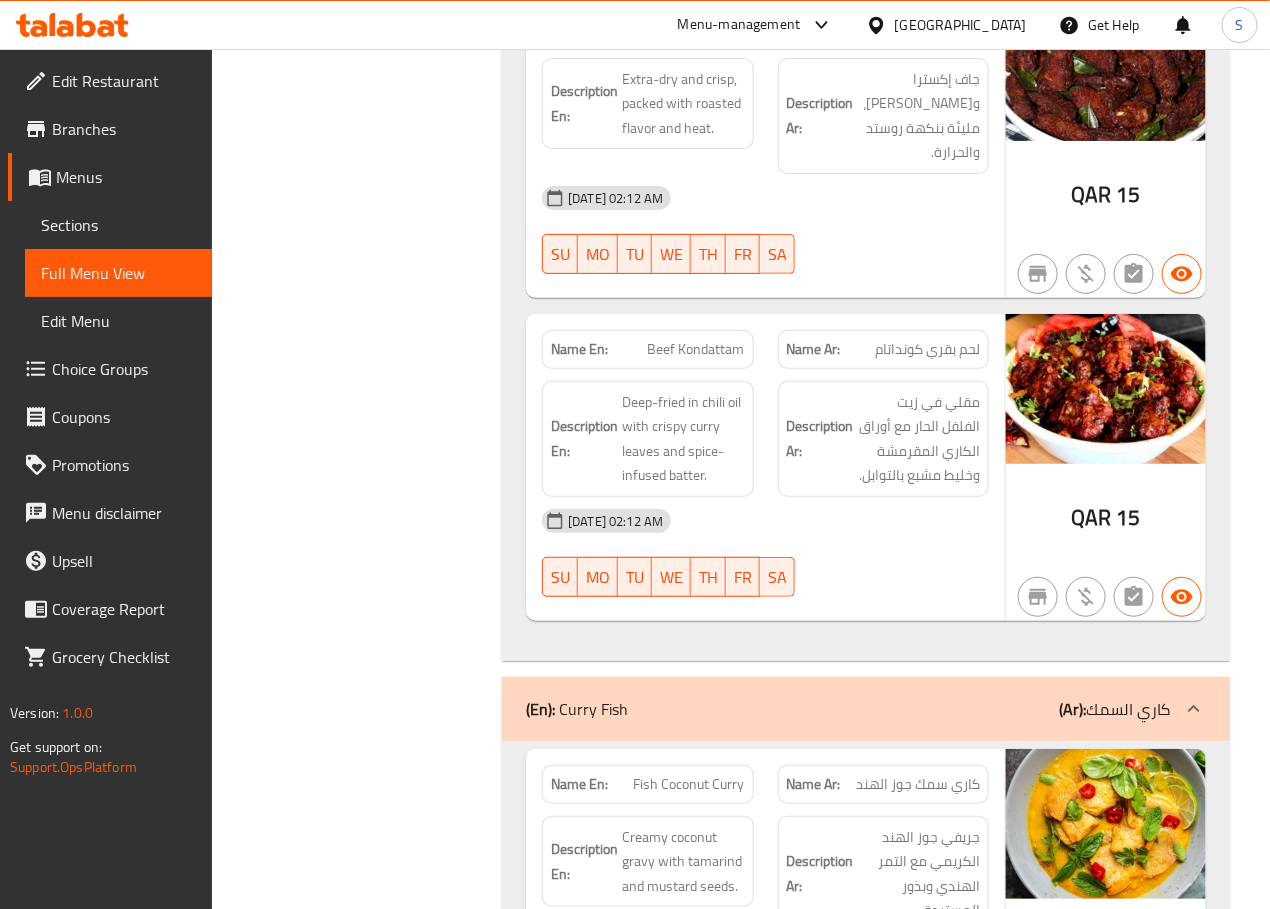 click on "Beef Kondattam" at bounding box center [696, 349] 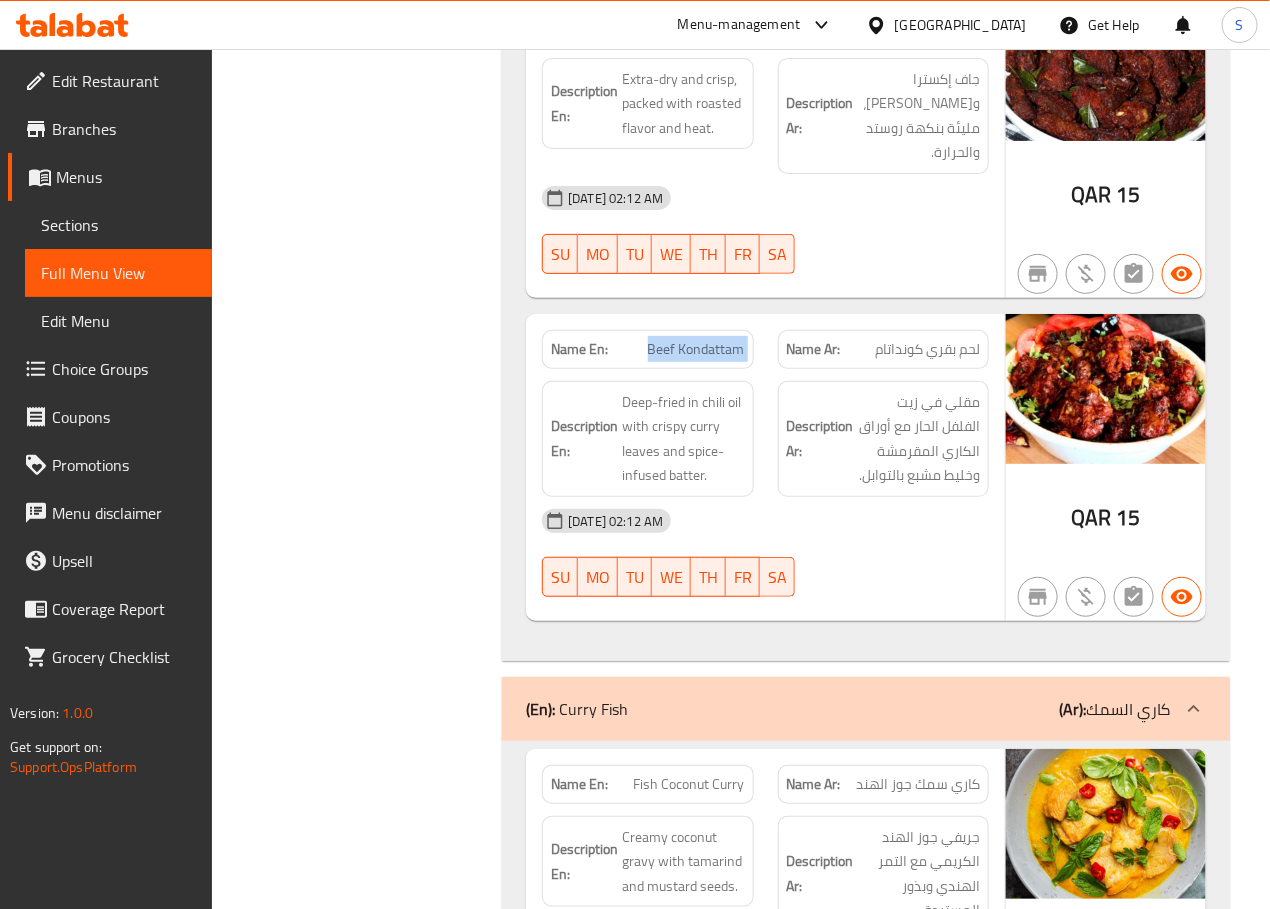 click on "Beef Kondattam" at bounding box center [696, 349] 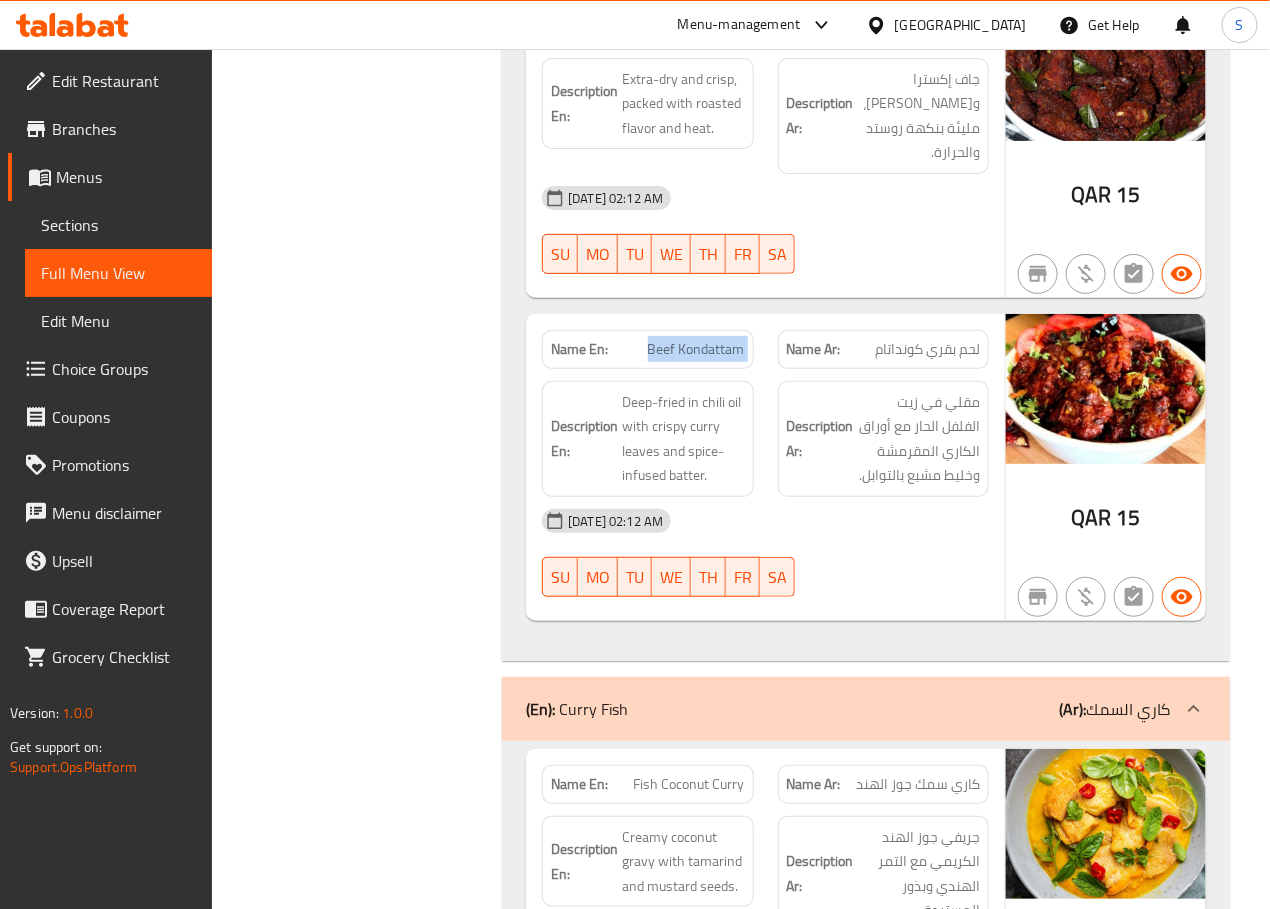 click on "Name En:" at bounding box center [579, 349] 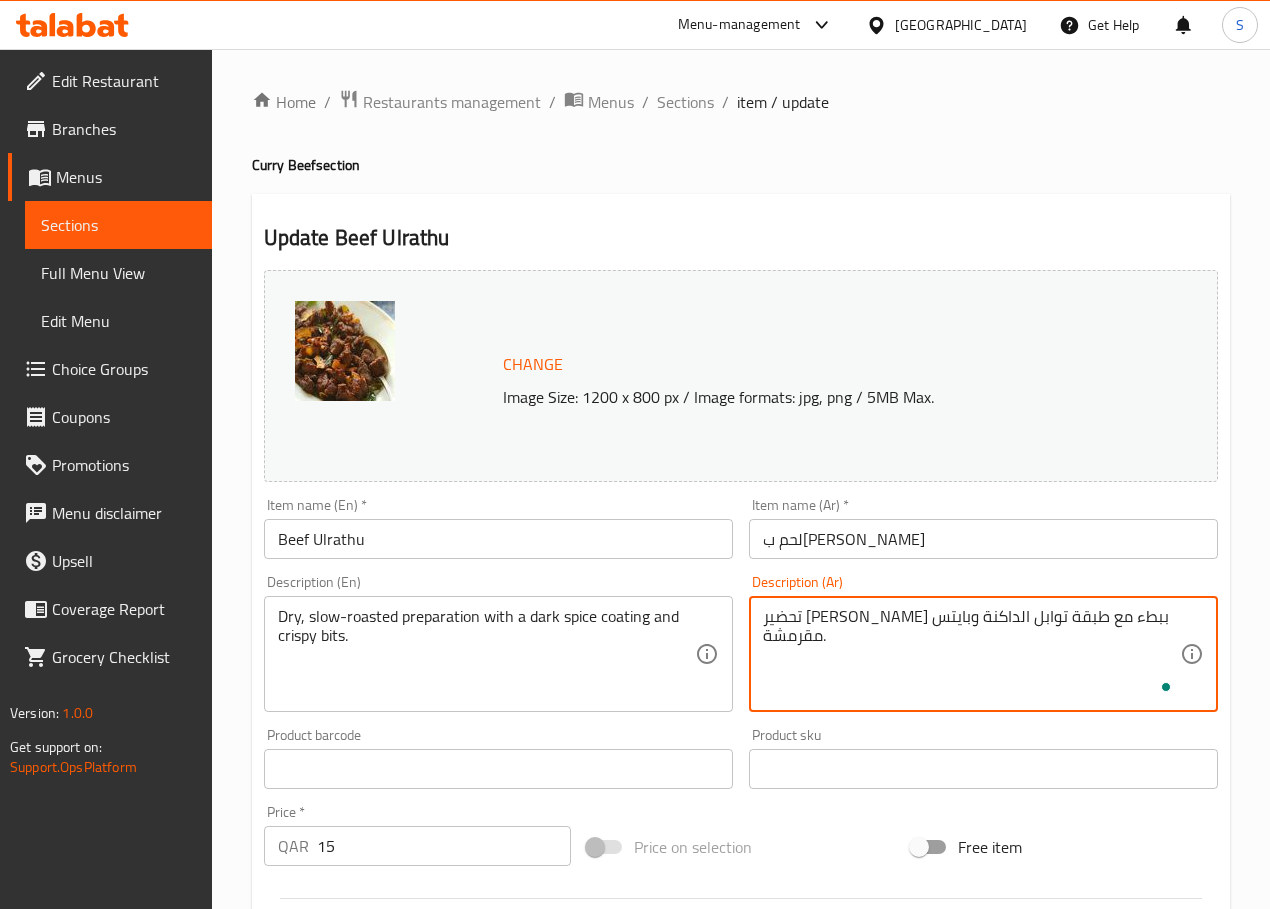 scroll, scrollTop: 0, scrollLeft: 0, axis: both 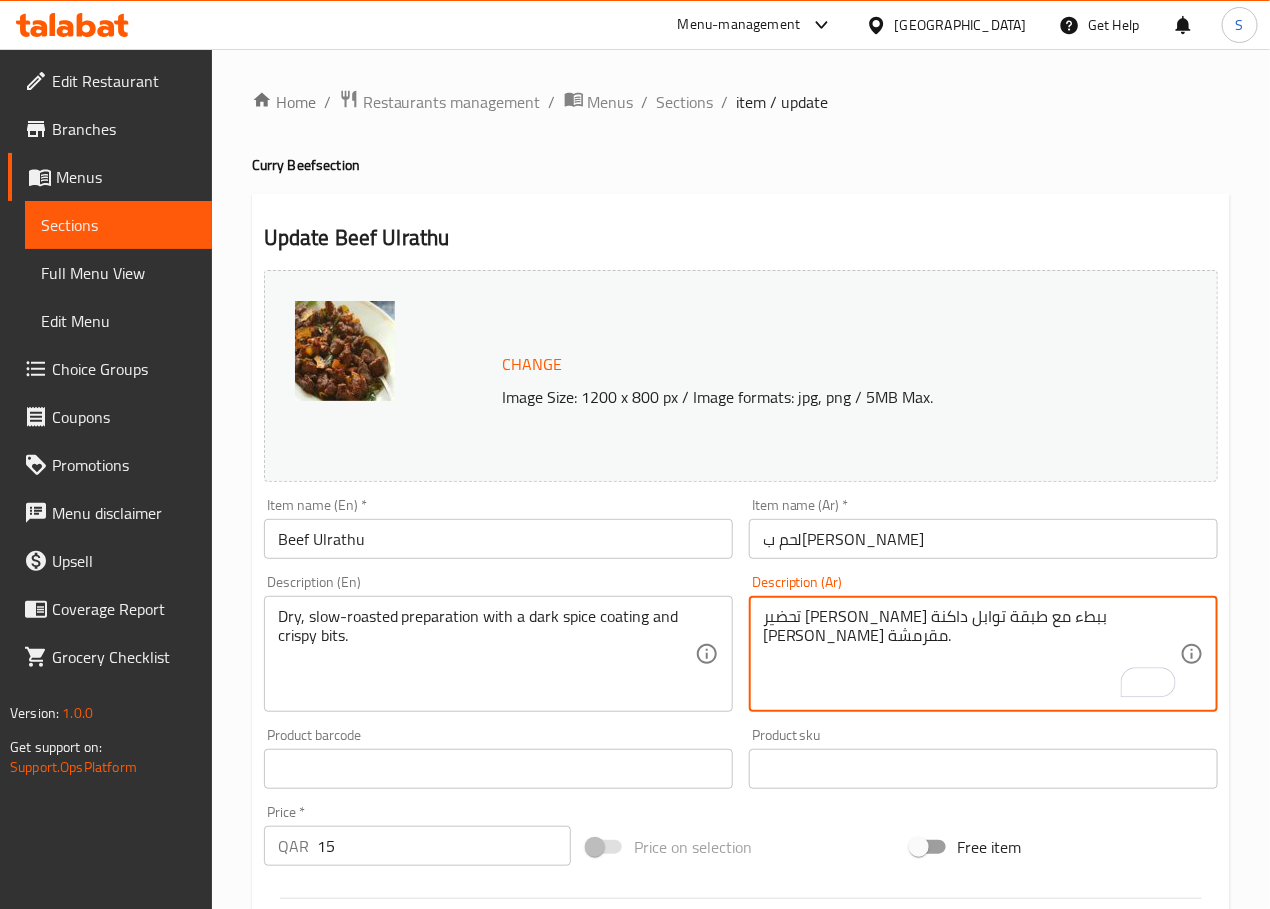 type on "تحضير [PERSON_NAME] ببطء مع طبقة توابل داكنة [PERSON_NAME] مقرمشة." 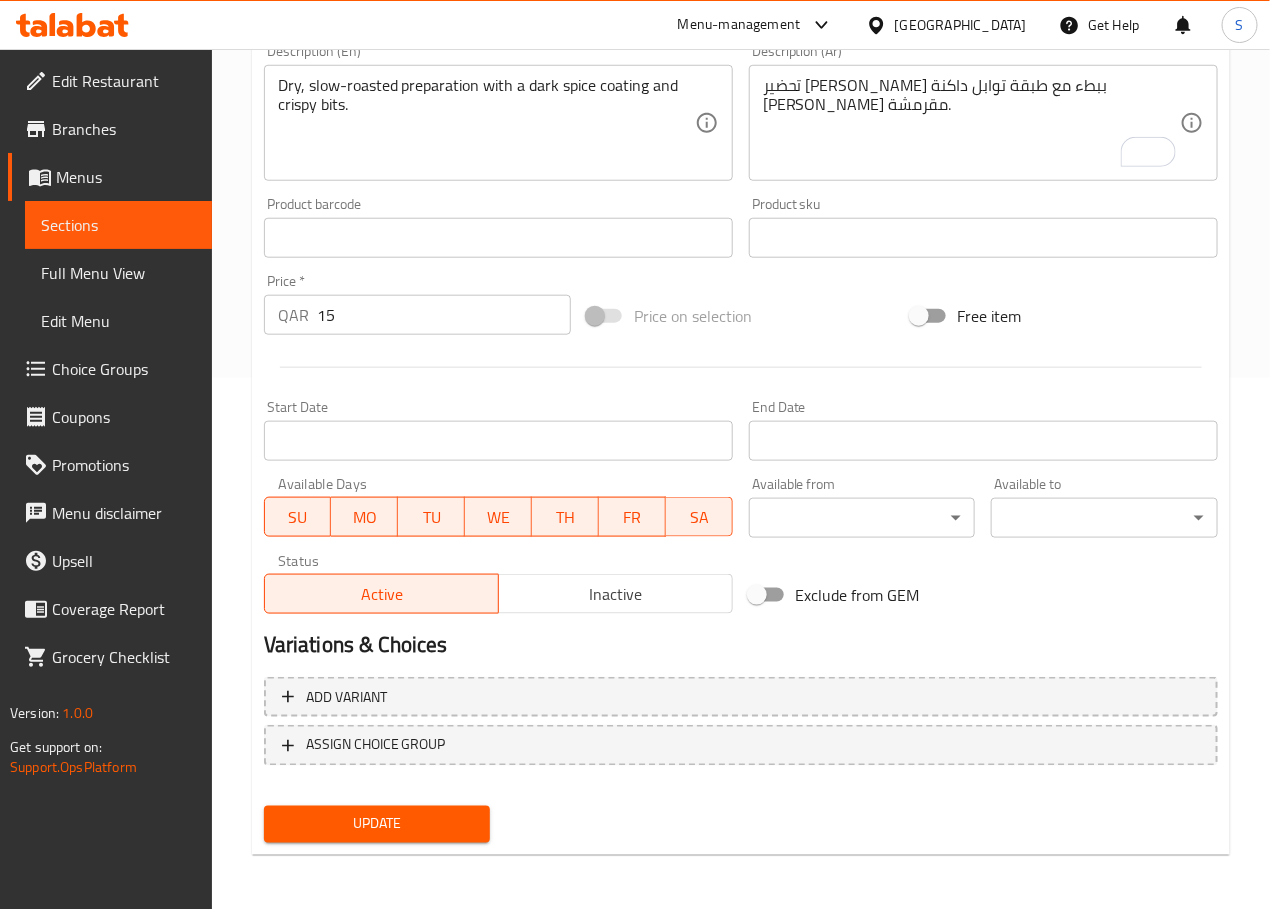 type on "لحم ب[PERSON_NAME]" 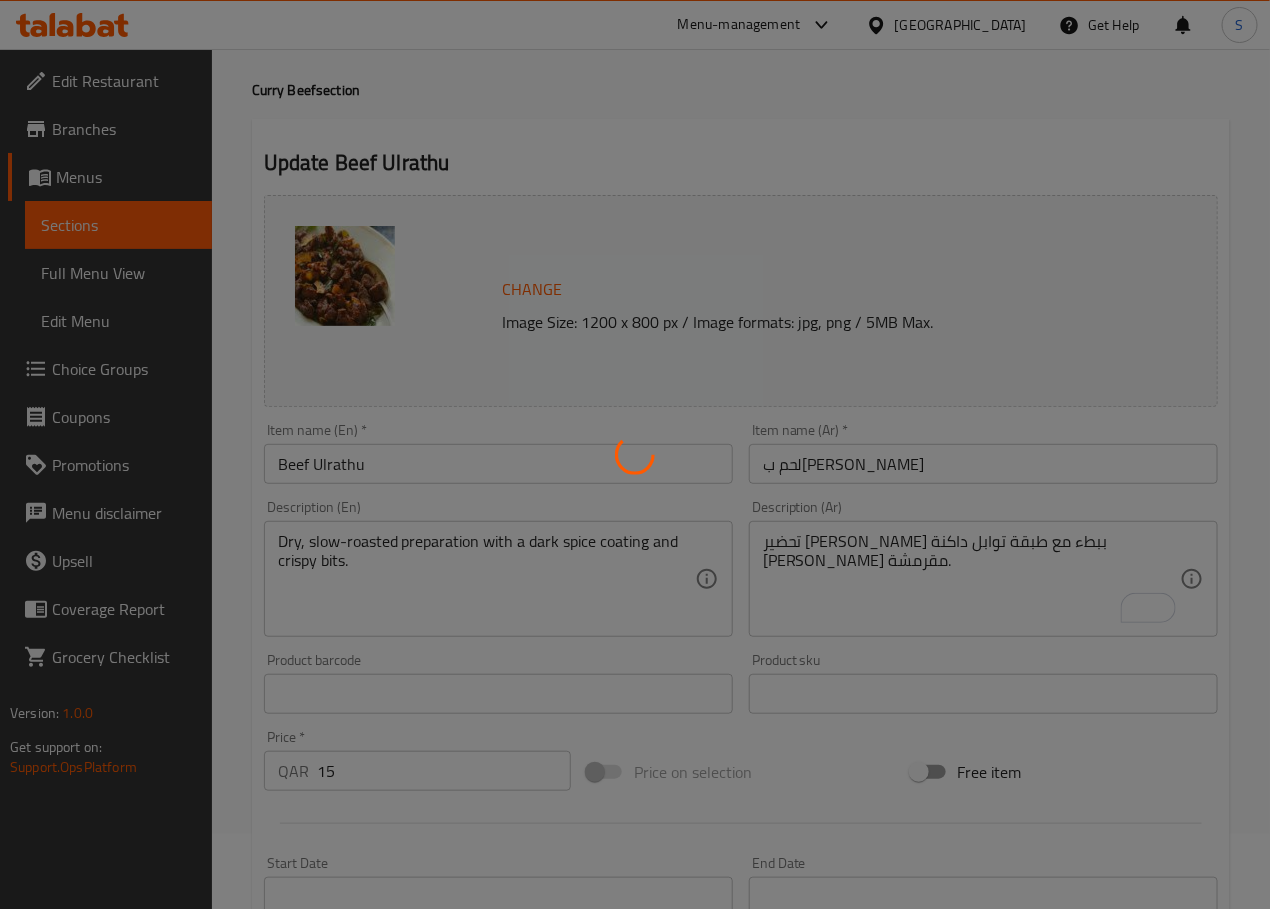 scroll, scrollTop: 0, scrollLeft: 0, axis: both 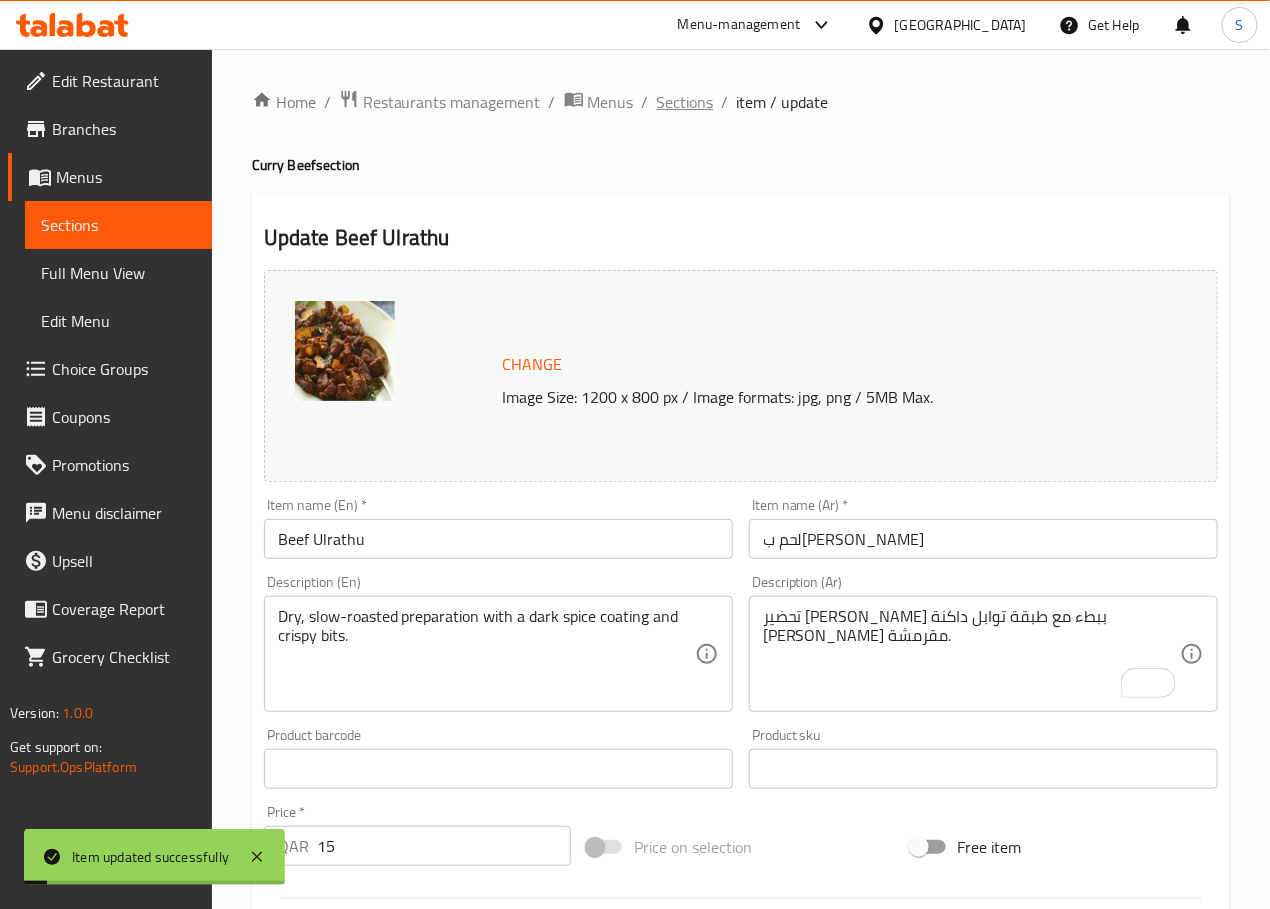 click on "Sections" at bounding box center (685, 102) 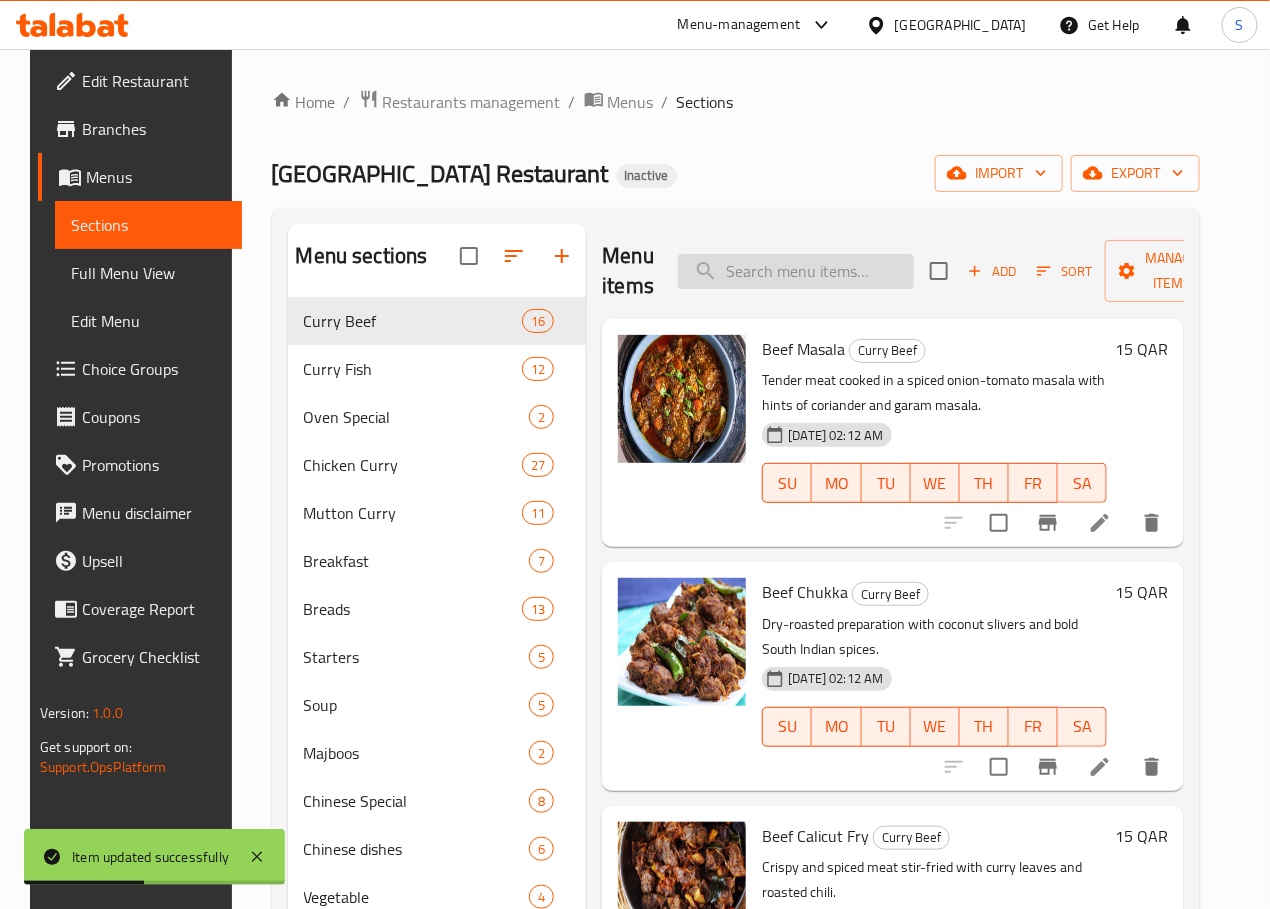 click at bounding box center (796, 271) 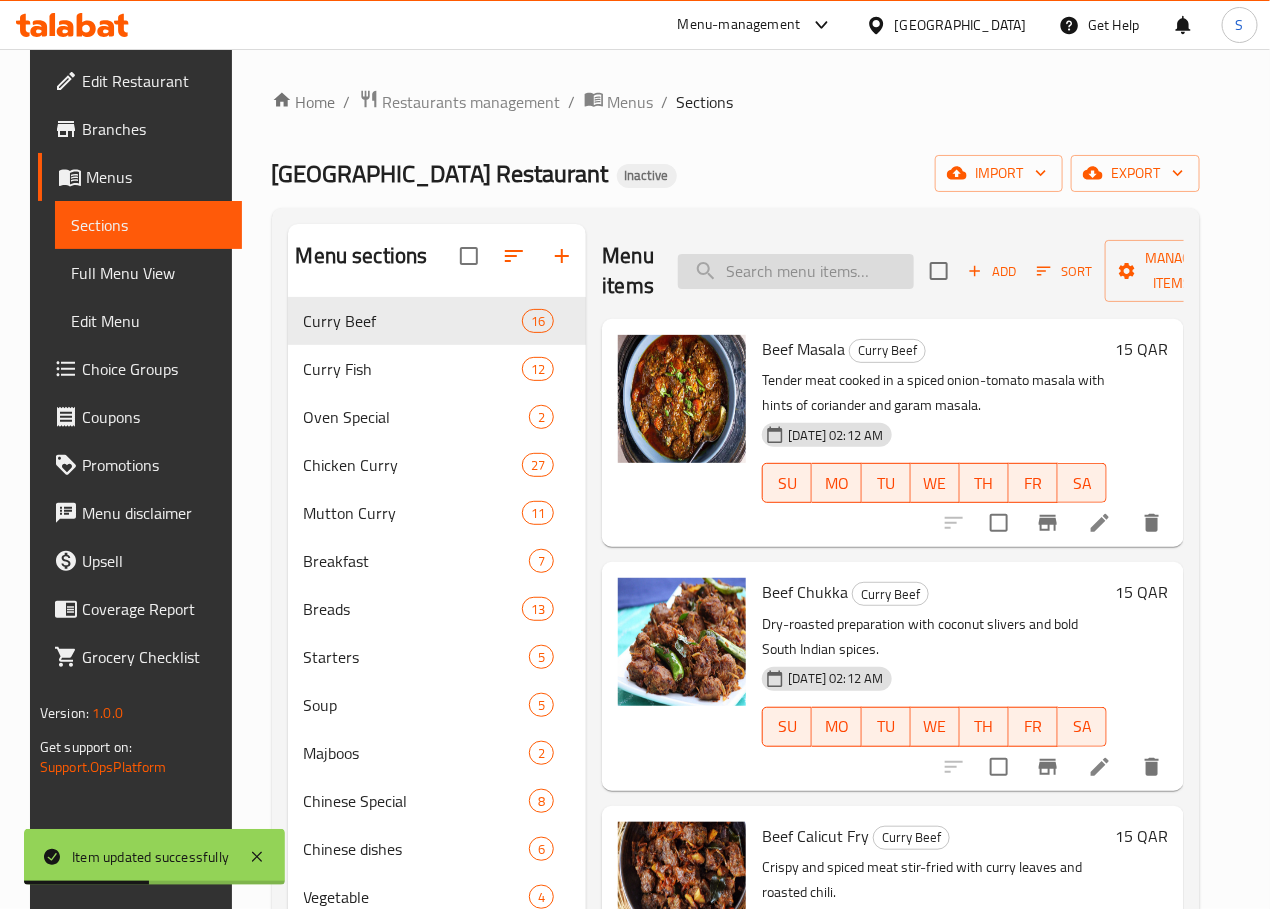 paste on "Beef Fry" 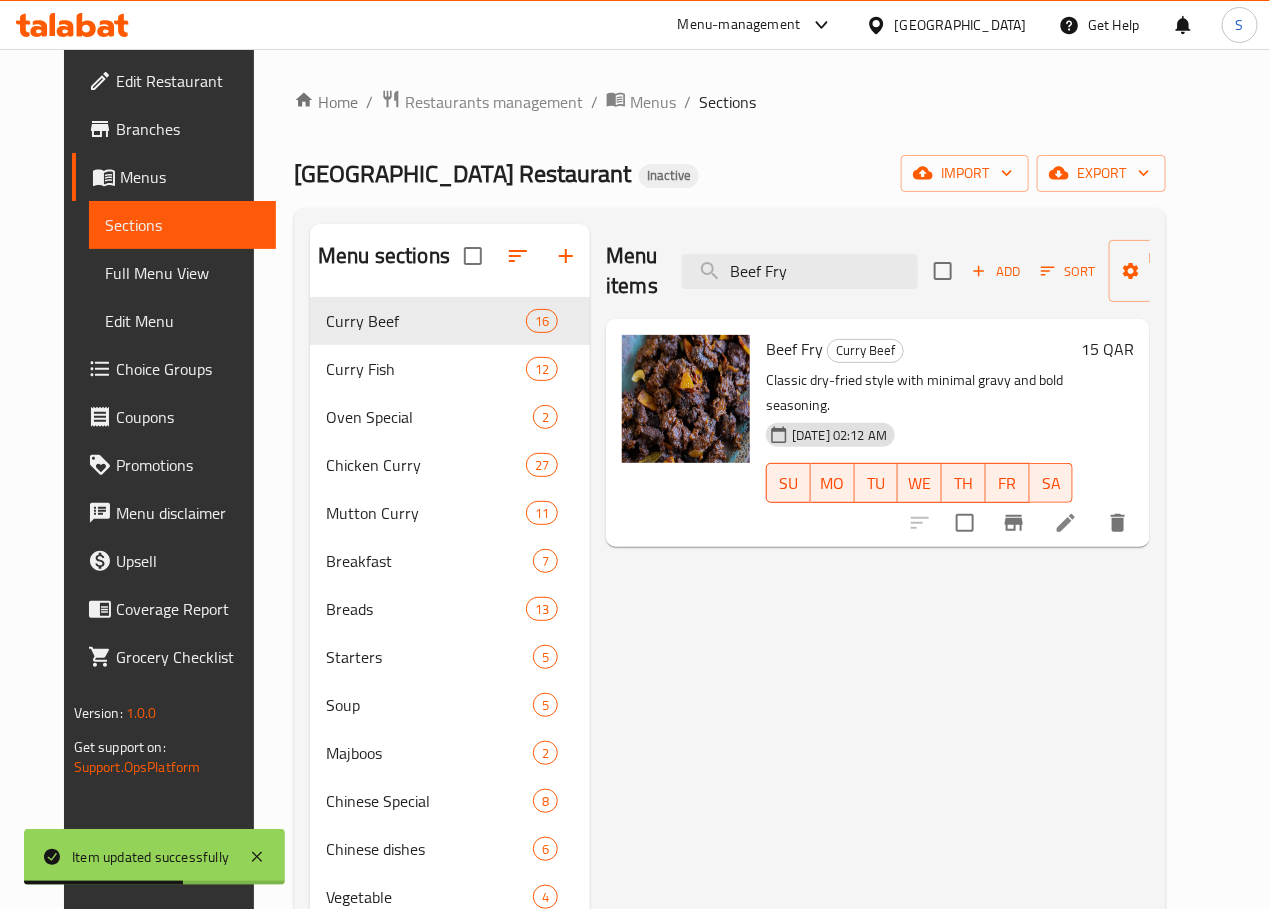 click 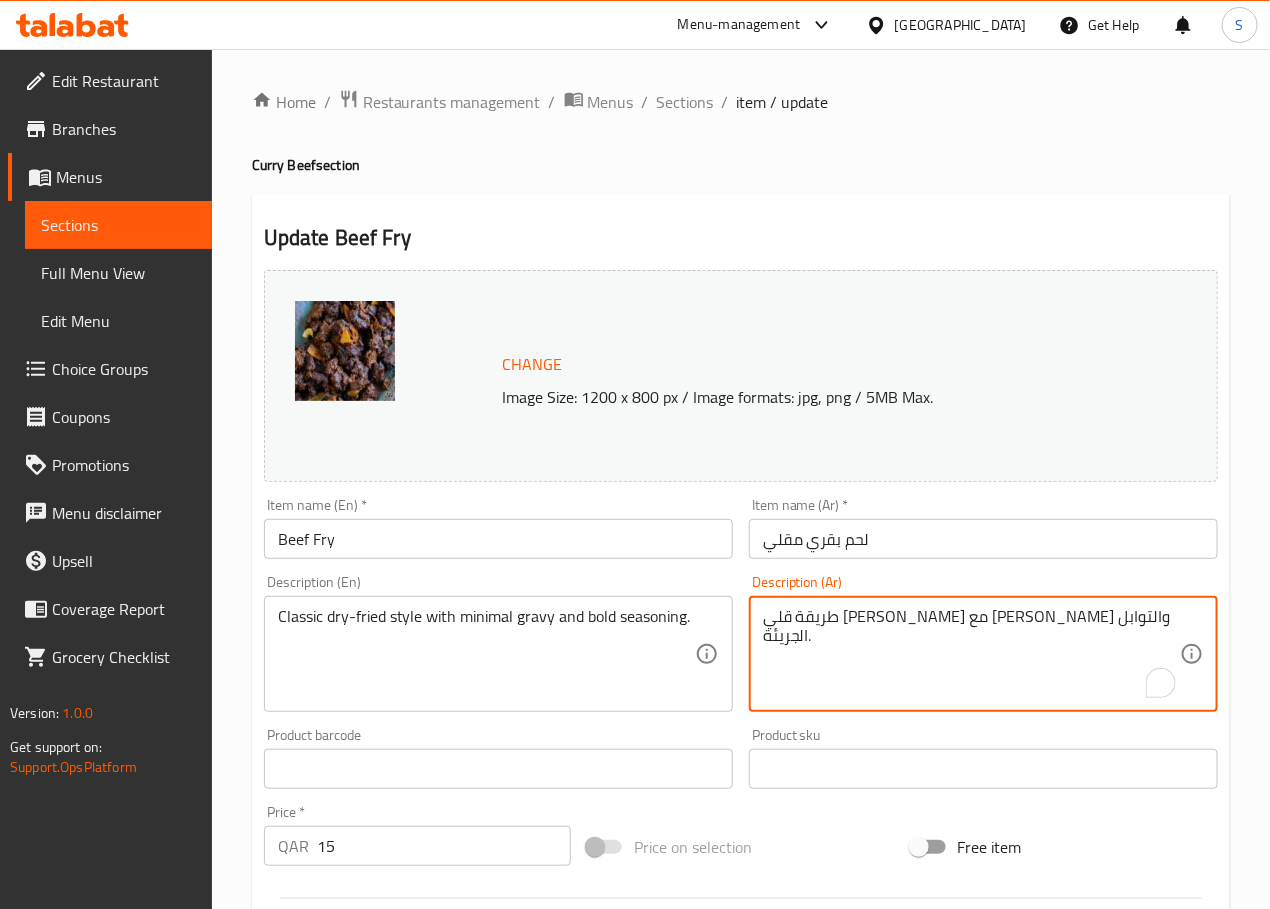click on "طريقة قلي [PERSON_NAME] مع [PERSON_NAME] والتوابل الجريئة." at bounding box center [971, 654] 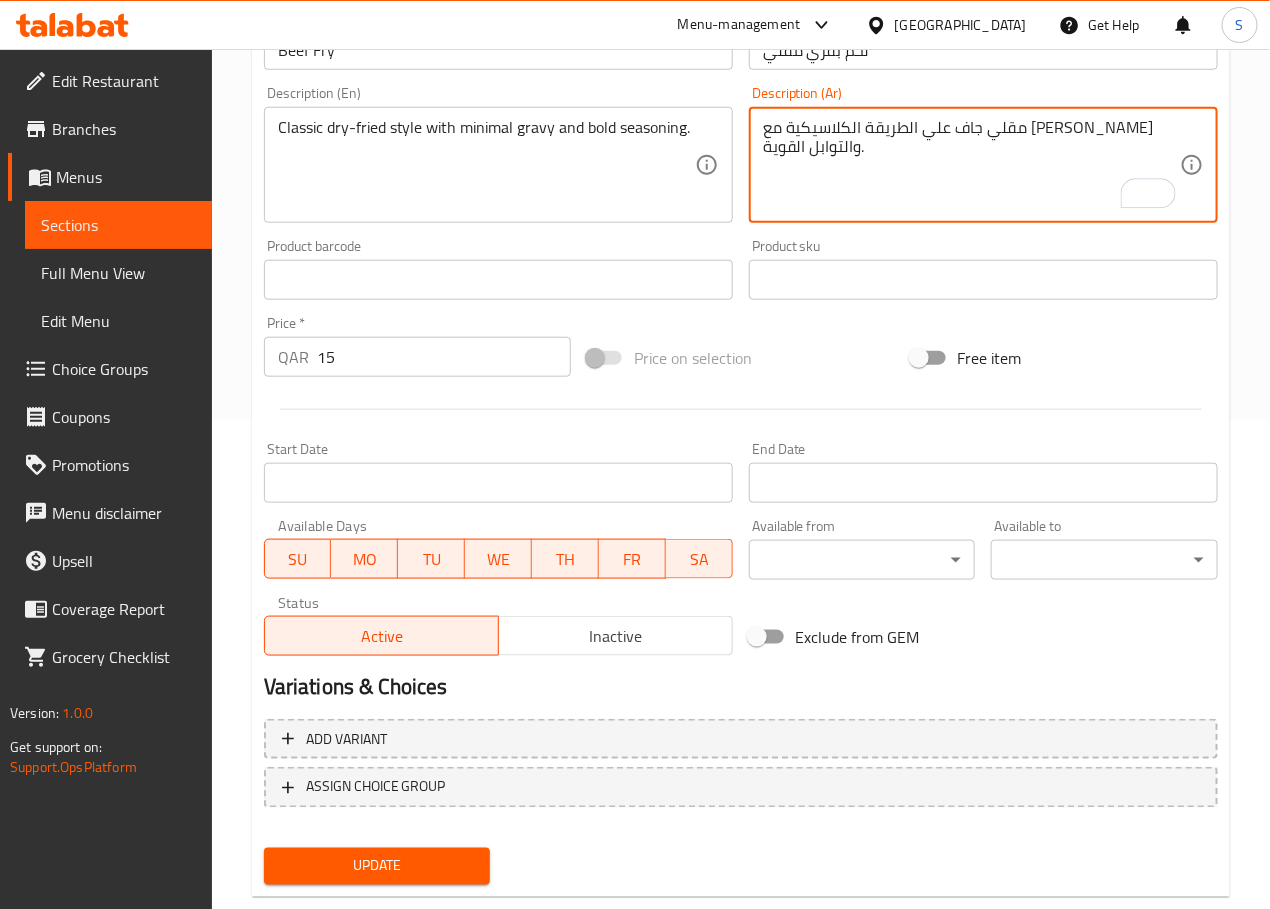 scroll, scrollTop: 531, scrollLeft: 0, axis: vertical 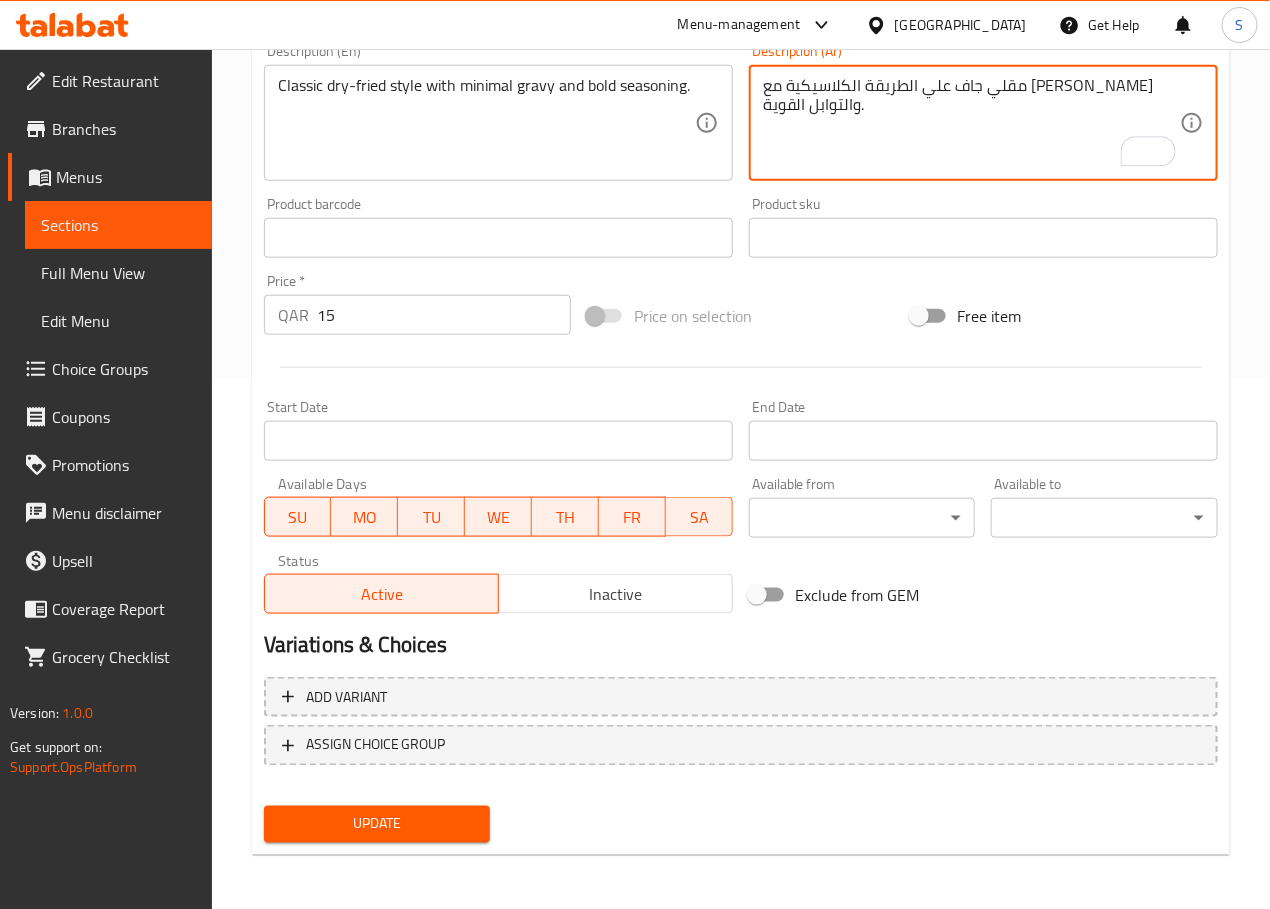 type on "مقلي جاف علي الطريقة الكلاسيكية مع [PERSON_NAME] والتوابل القوية." 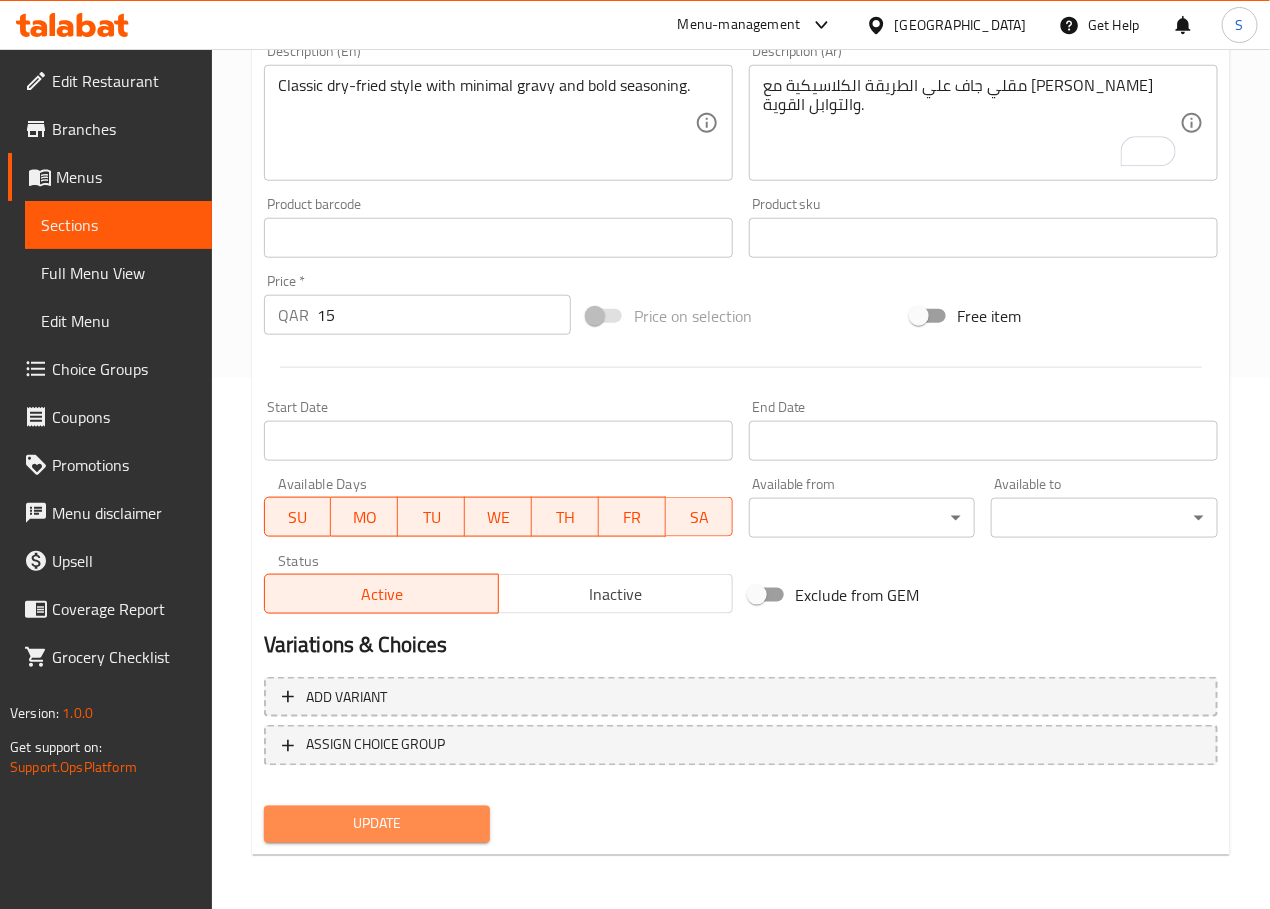 click on "Update" at bounding box center (377, 824) 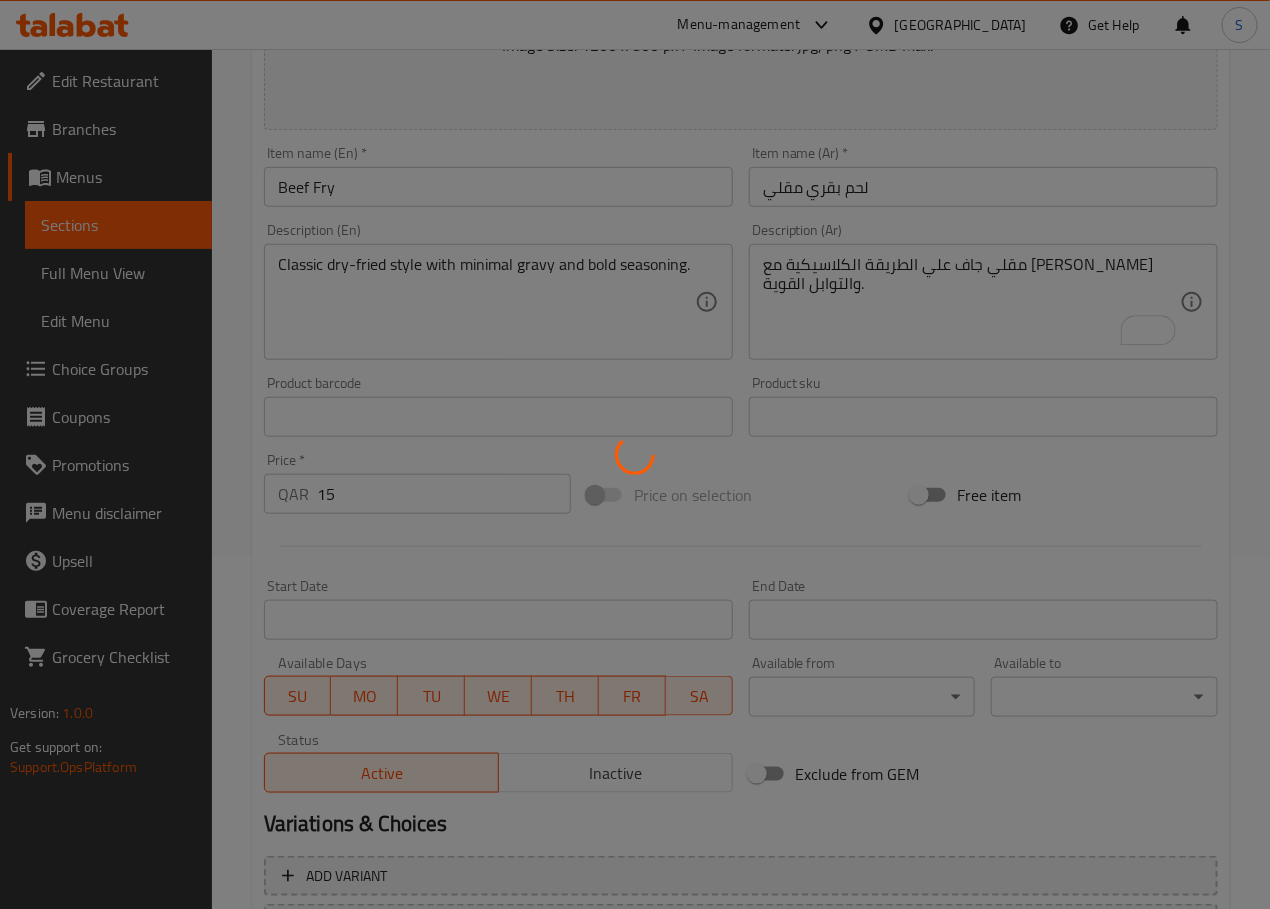 scroll, scrollTop: 0, scrollLeft: 0, axis: both 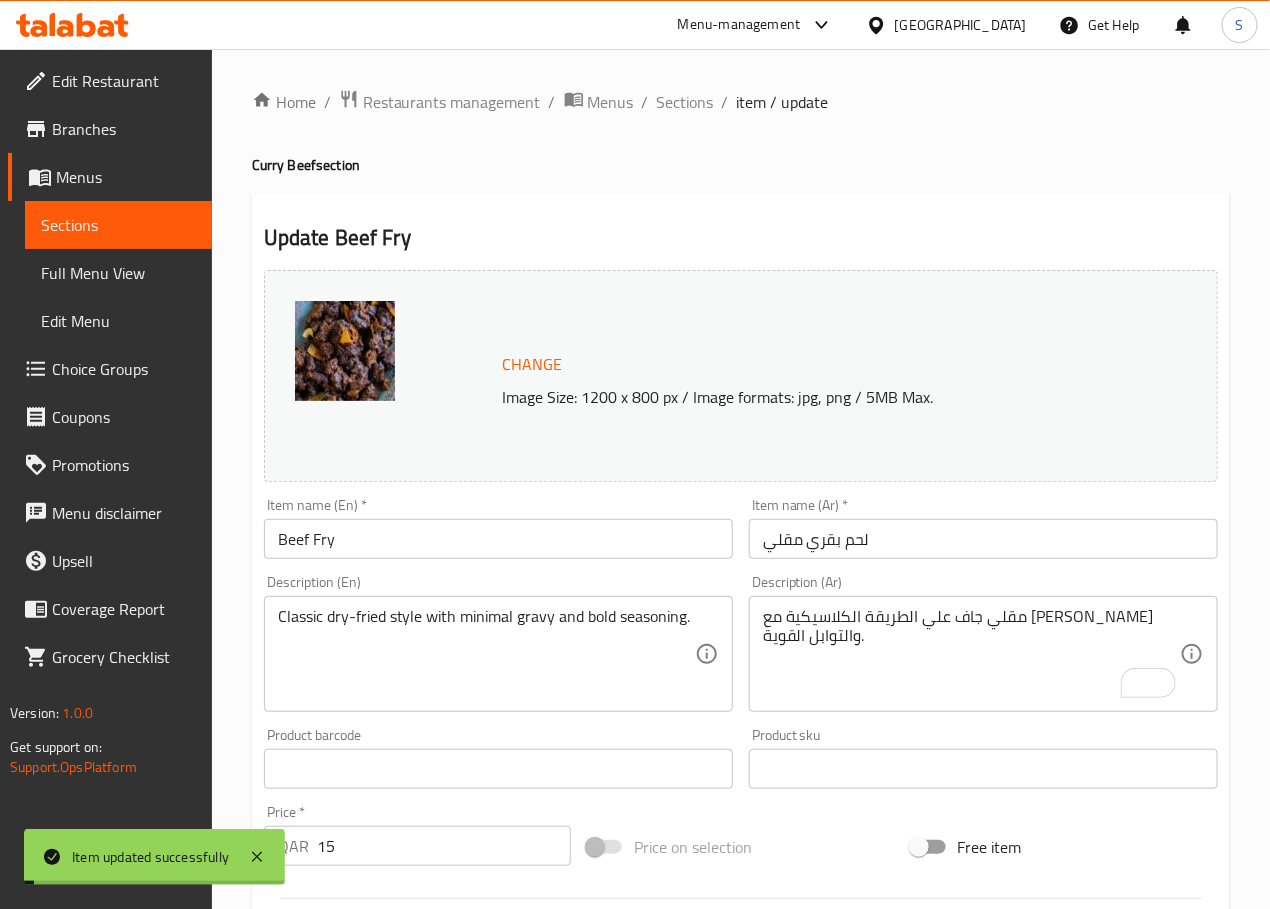 click on "Sections" at bounding box center (685, 102) 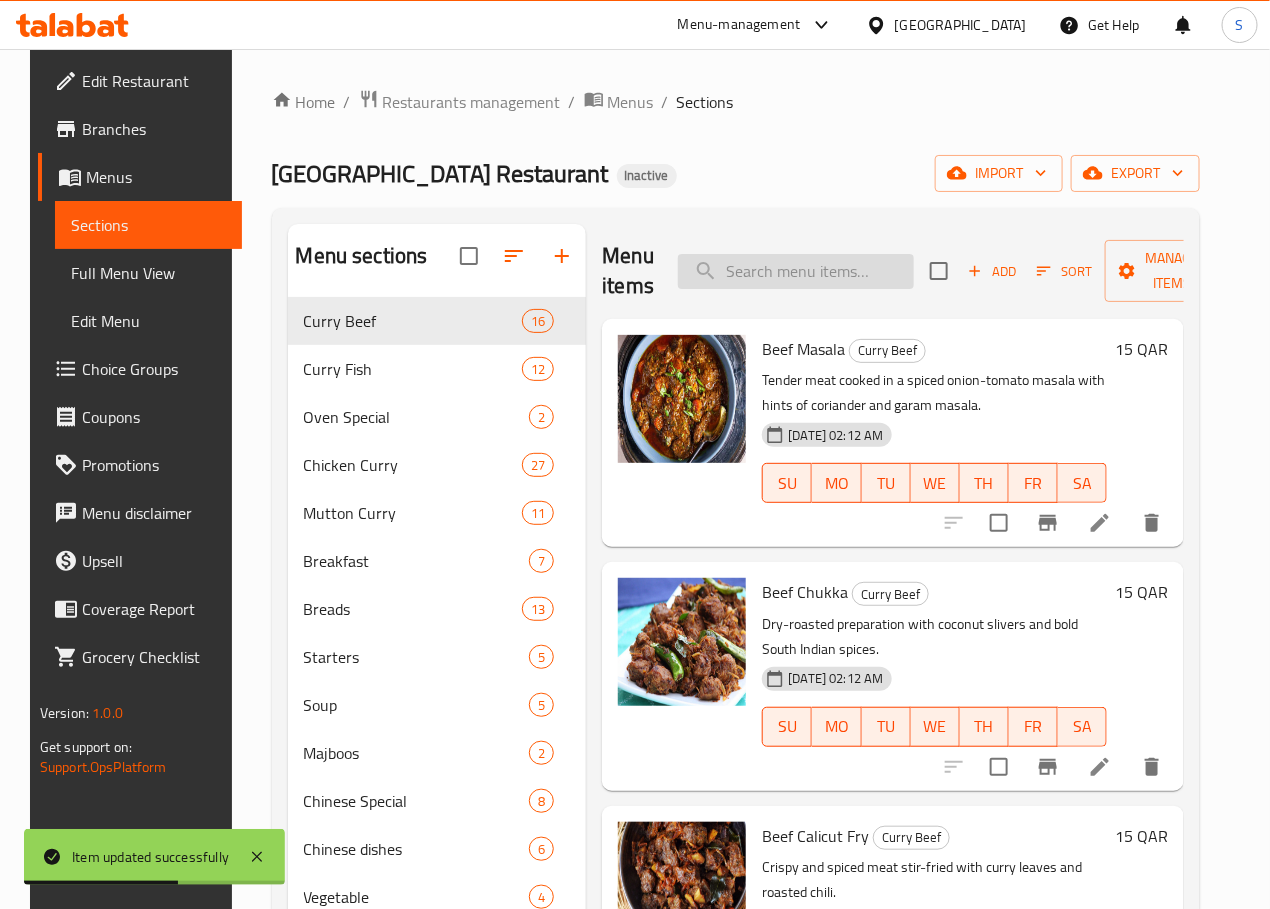 click at bounding box center (796, 271) 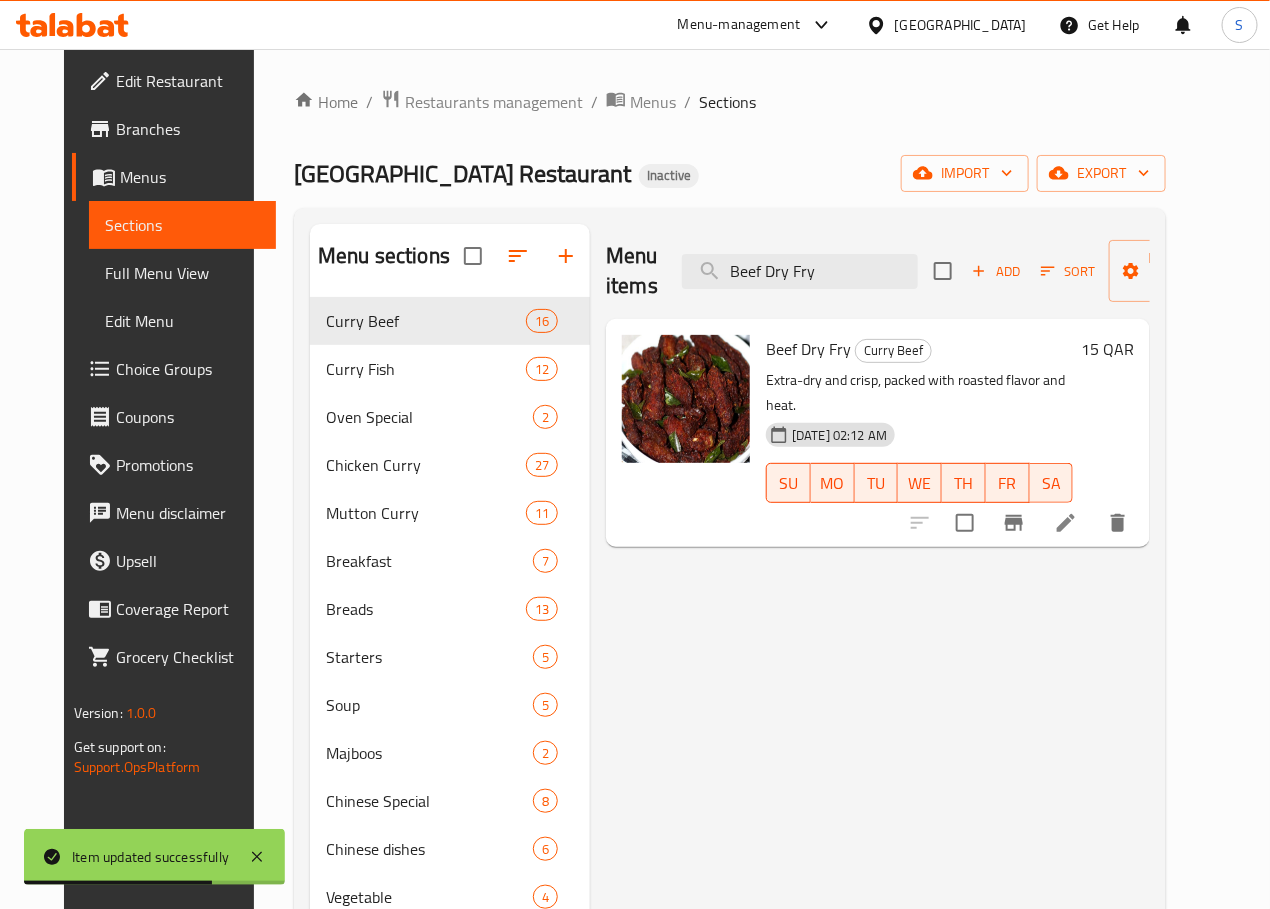 type on "Beef Dry Fry" 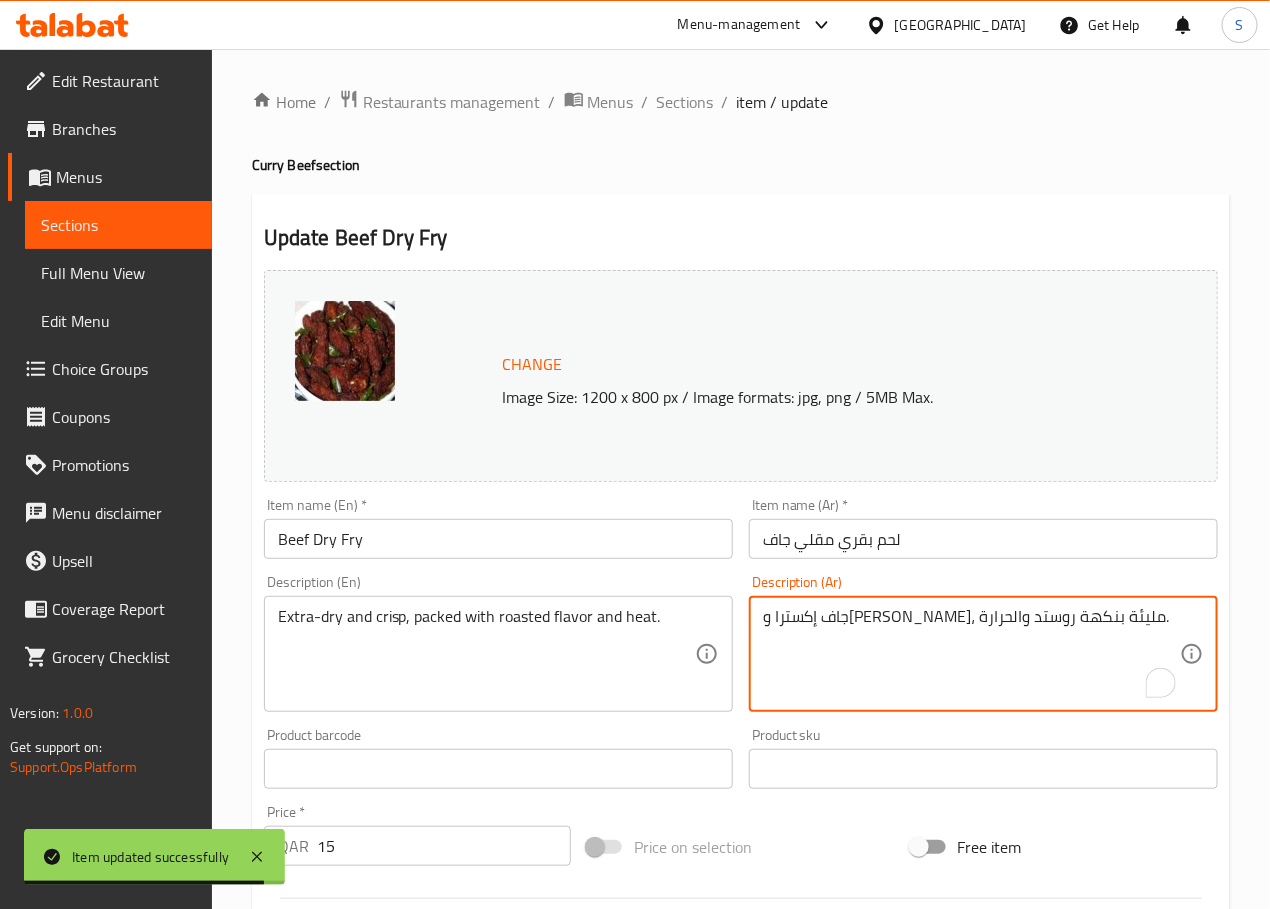 click on "جاف إكسترا وكريسب، مليئة بنكهة روستد والحرارة." at bounding box center (971, 654) 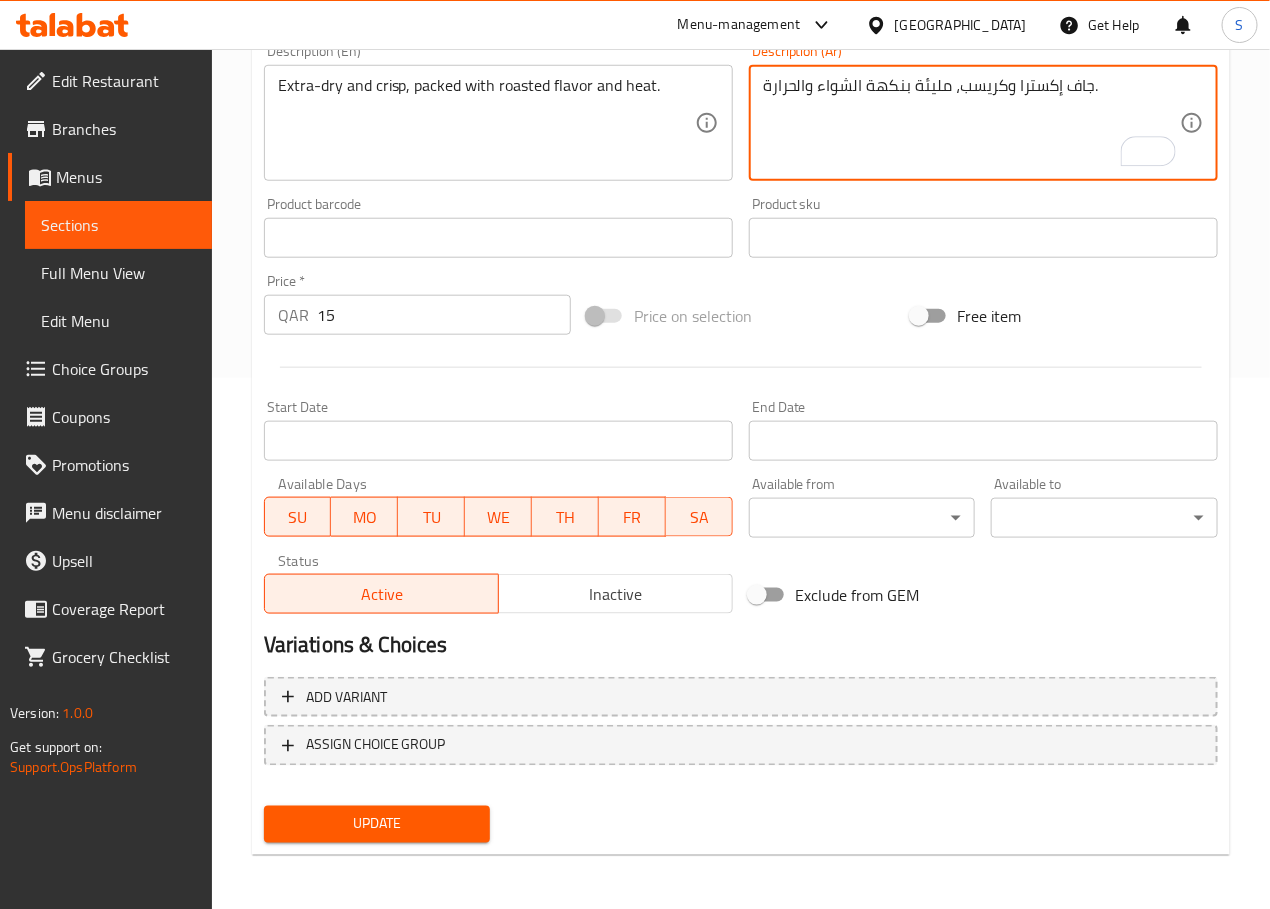 type on "جاف إكسترا وكريسب، مليئة بنكهة الشواء والحرارة." 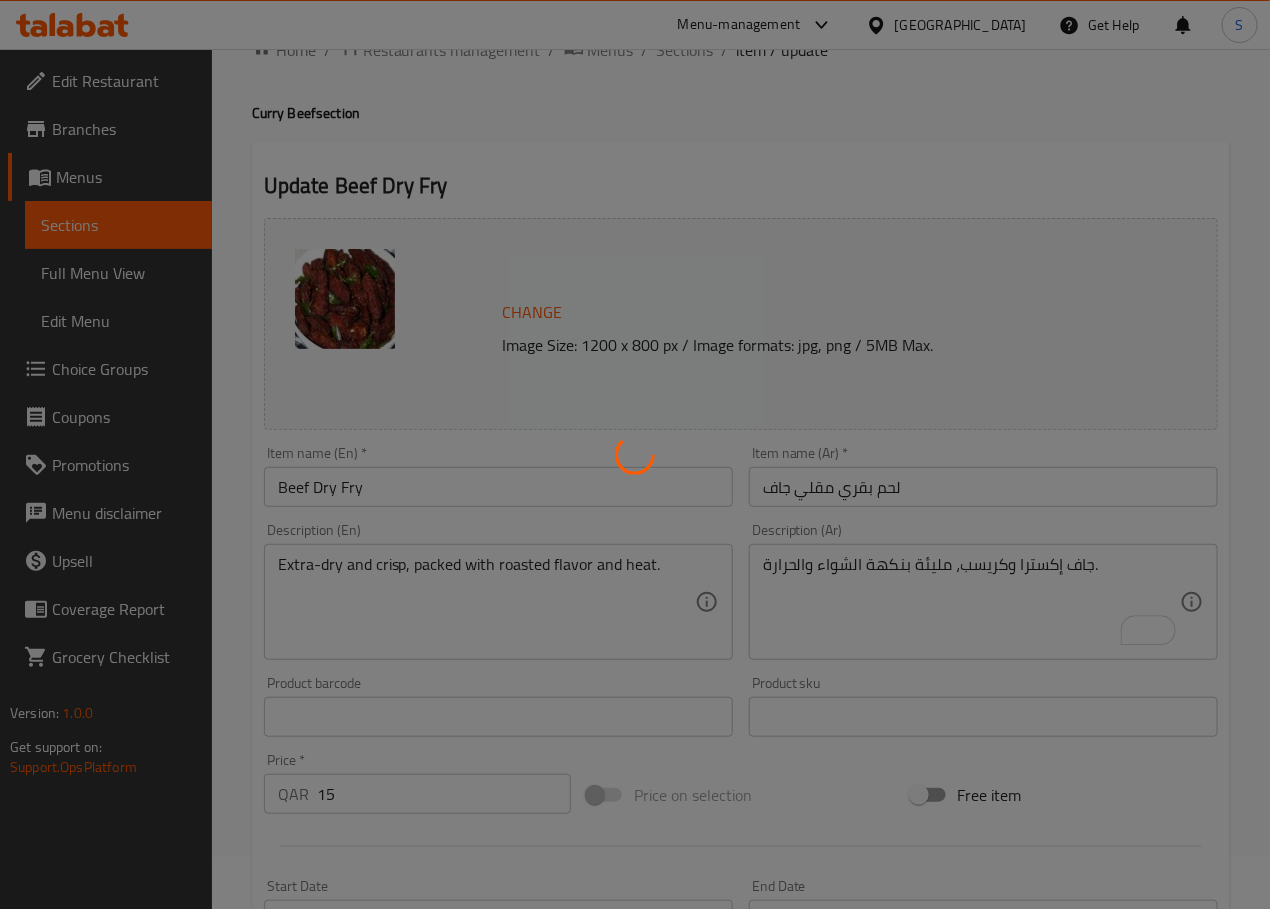scroll, scrollTop: 0, scrollLeft: 0, axis: both 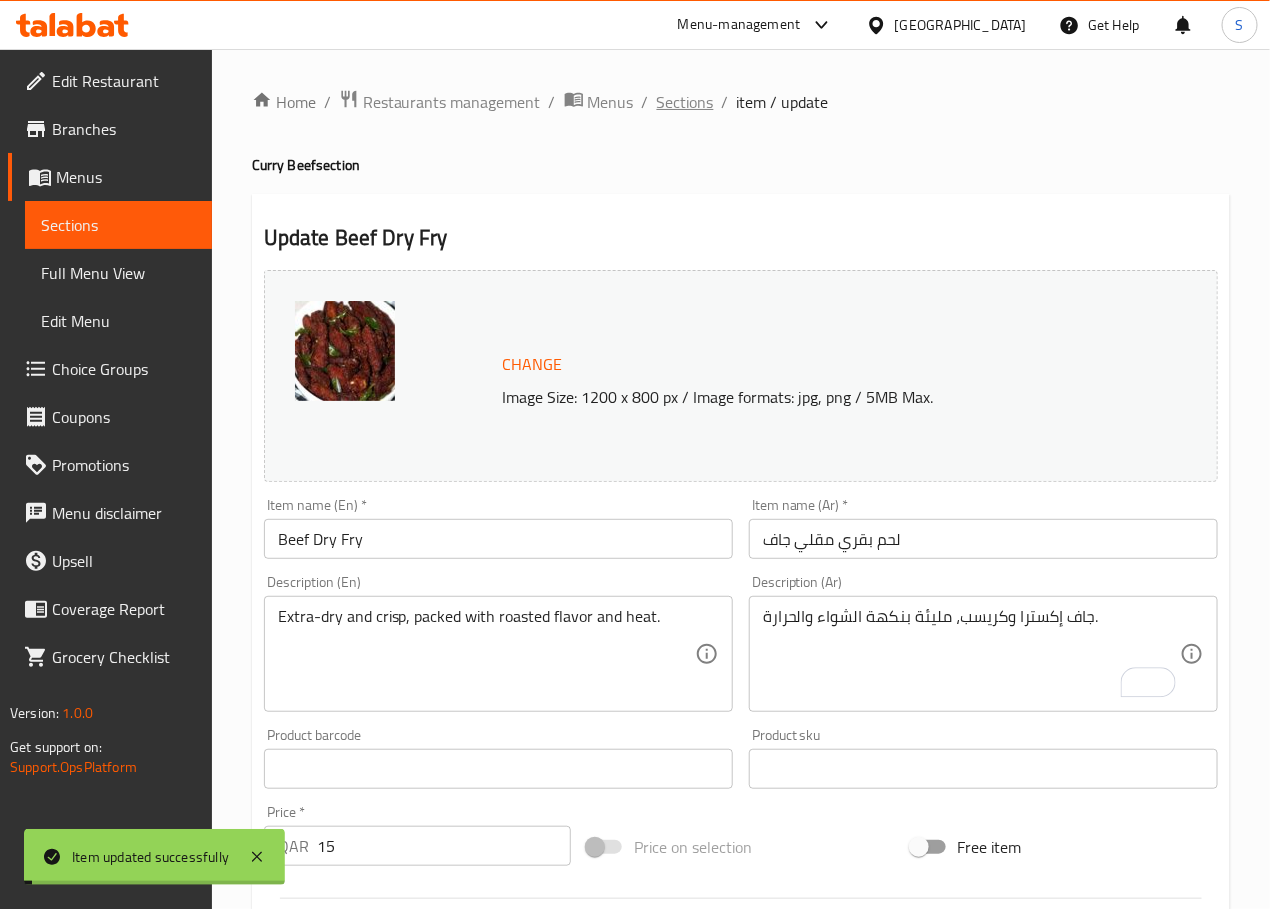 click on "Sections" at bounding box center [685, 102] 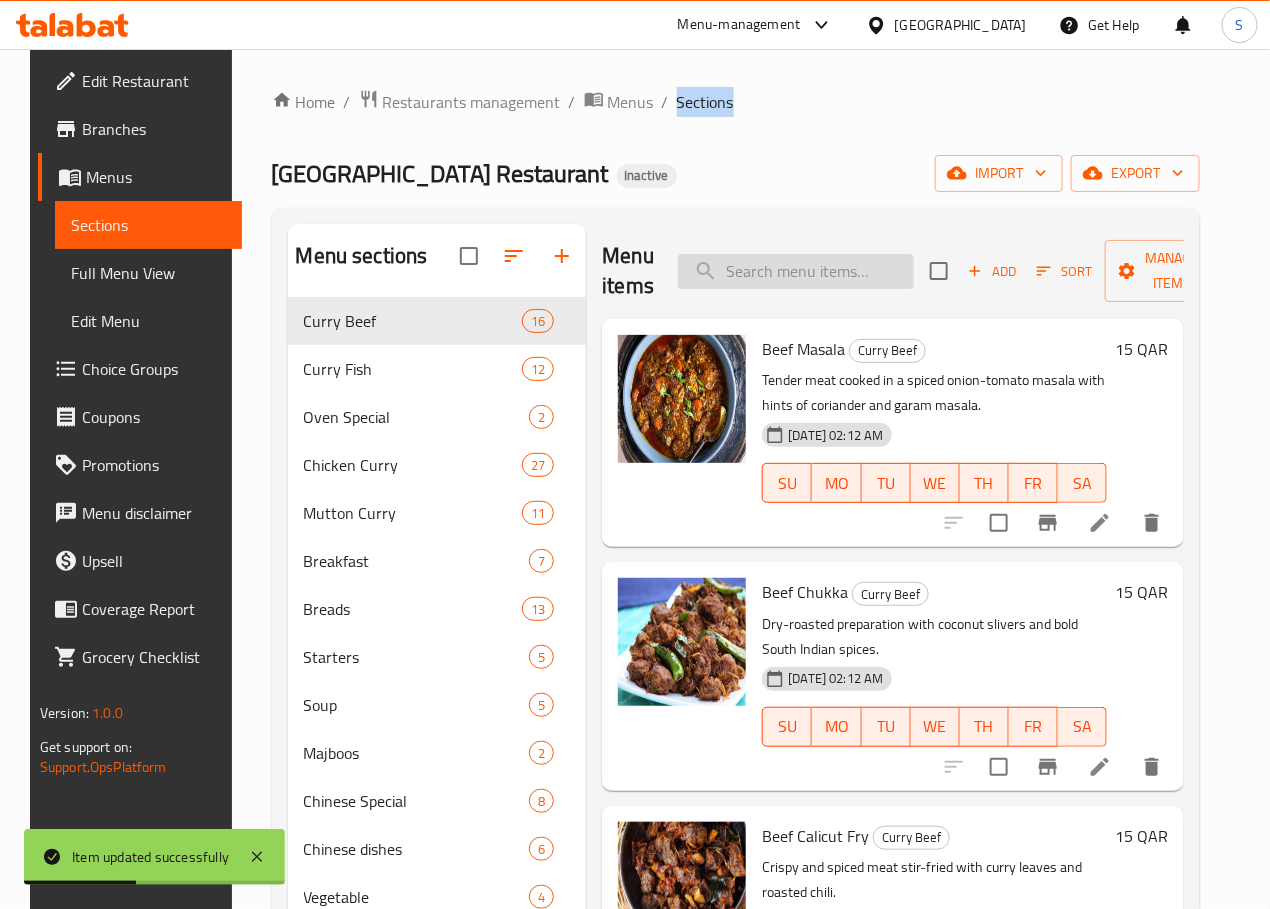 click at bounding box center (796, 271) 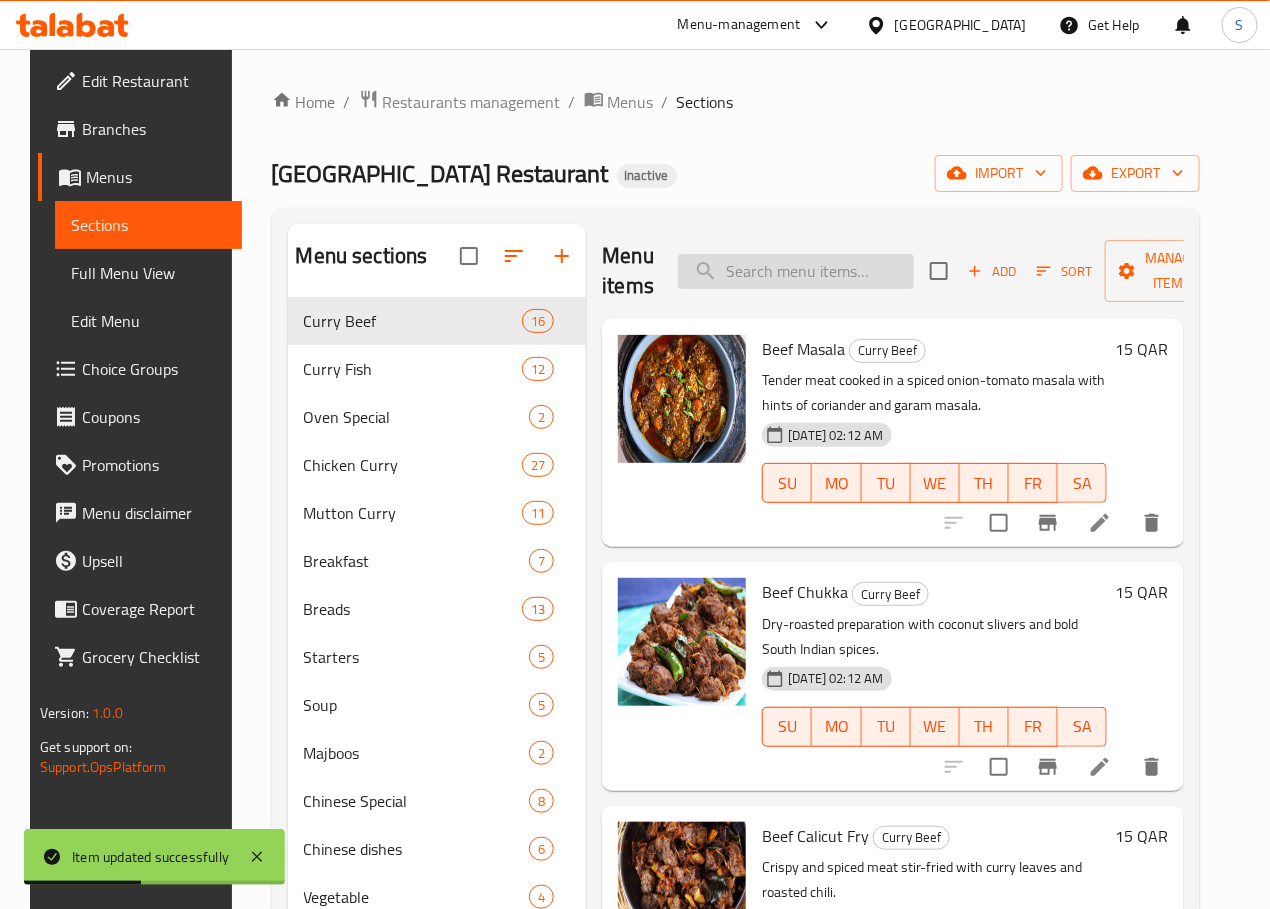 paste on "Beef Kondattam" 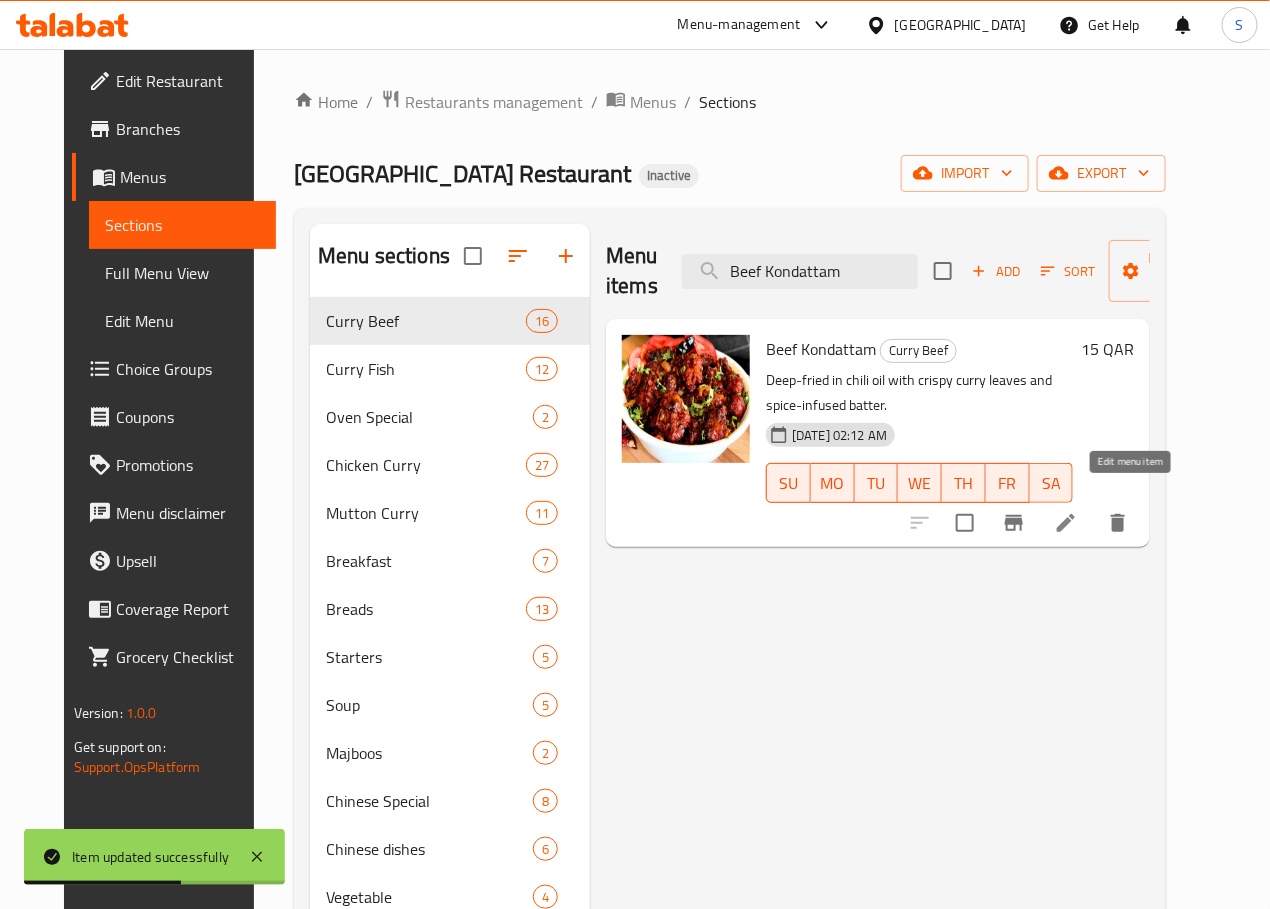 type on "Beef Kondattam" 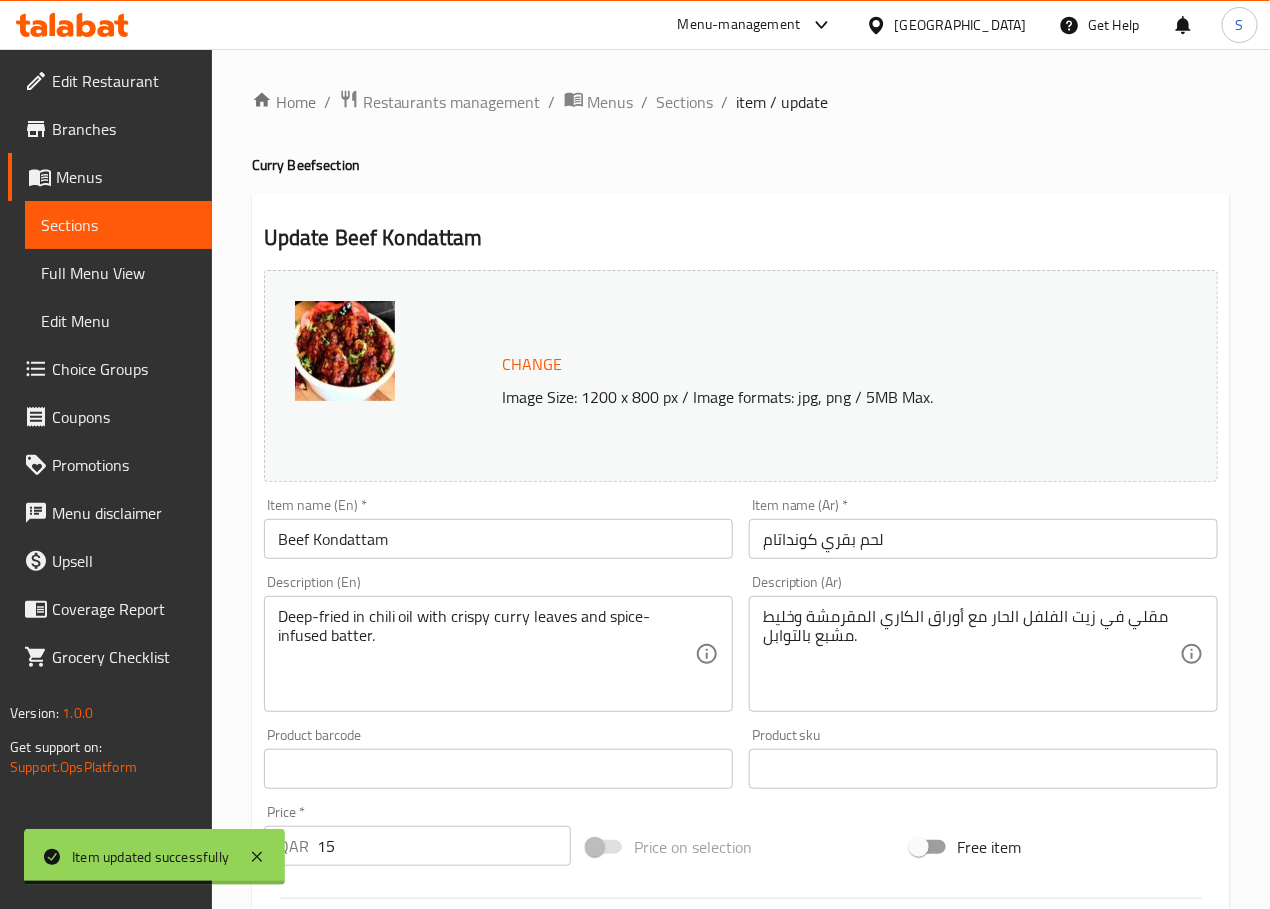 click on "Update Beef Kondattam" at bounding box center [741, 238] 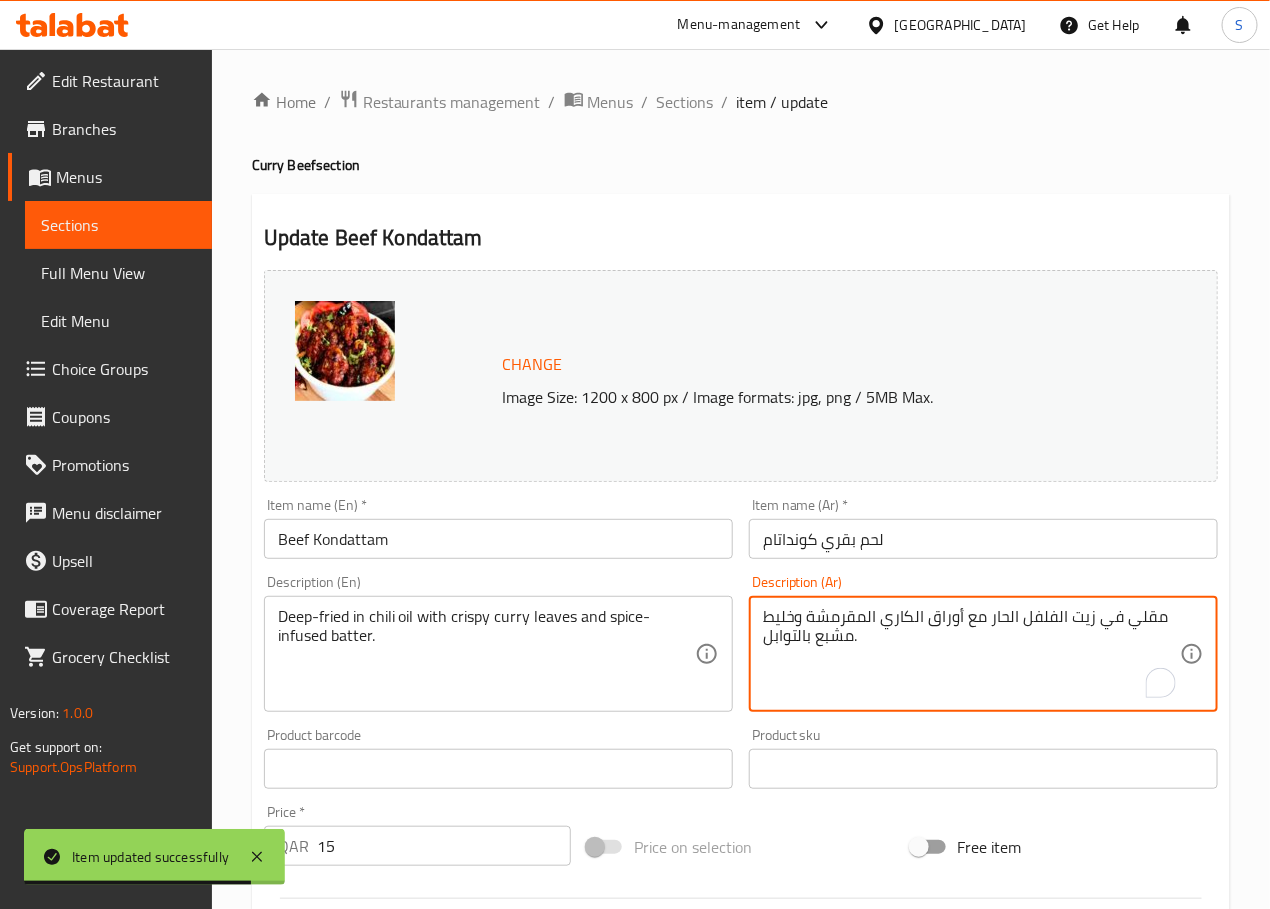 click on "مقلي في زيت الفلفل الحار مع أوراق الكاري المقرمشة وخليط مشبع بالتوابل." at bounding box center (971, 654) 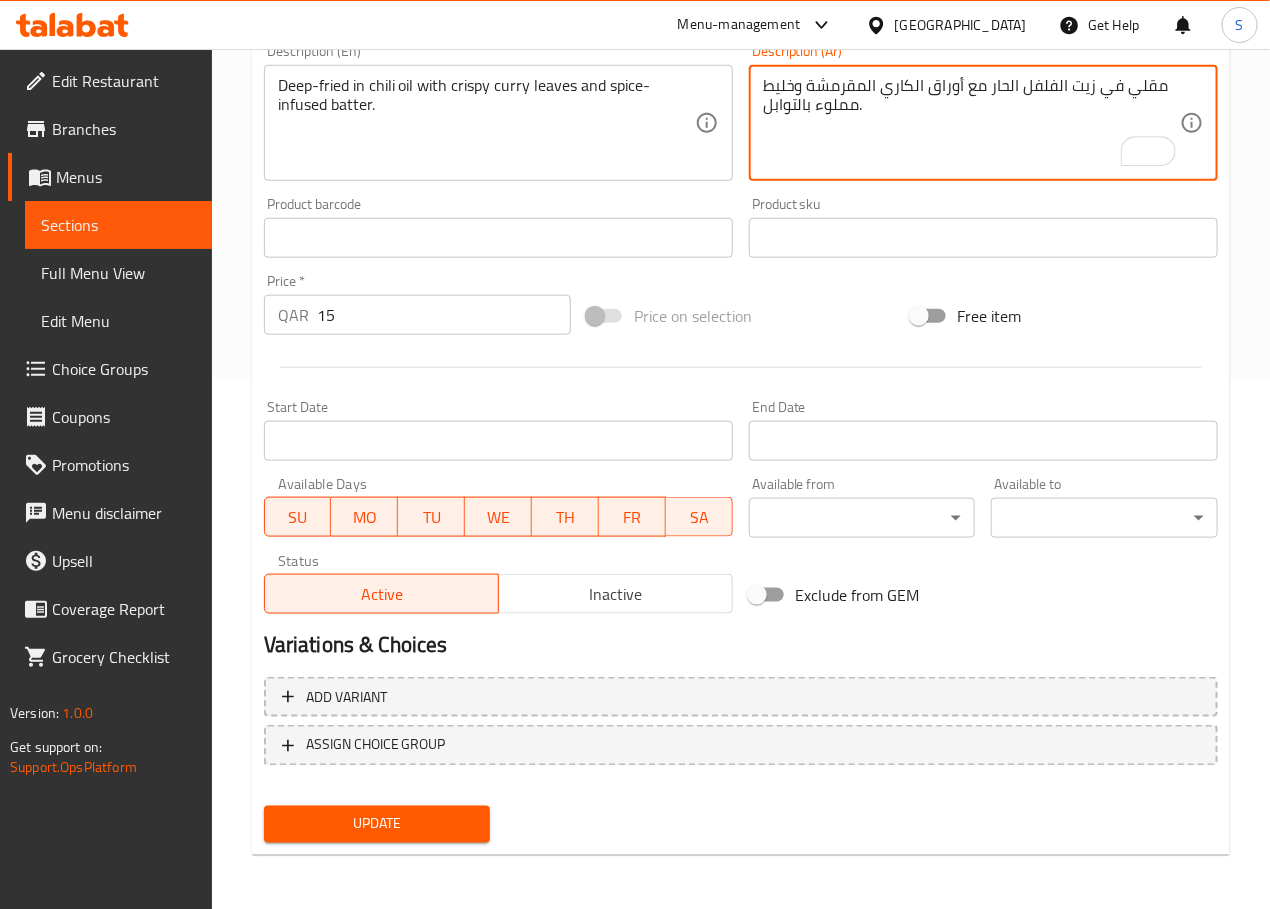 type on "مقلي في زيت الفلفل الحار مع أوراق الكاري المقرمشة وخليط مملوء بالتوابل." 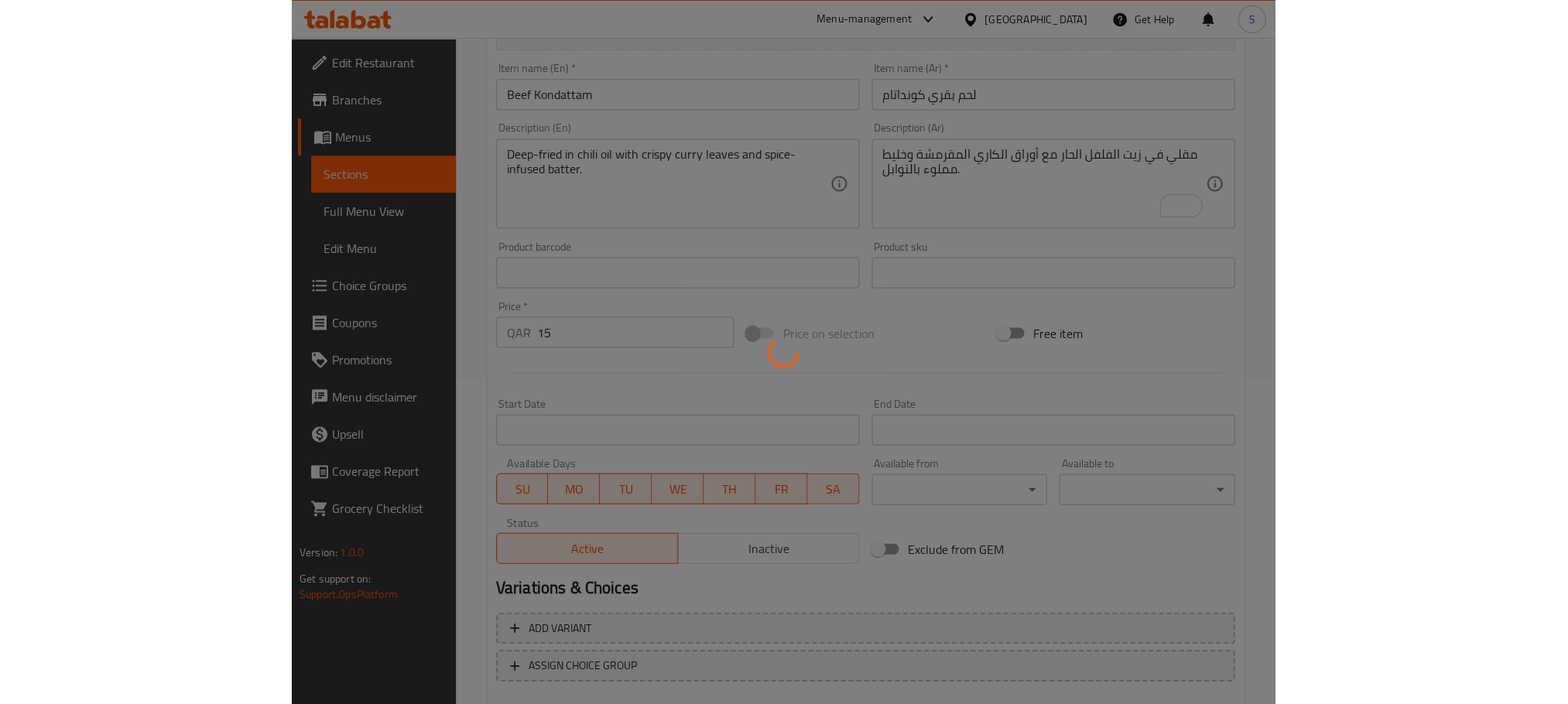 scroll, scrollTop: 0, scrollLeft: 0, axis: both 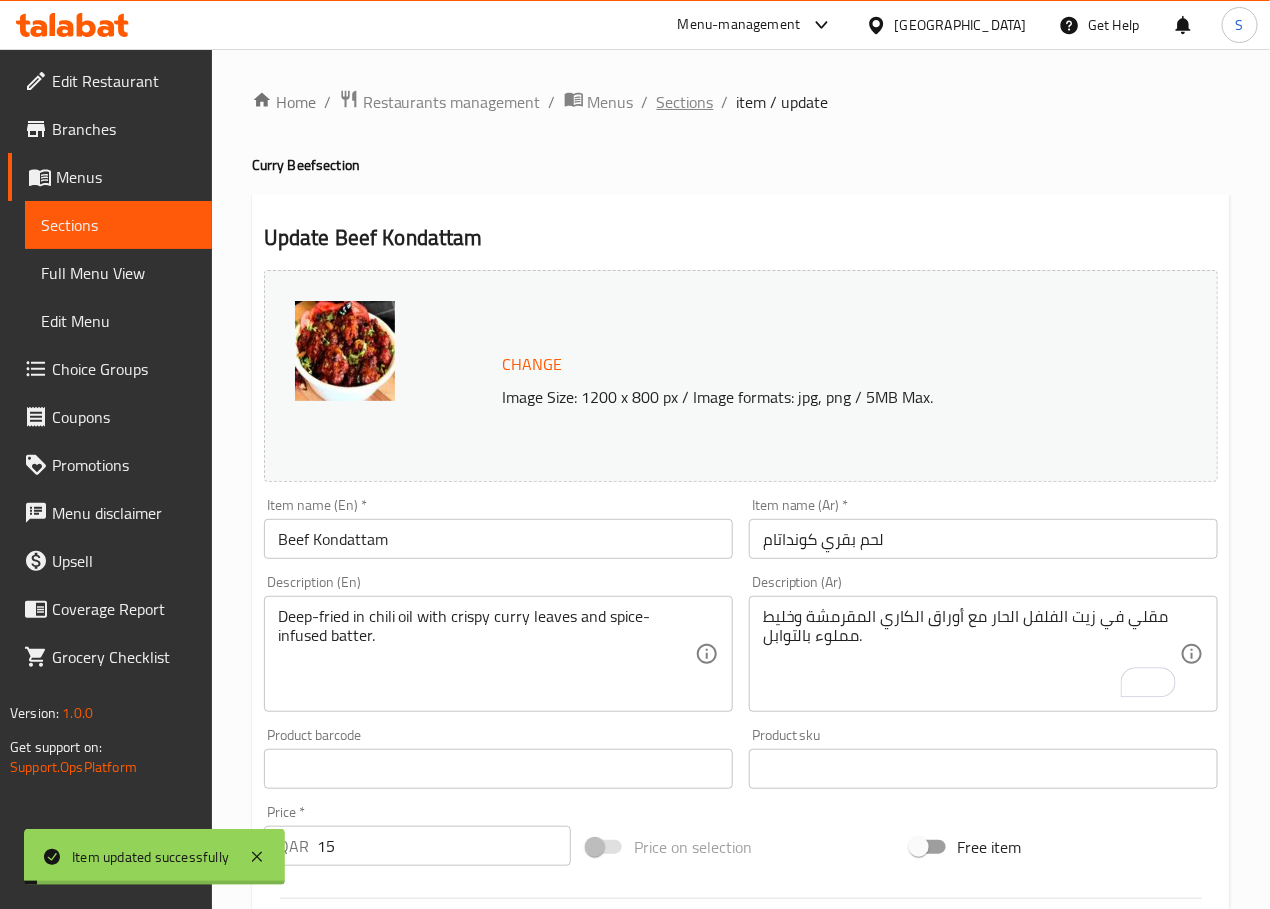 click on "Sections" at bounding box center [685, 102] 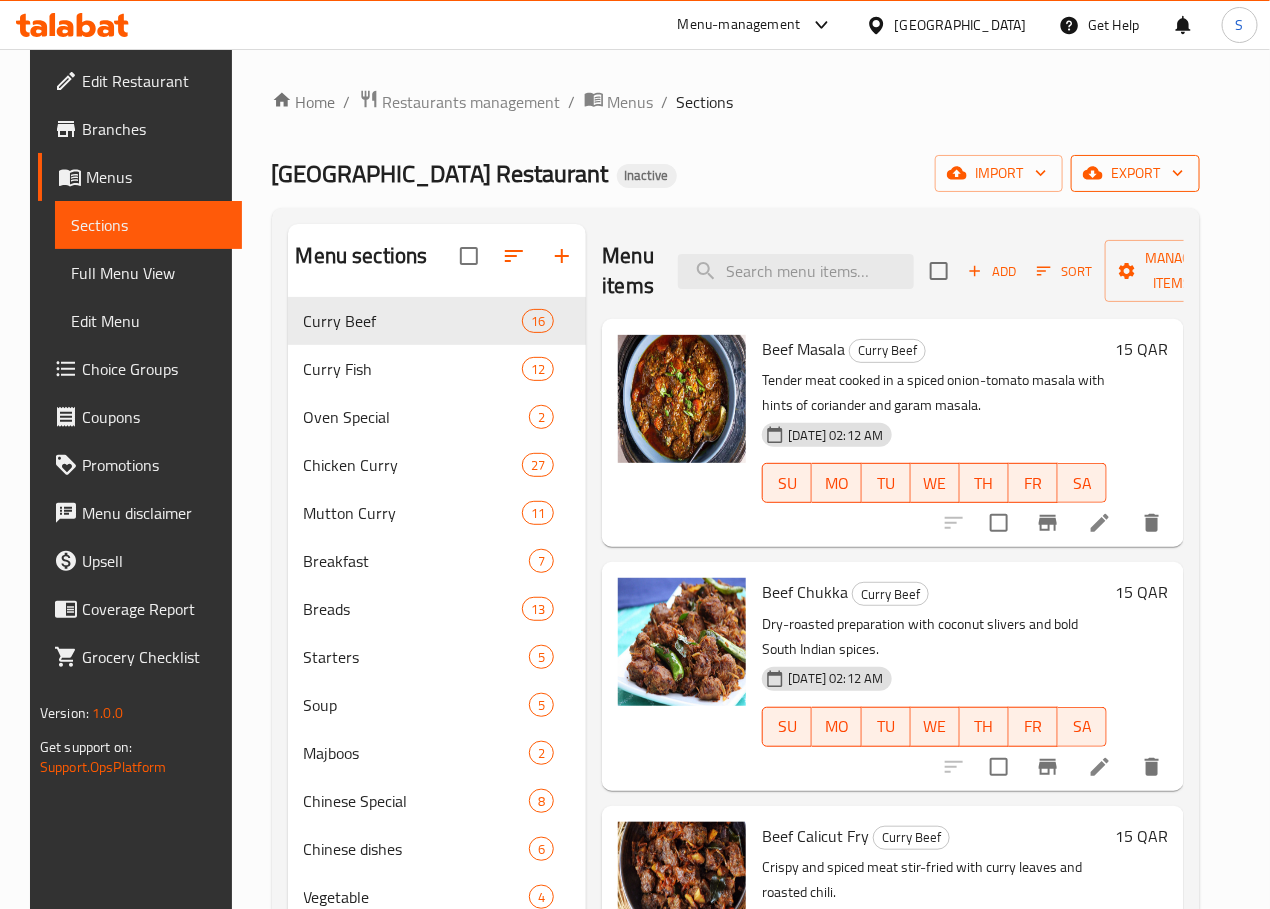 click on "export" at bounding box center (1135, 173) 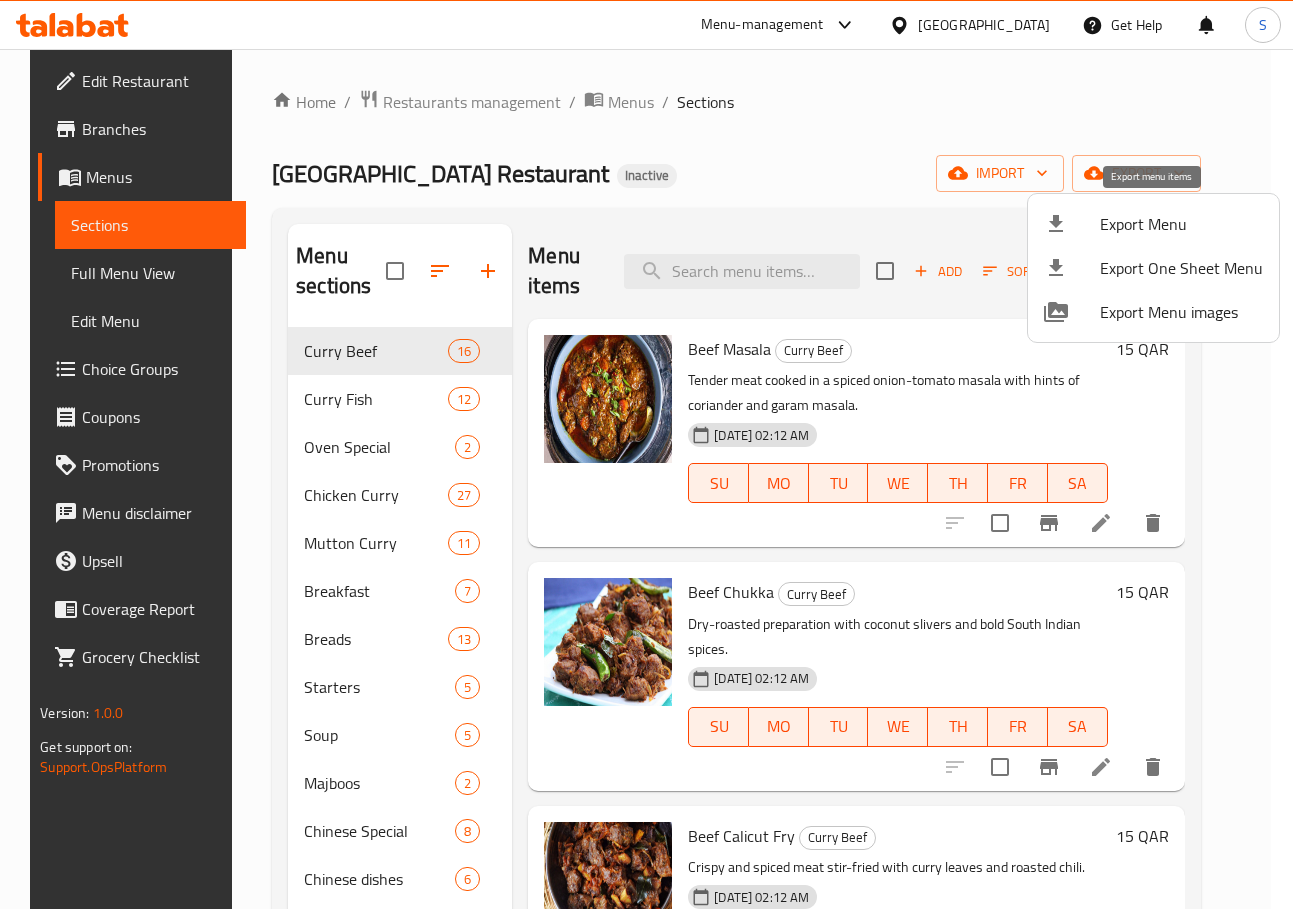 click on "Export Menu" at bounding box center [1181, 224] 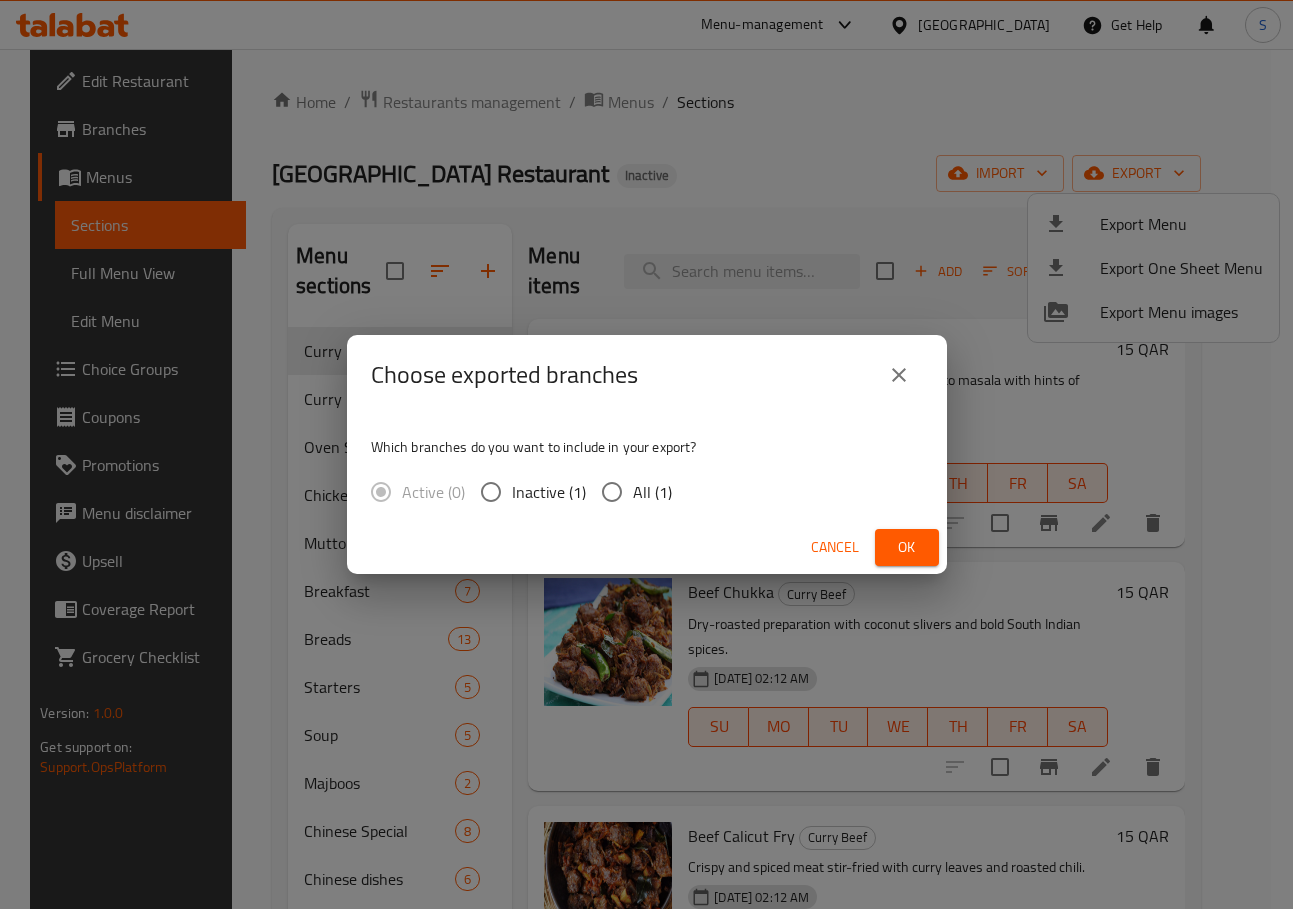 click on "All (1)" at bounding box center (612, 492) 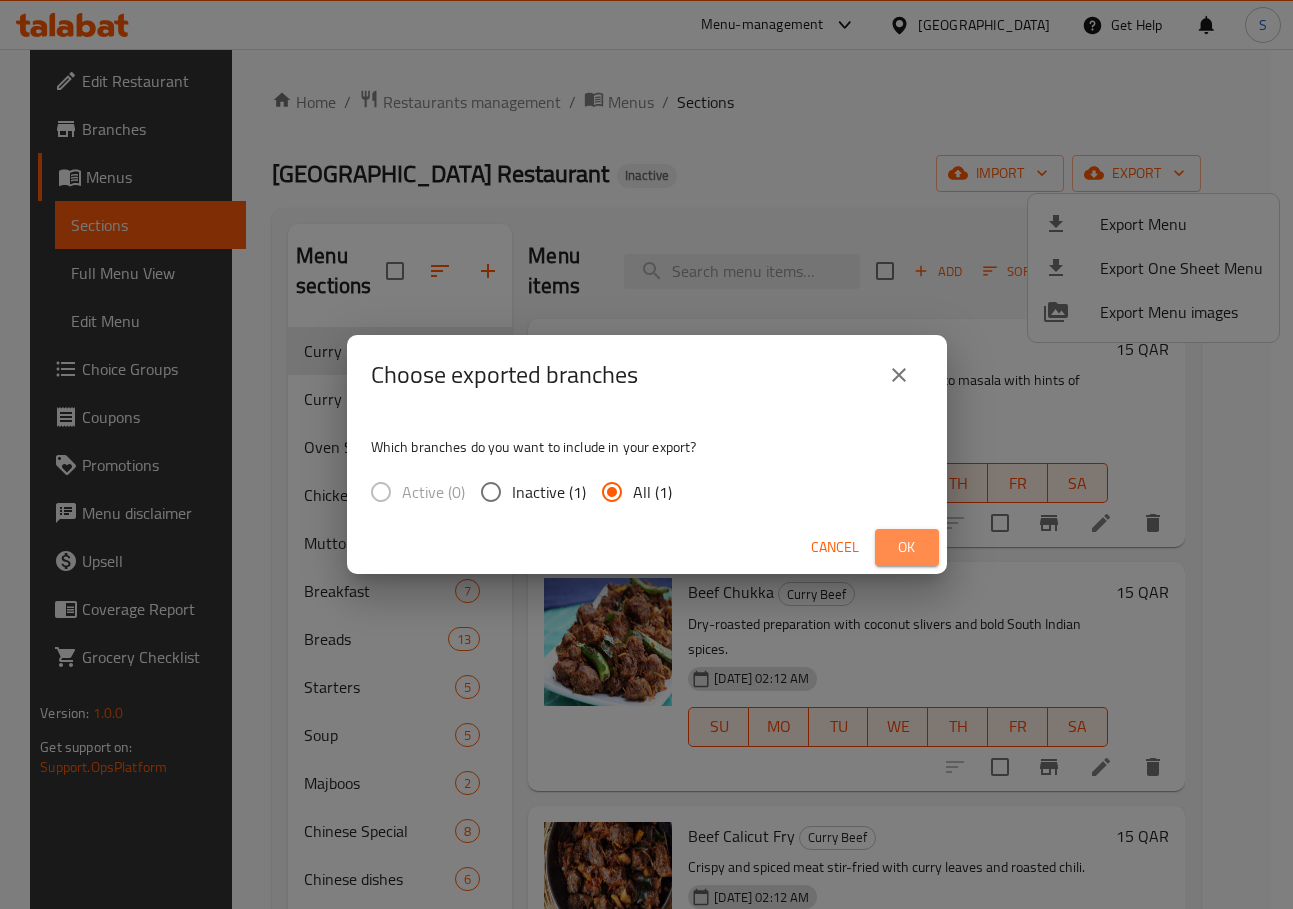 click on "Ok" at bounding box center [907, 547] 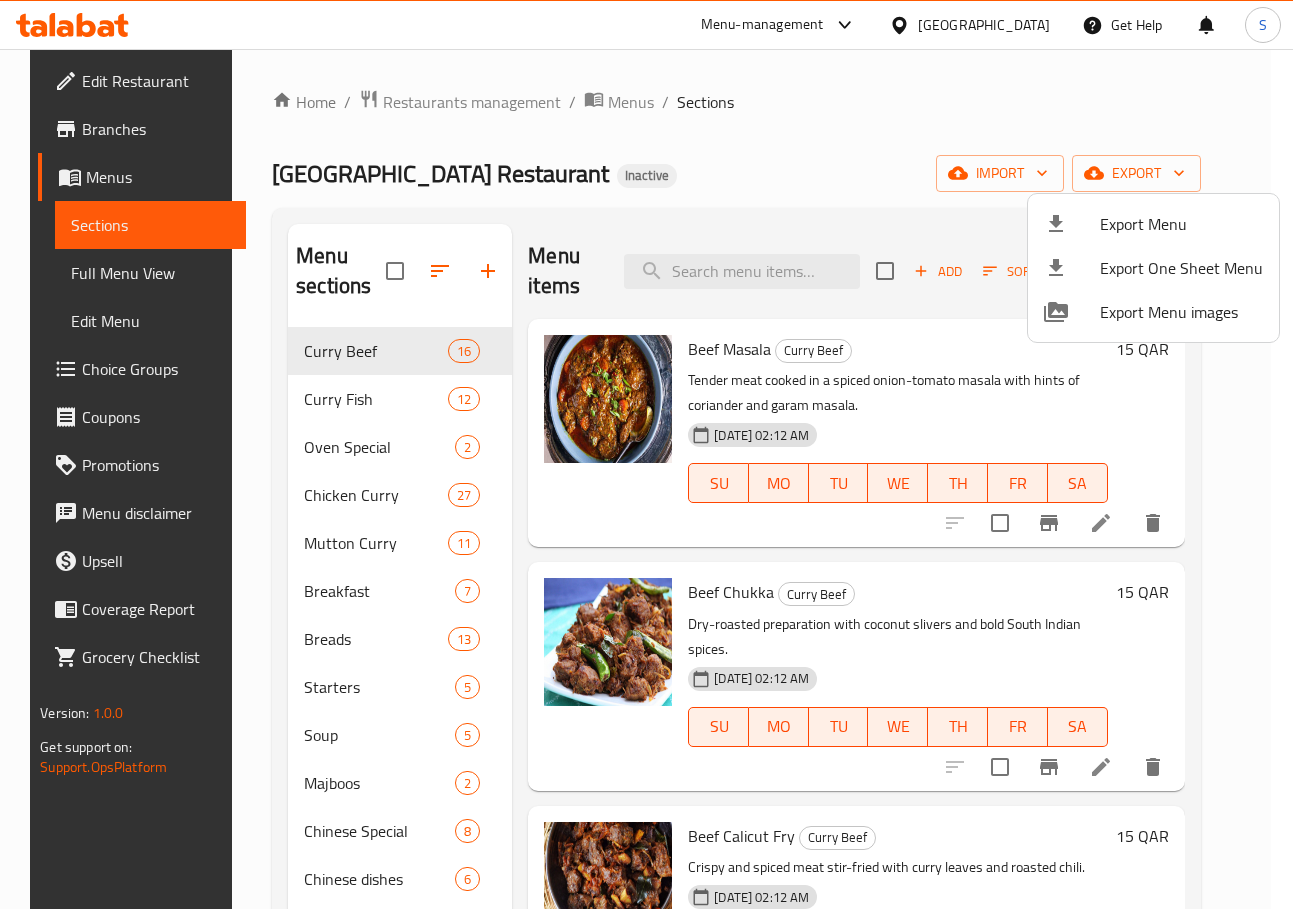 drag, startPoint x: 529, startPoint y: 136, endPoint x: 729, endPoint y: 136, distance: 200 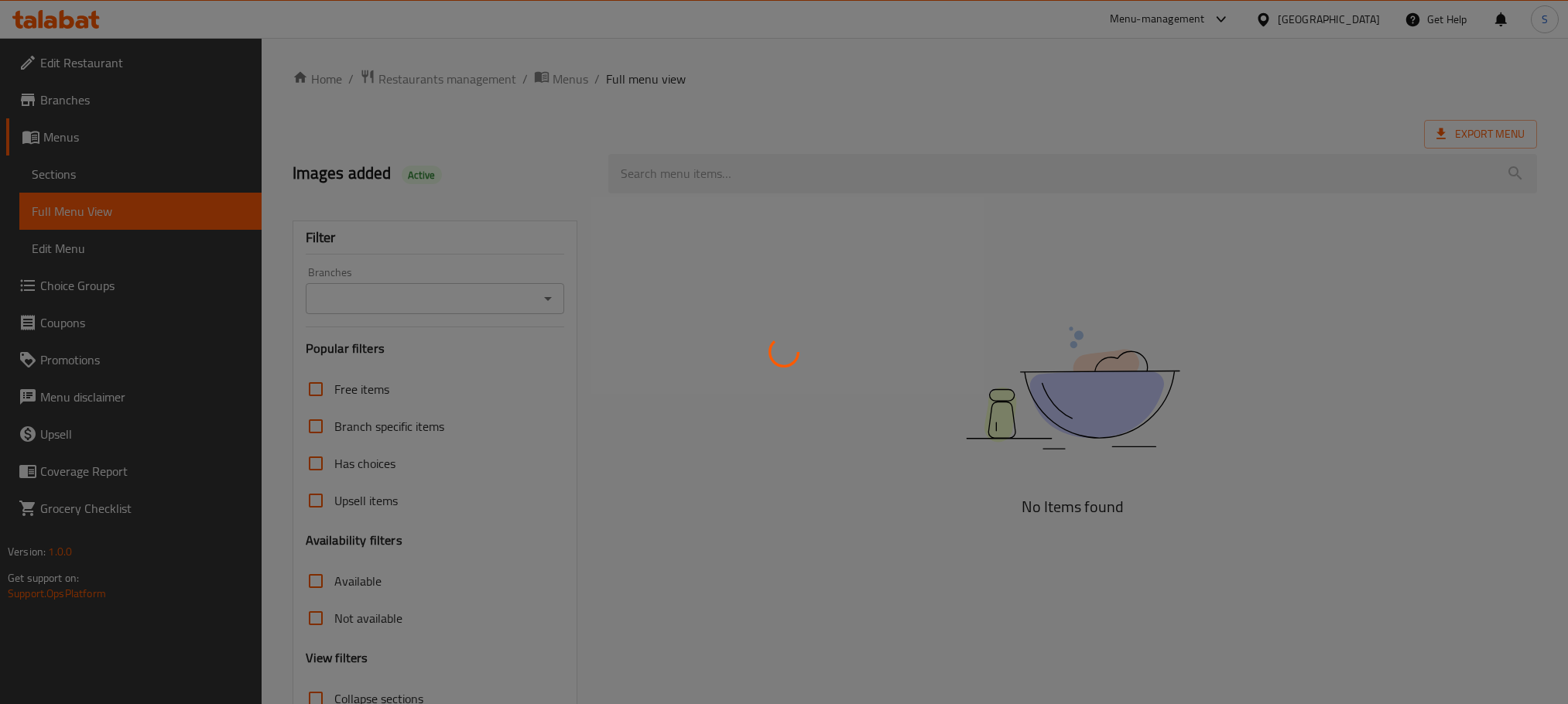 scroll, scrollTop: 0, scrollLeft: 0, axis: both 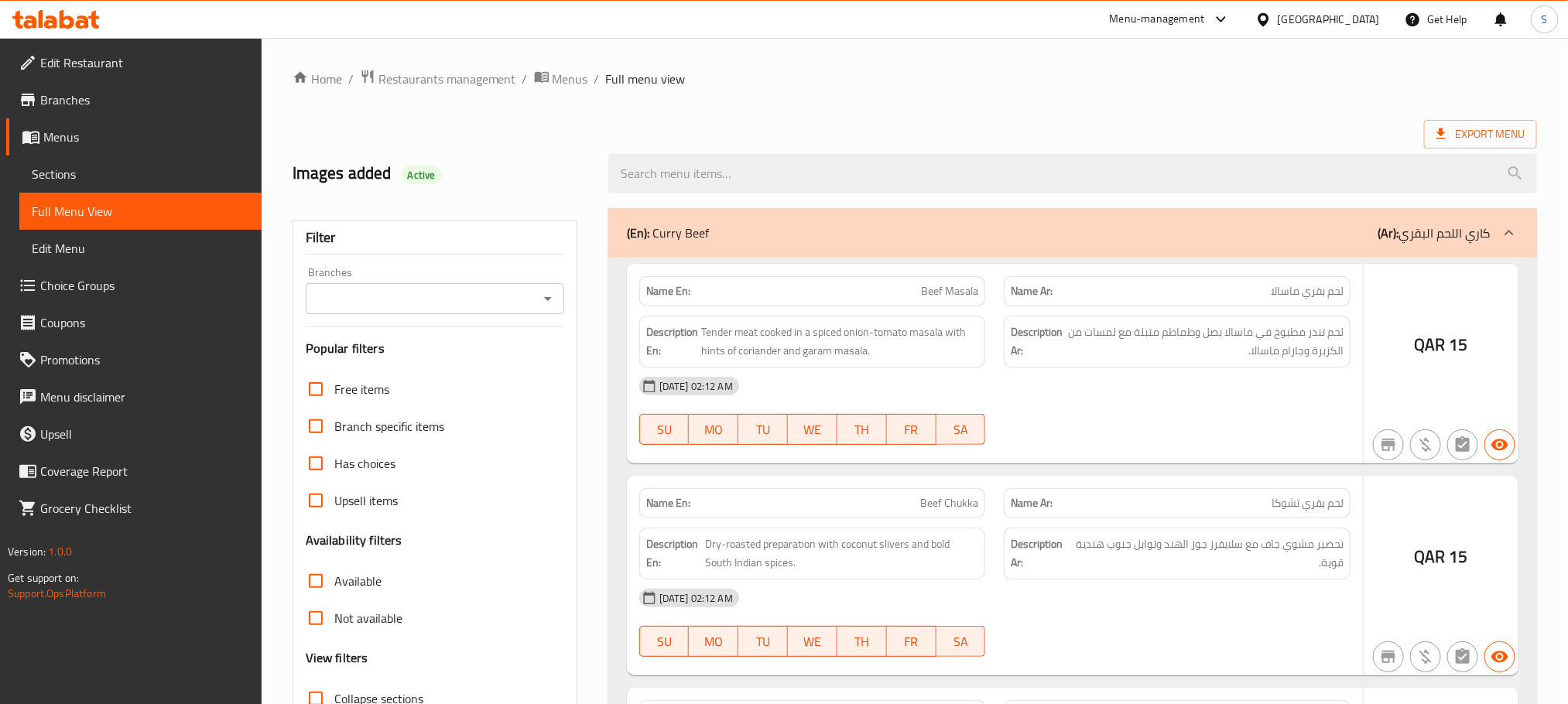 click at bounding box center [784, 352] 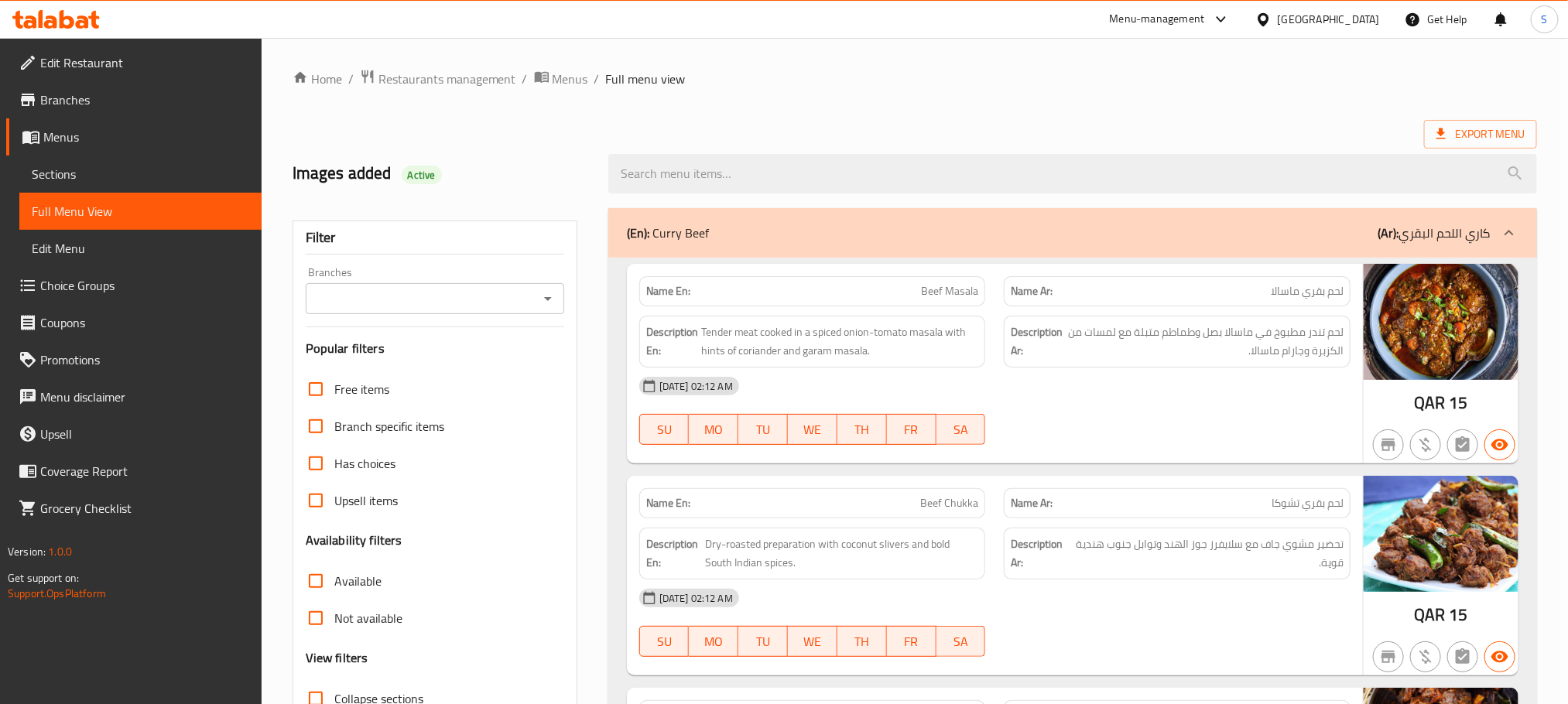 scroll, scrollTop: 251, scrollLeft: 0, axis: vertical 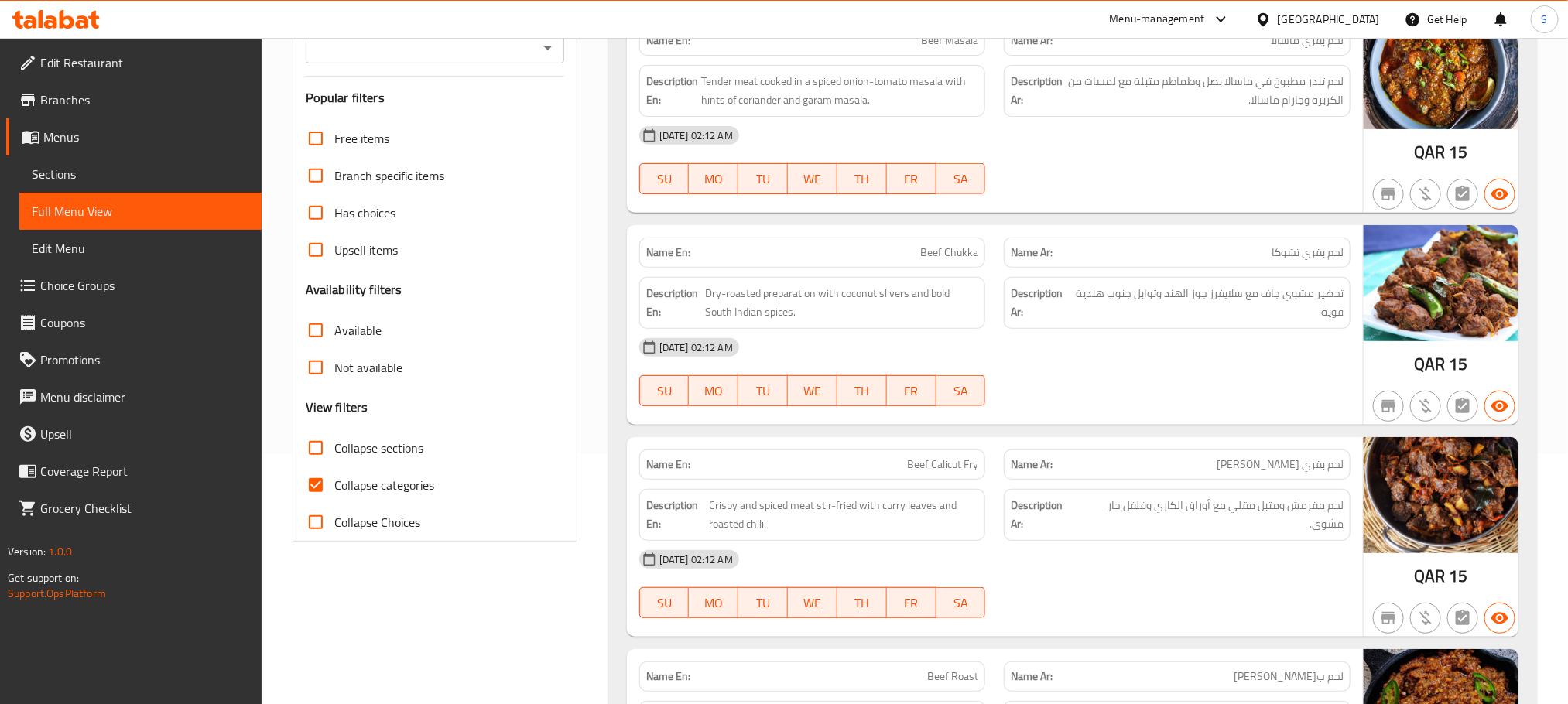 click on "Collapse categories" at bounding box center [384, 485] 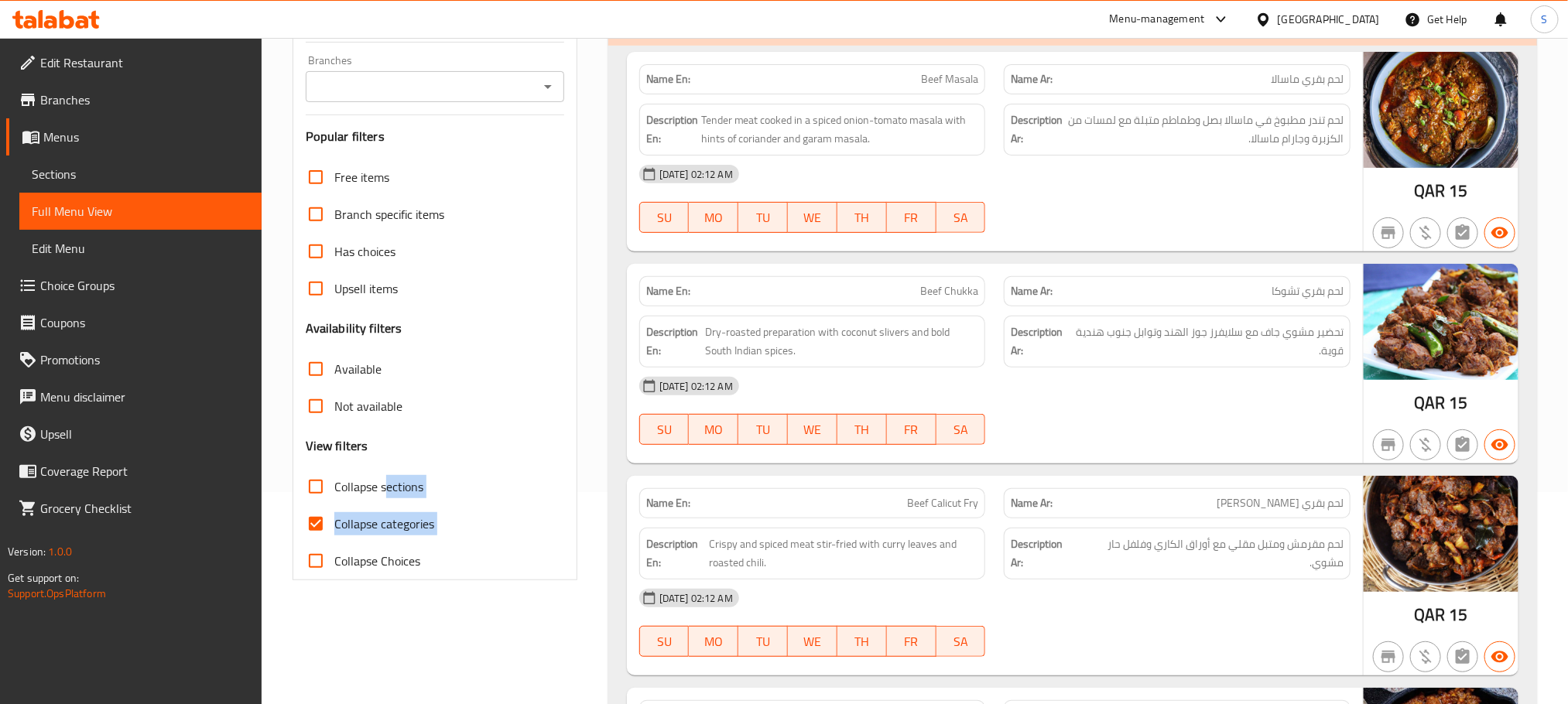 drag, startPoint x: 386, startPoint y: 481, endPoint x: 446, endPoint y: 634, distance: 164.3442 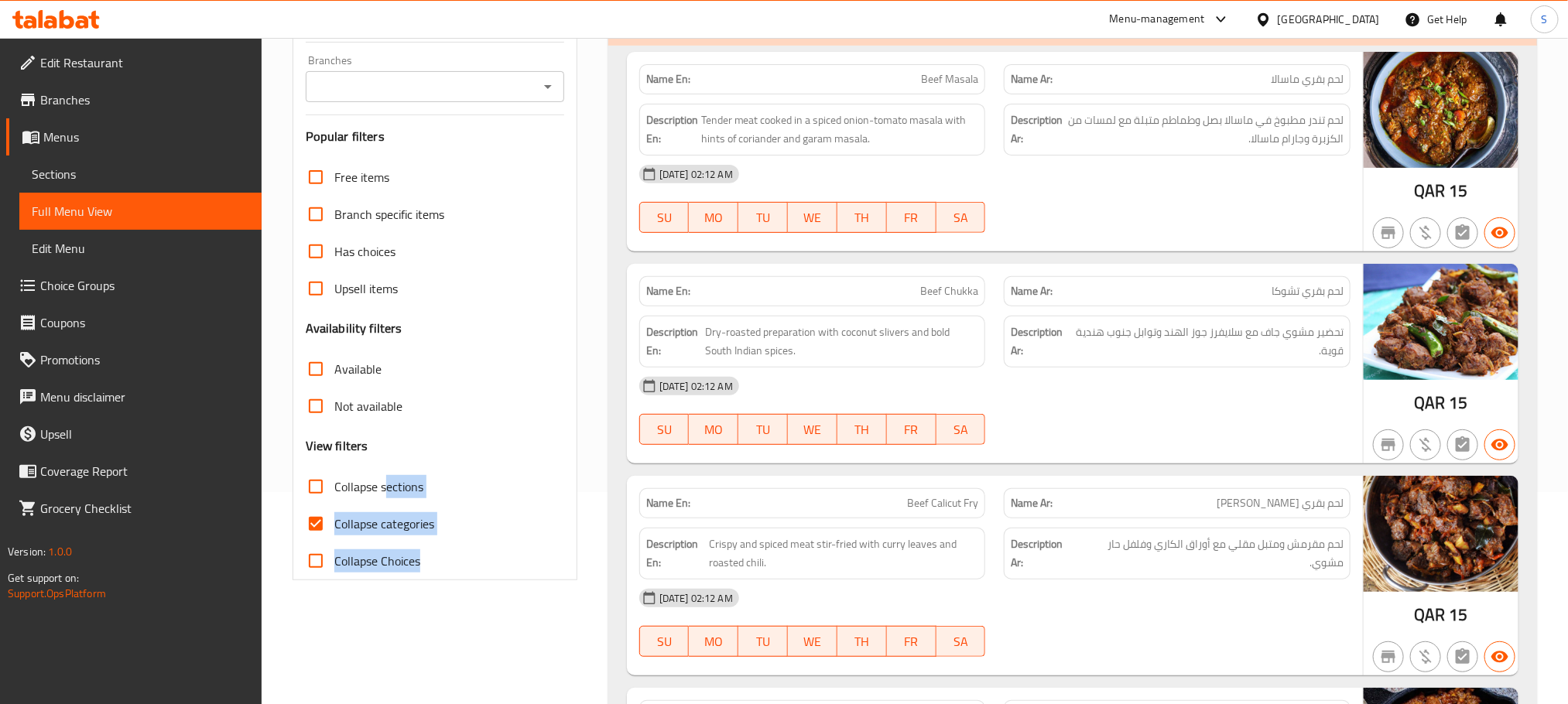 click on "Filter Branches Branches Popular filters Free items Branch specific items Has choices Upsell items Availability filters Available Not available View filters Collapse sections Collapse categories Collapse Choices" at bounding box center (441, 24070) 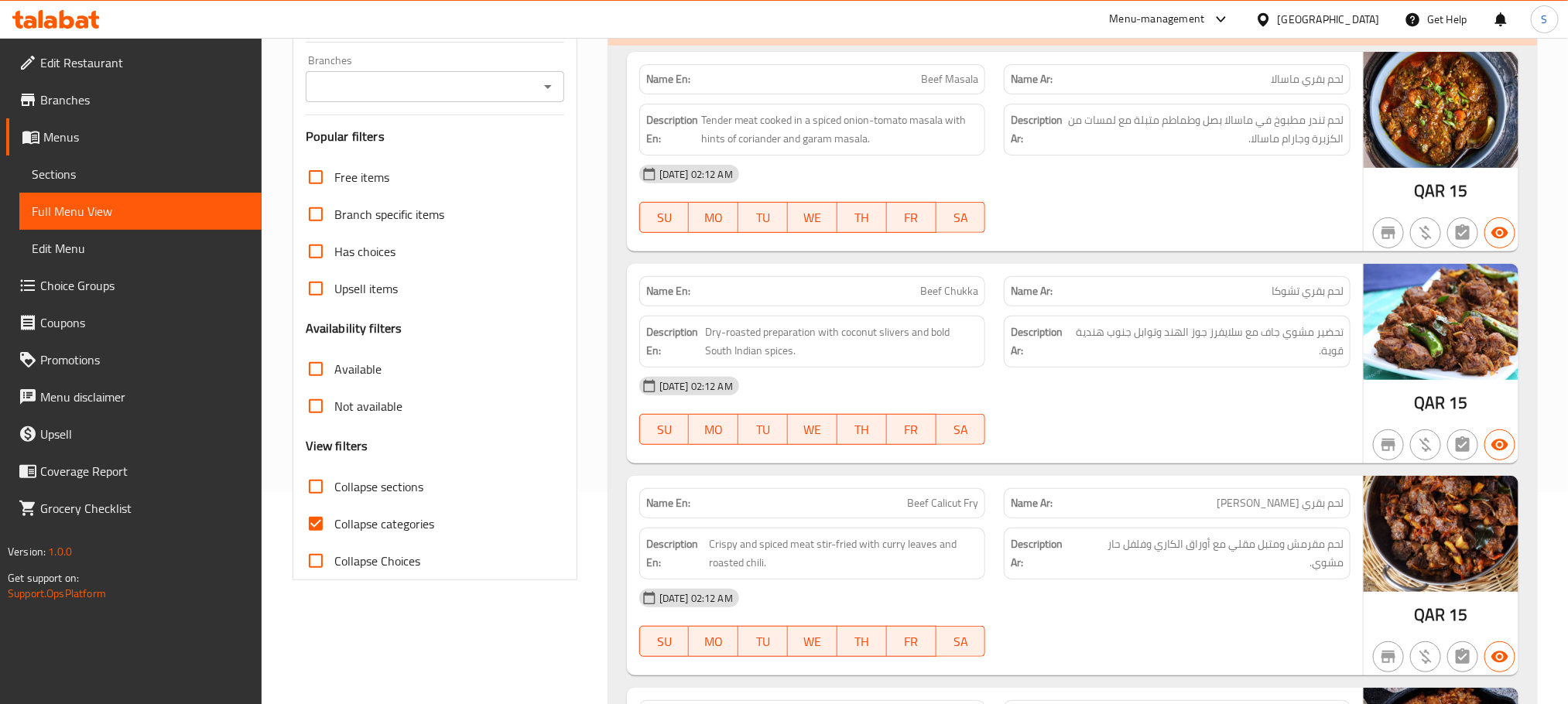 click on "Collapse categories" at bounding box center (316, 524) 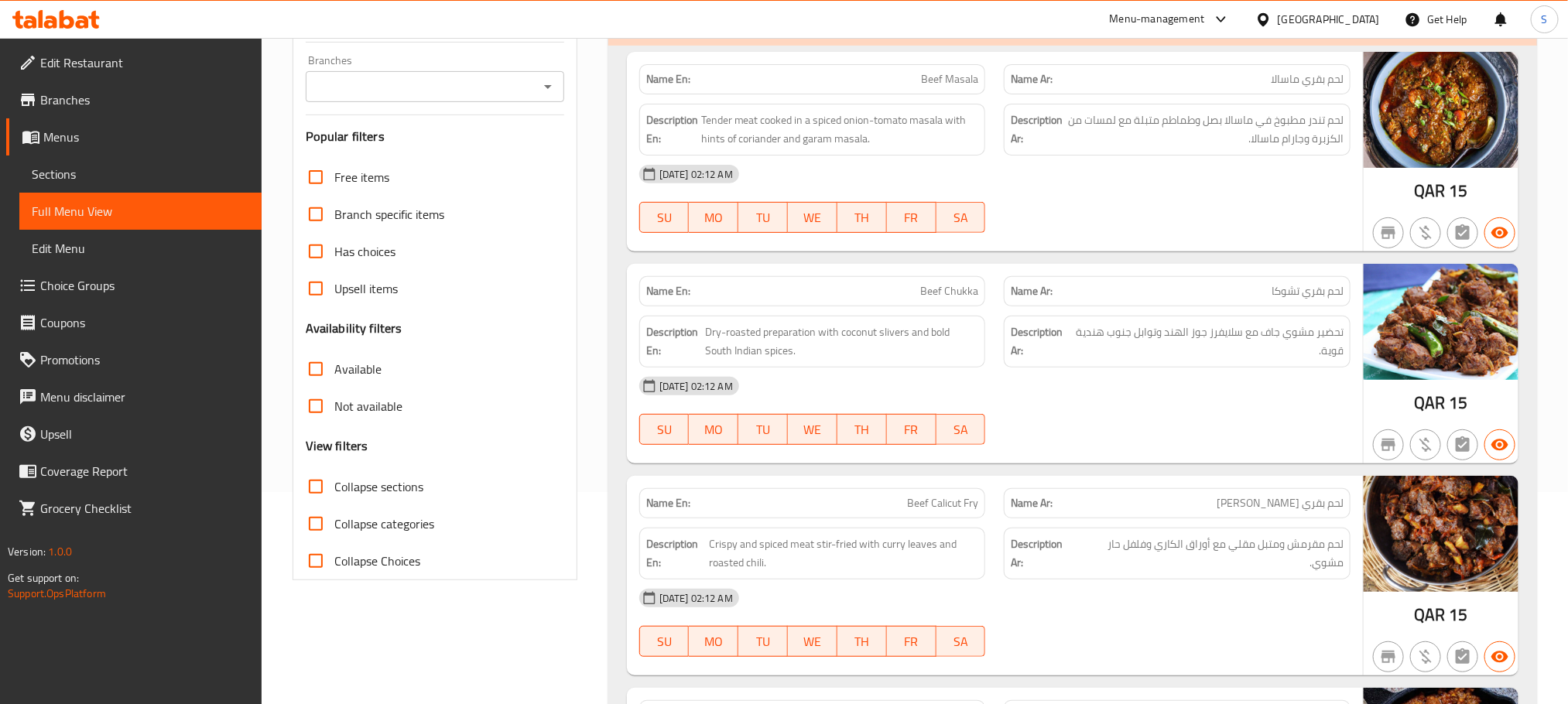 click on "Collapse sections" at bounding box center [378, 487] 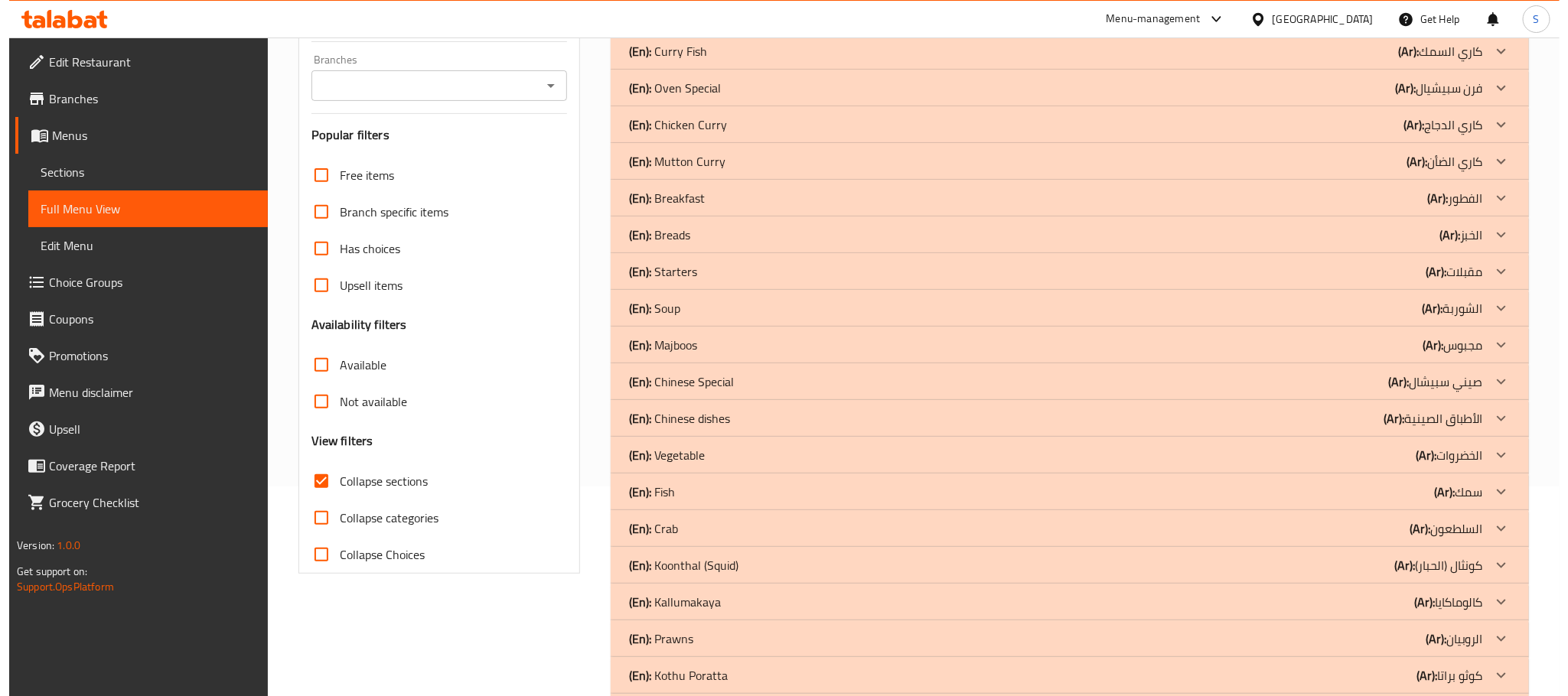 scroll, scrollTop: 0, scrollLeft: 0, axis: both 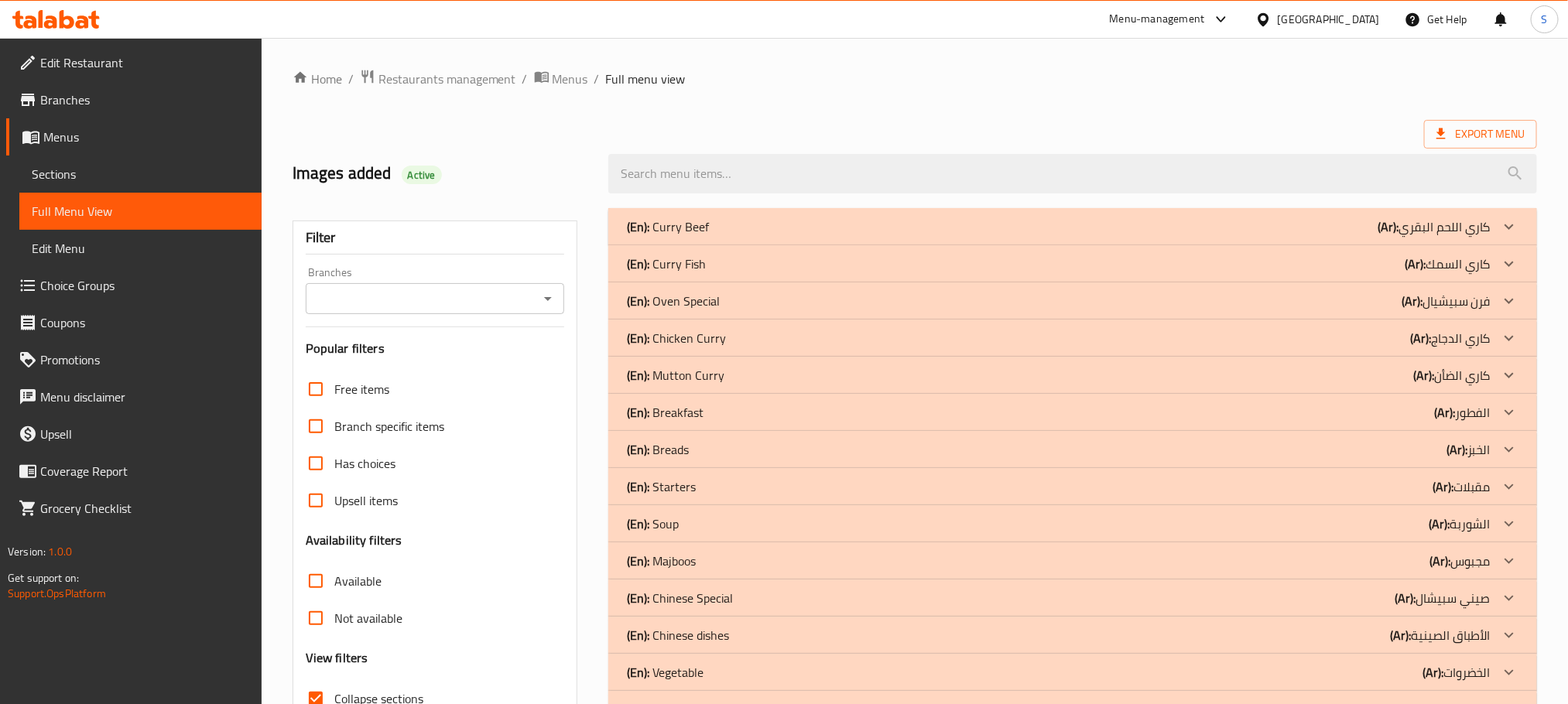click on "(En):   Curry Beef (Ar): كاري اللحم البقري" at bounding box center [1059, 227] 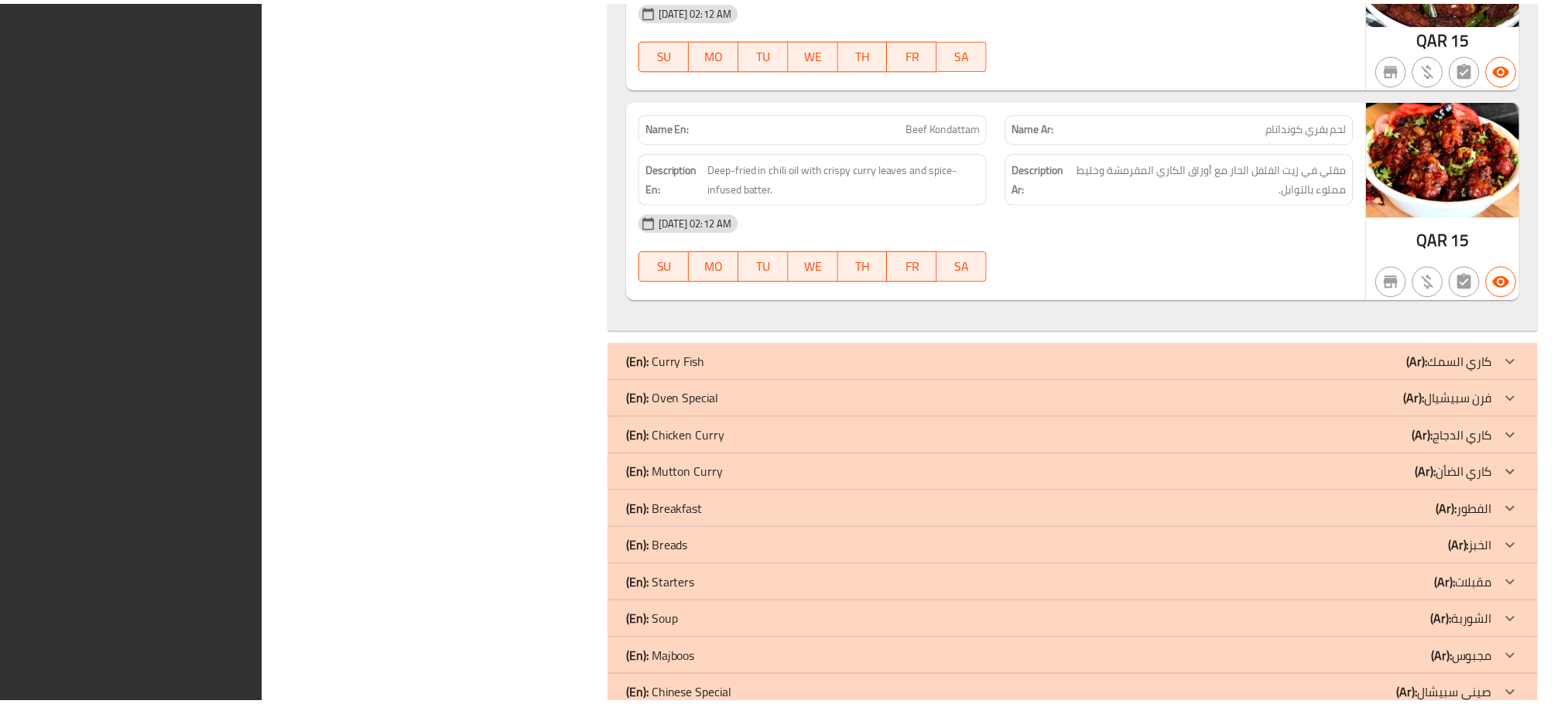 scroll, scrollTop: 3833, scrollLeft: 0, axis: vertical 